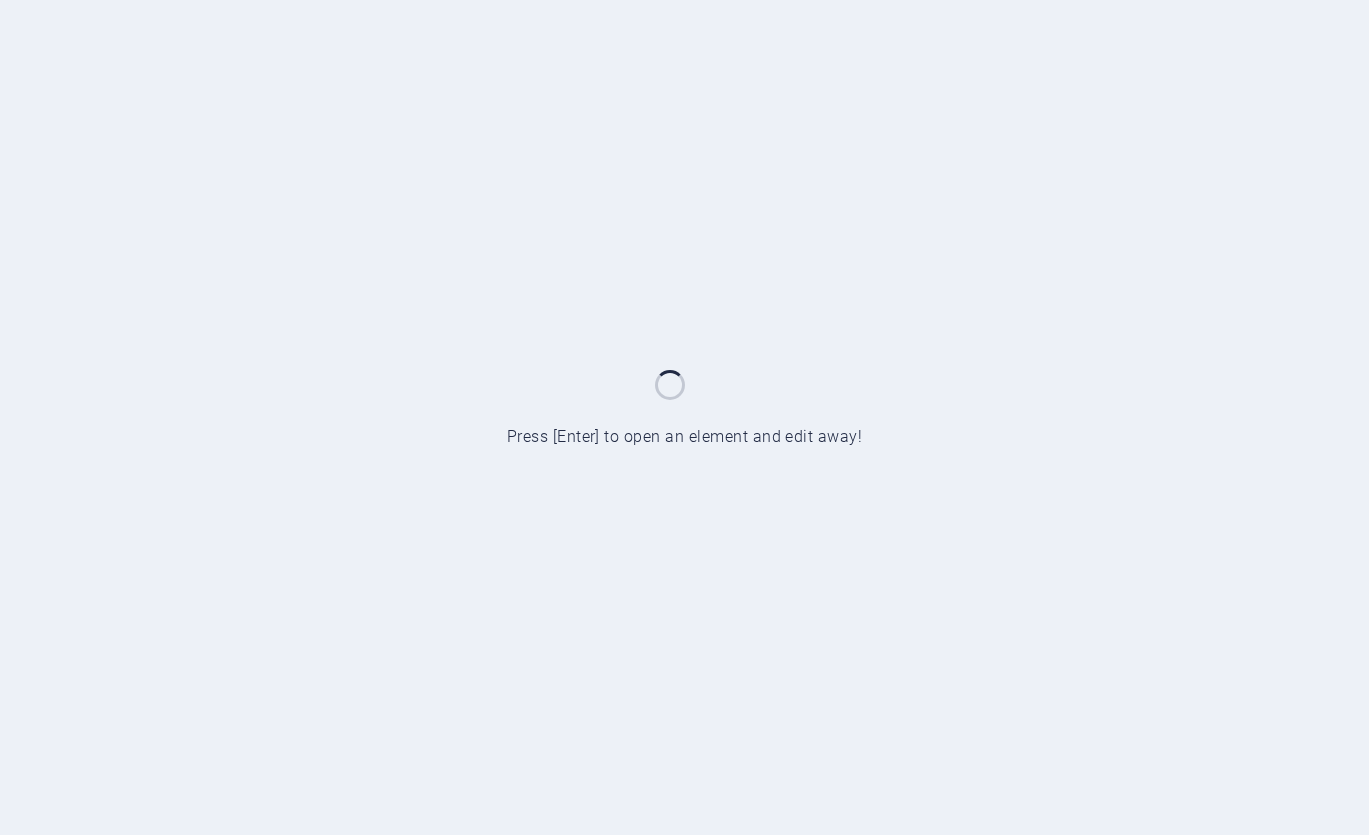scroll, scrollTop: 0, scrollLeft: 0, axis: both 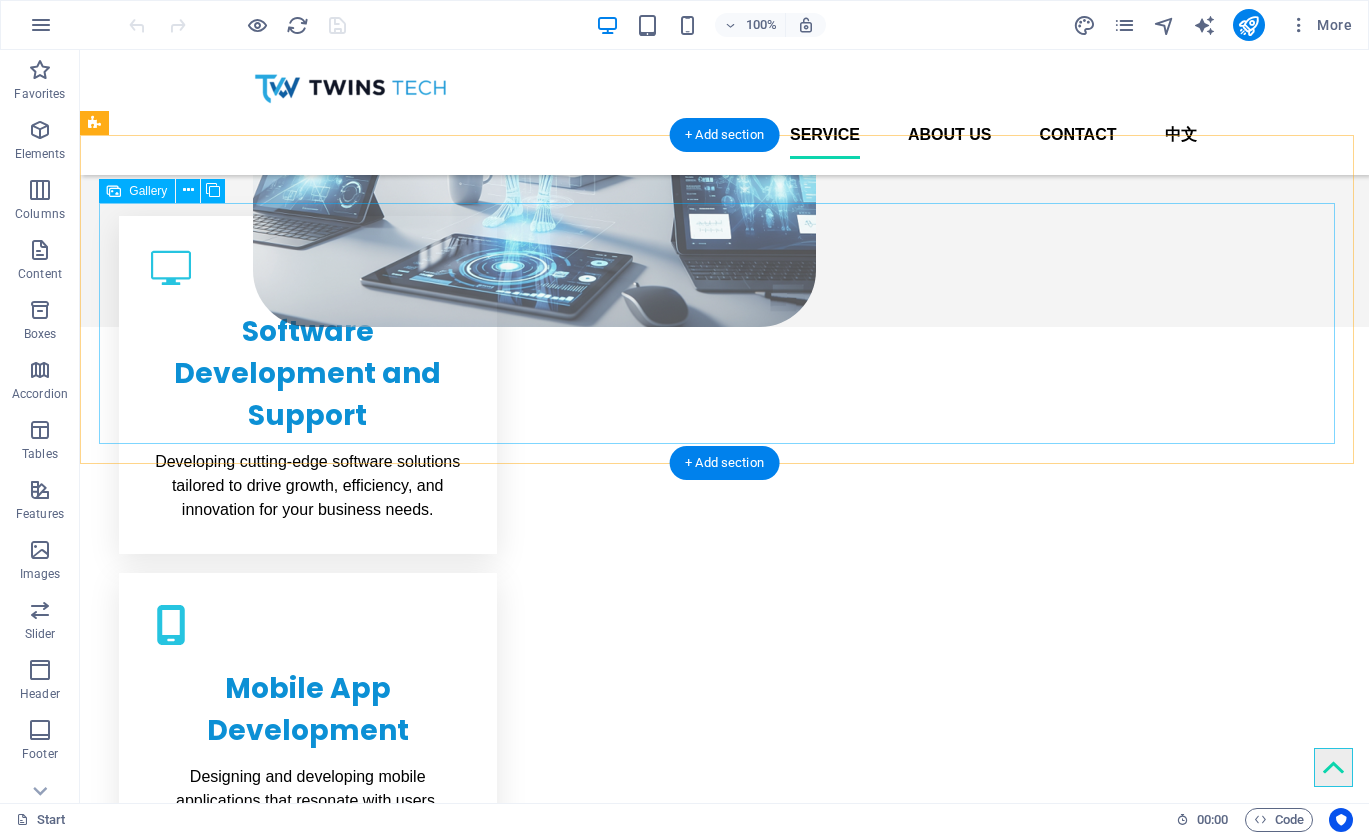 click at bounding box center [256, 1437] 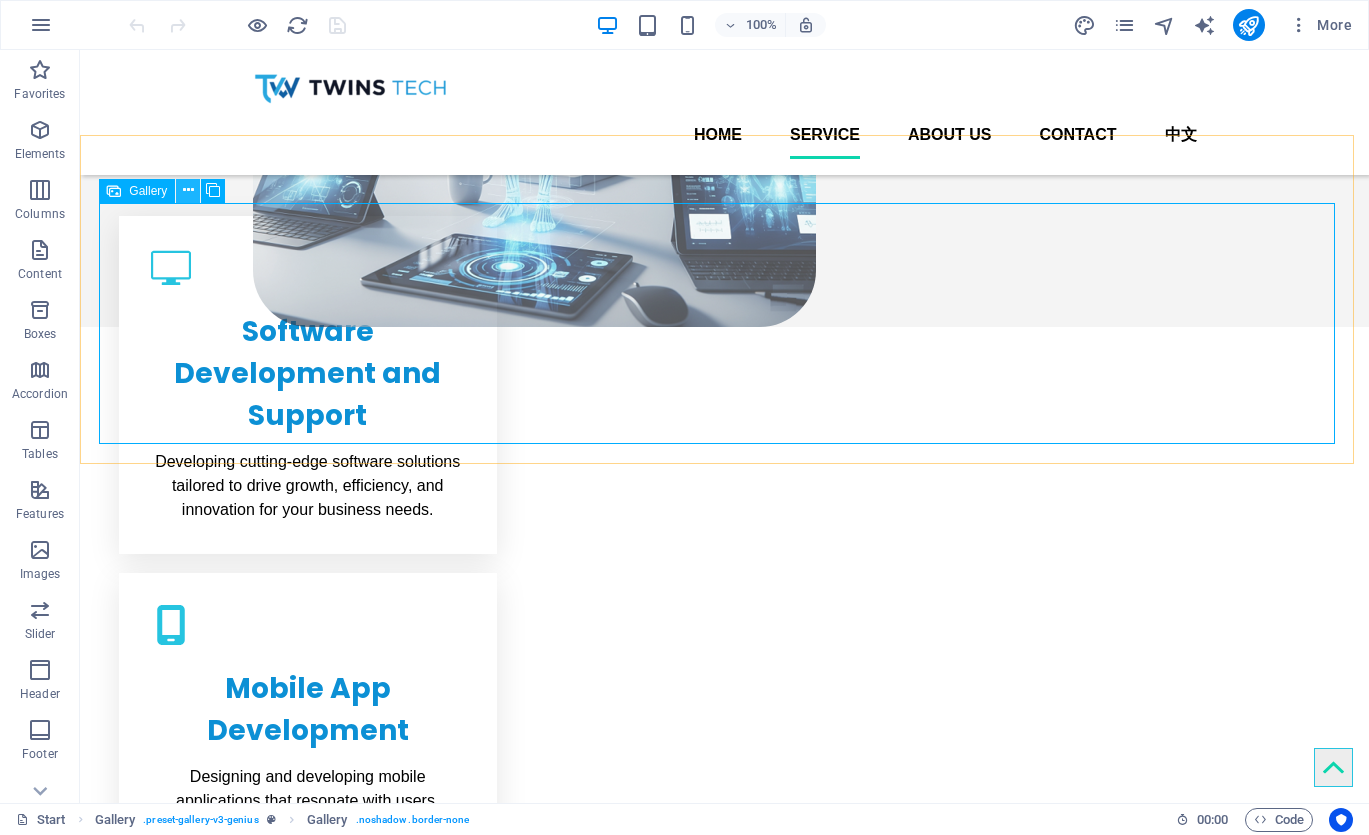 click at bounding box center [188, 190] 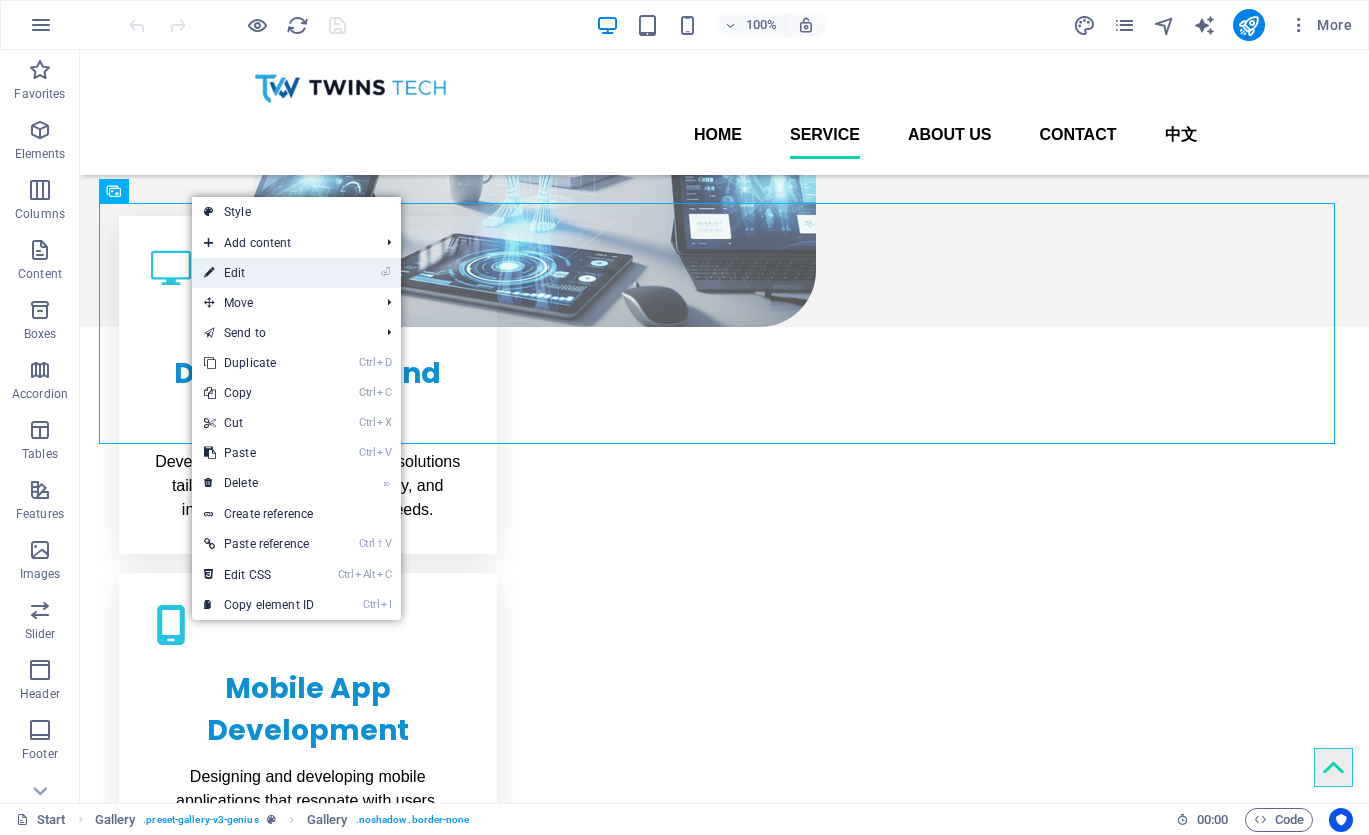 click on "⏎  Edit" at bounding box center (259, 273) 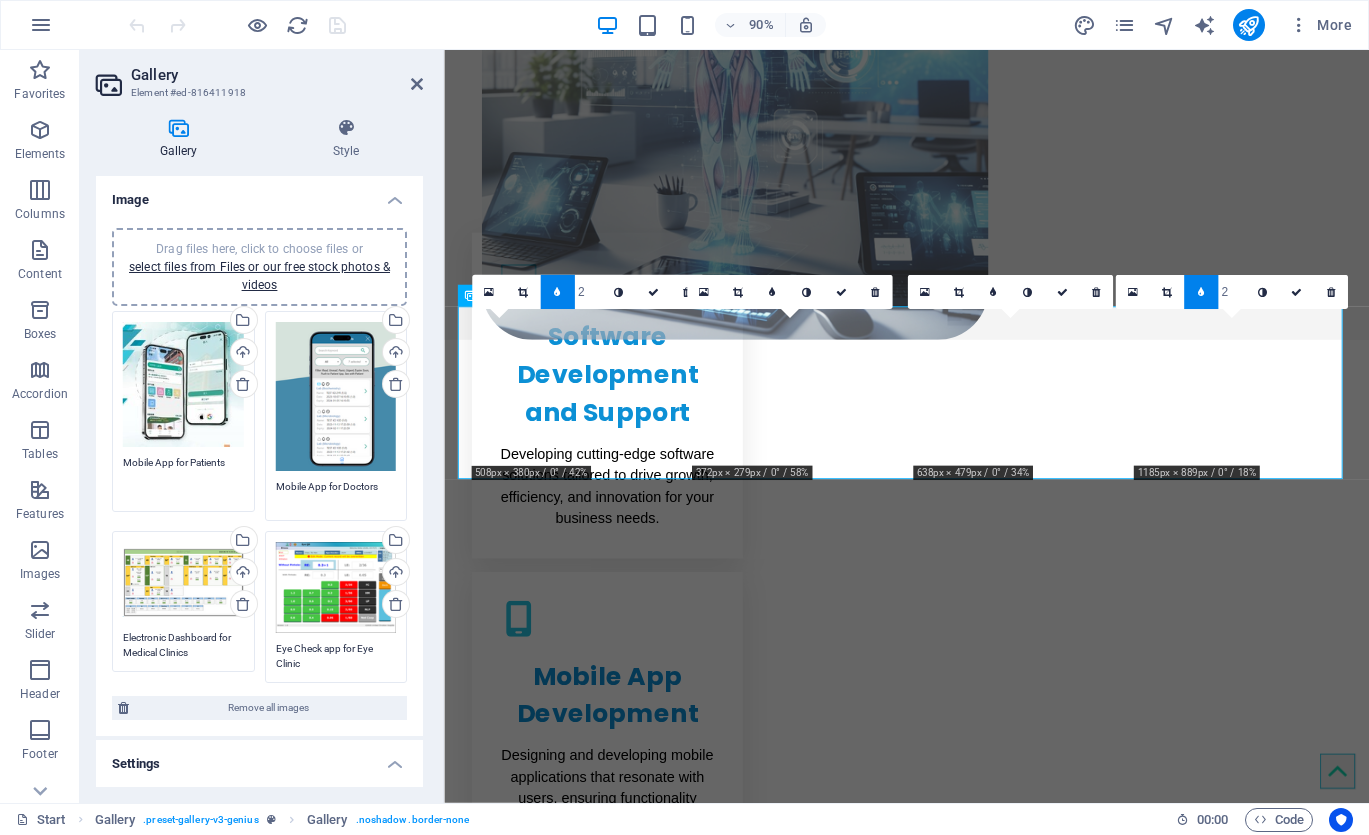 click on "Mobile App for Patients" at bounding box center (183, 477) 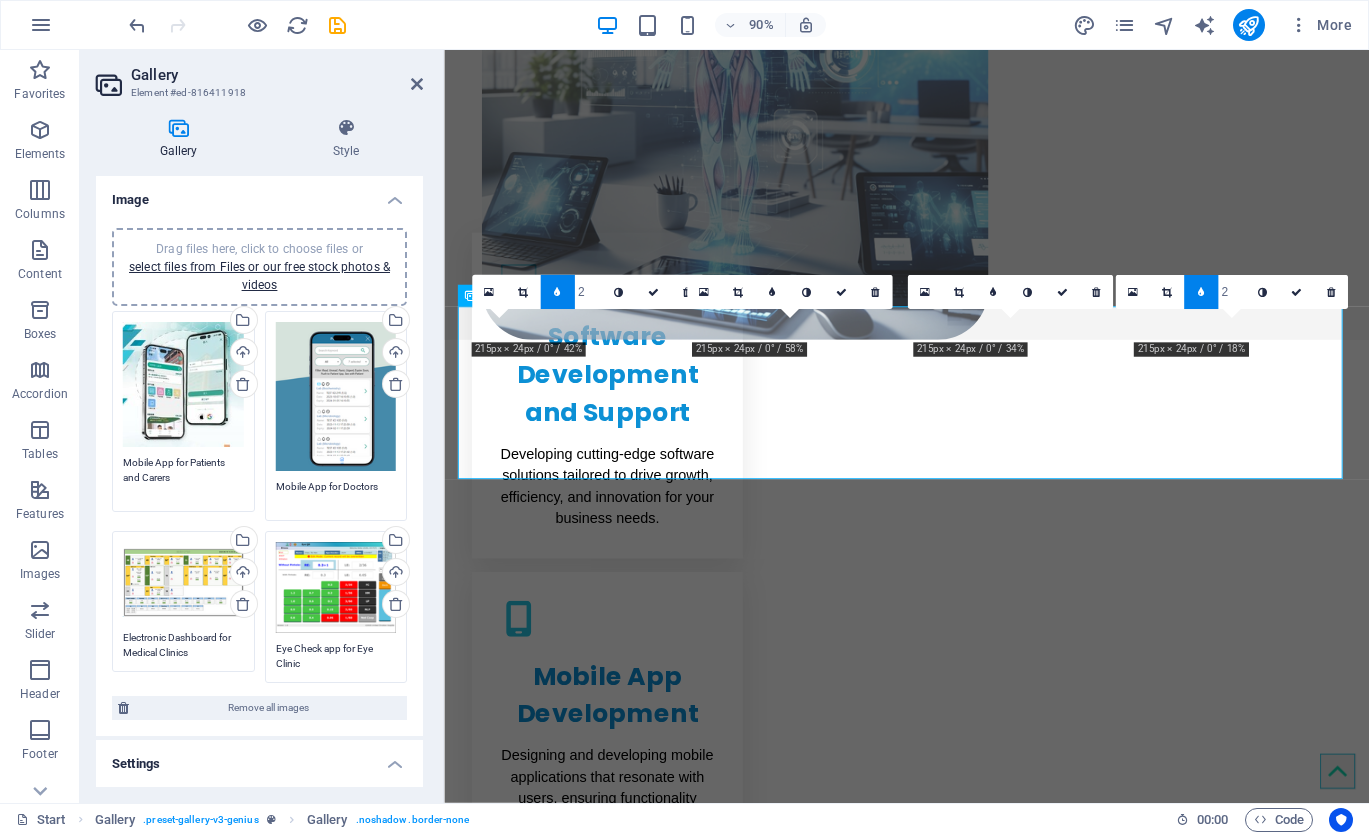 type on "Mobile App for Patients and Carers" 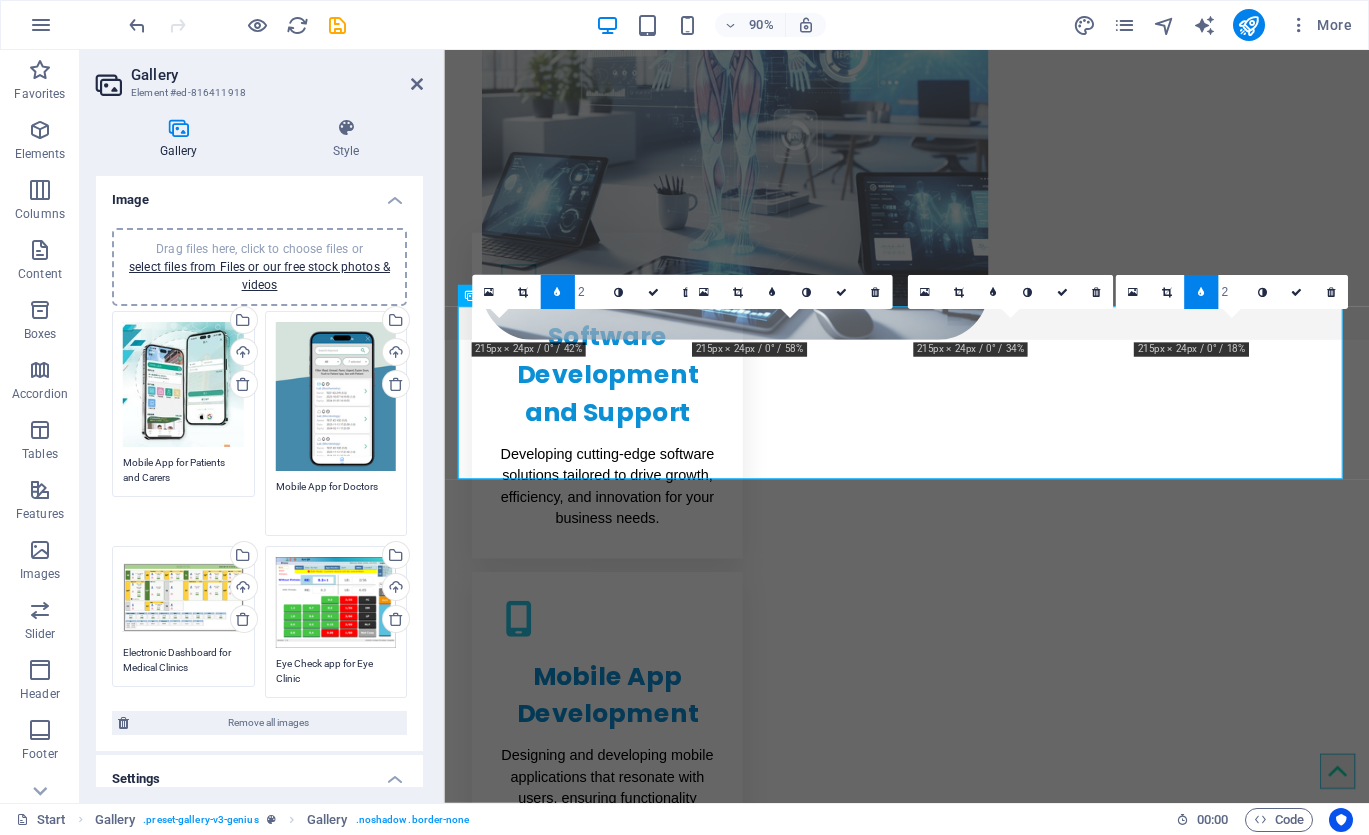 click on "Mobile App for Doctors" at bounding box center (336, 501) 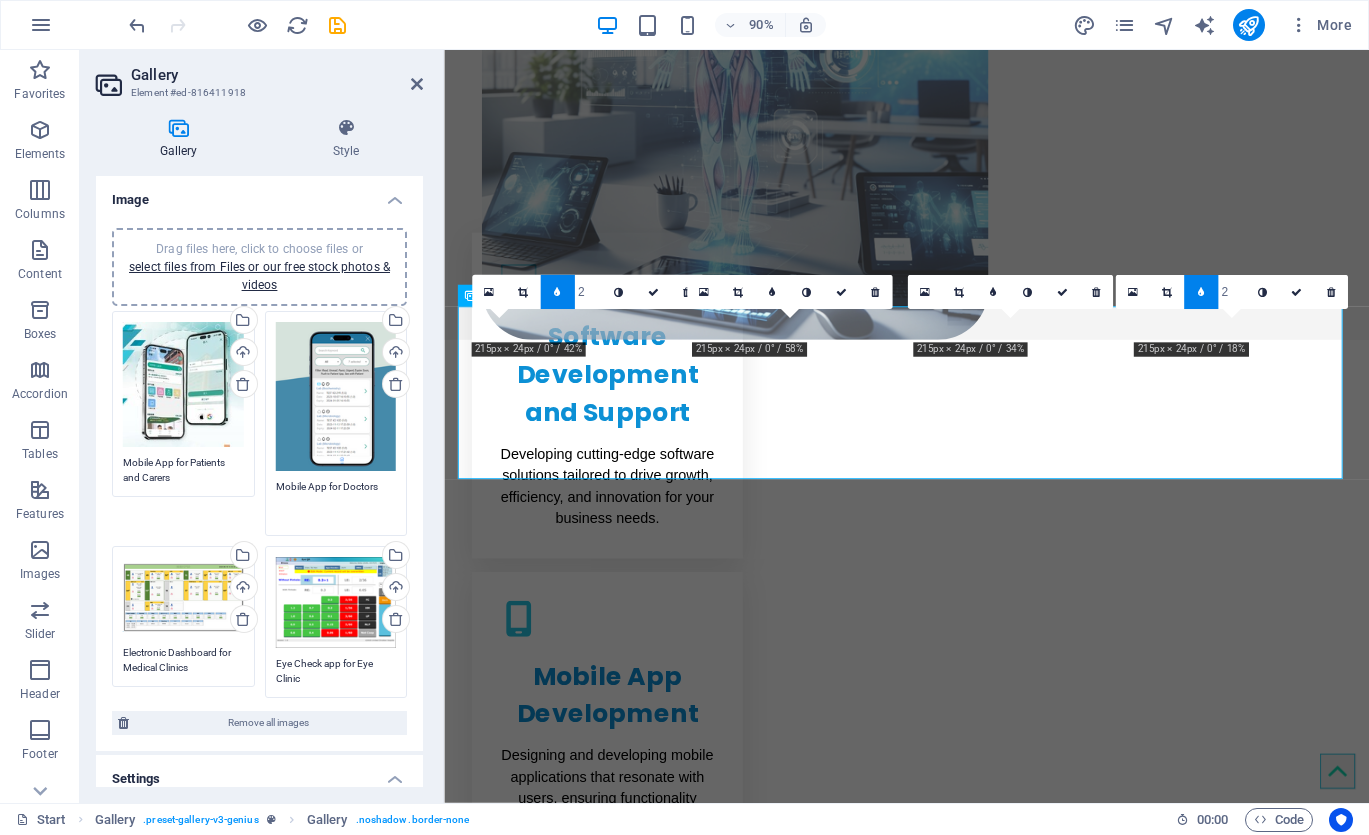click on "Mobile App for Doctors" at bounding box center [336, 501] 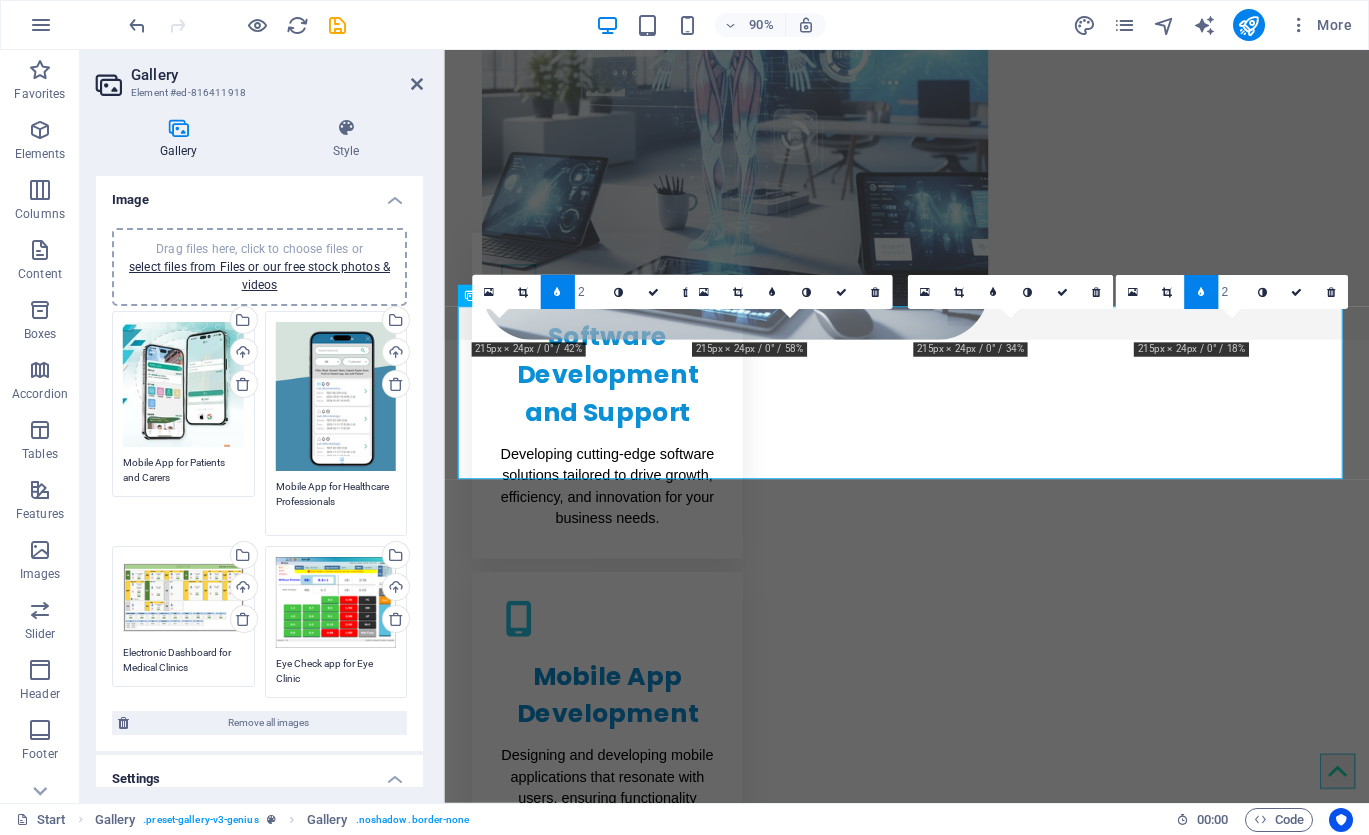 type on "Mobile App for Healthcare Professionals" 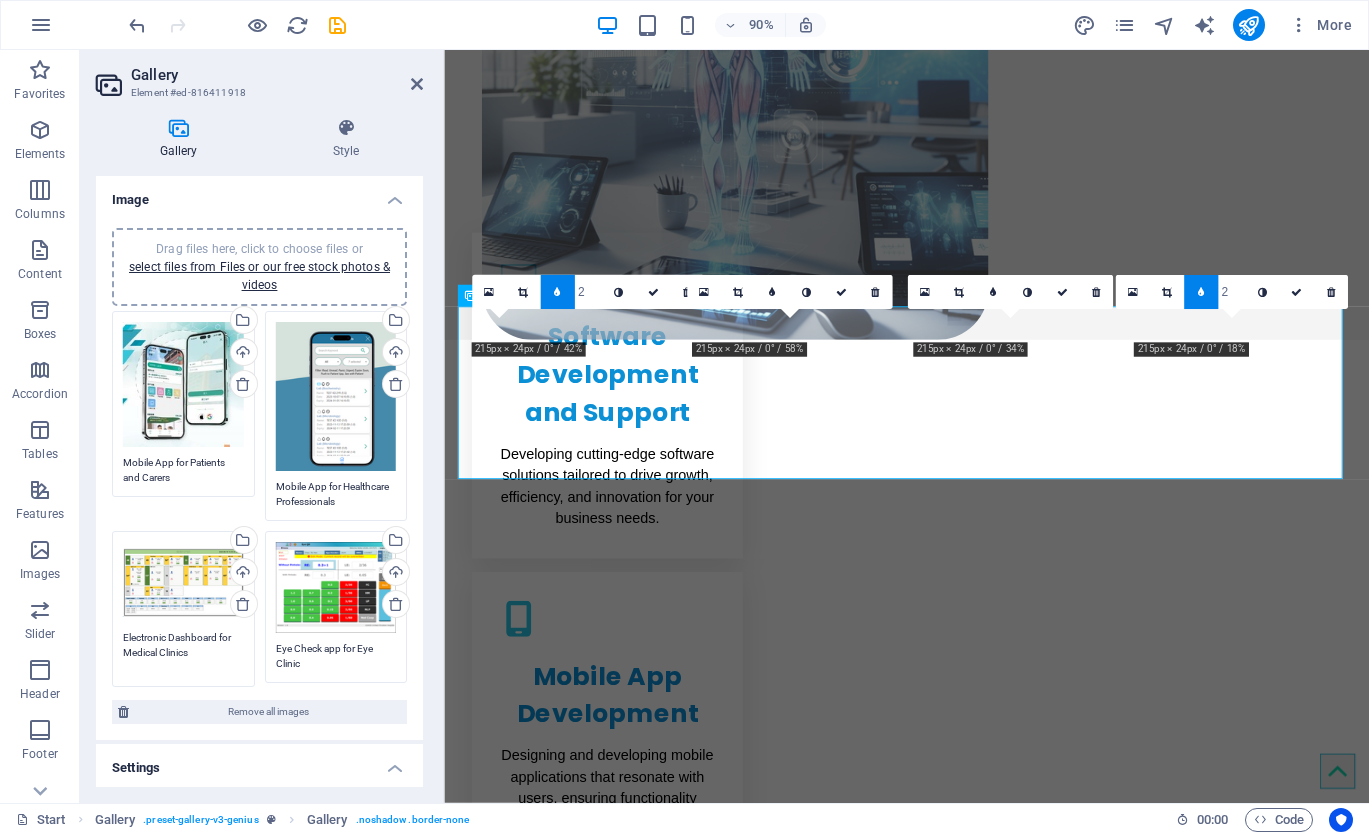 click on "Electronic Dashboard for Medical Clinics" at bounding box center [183, 652] 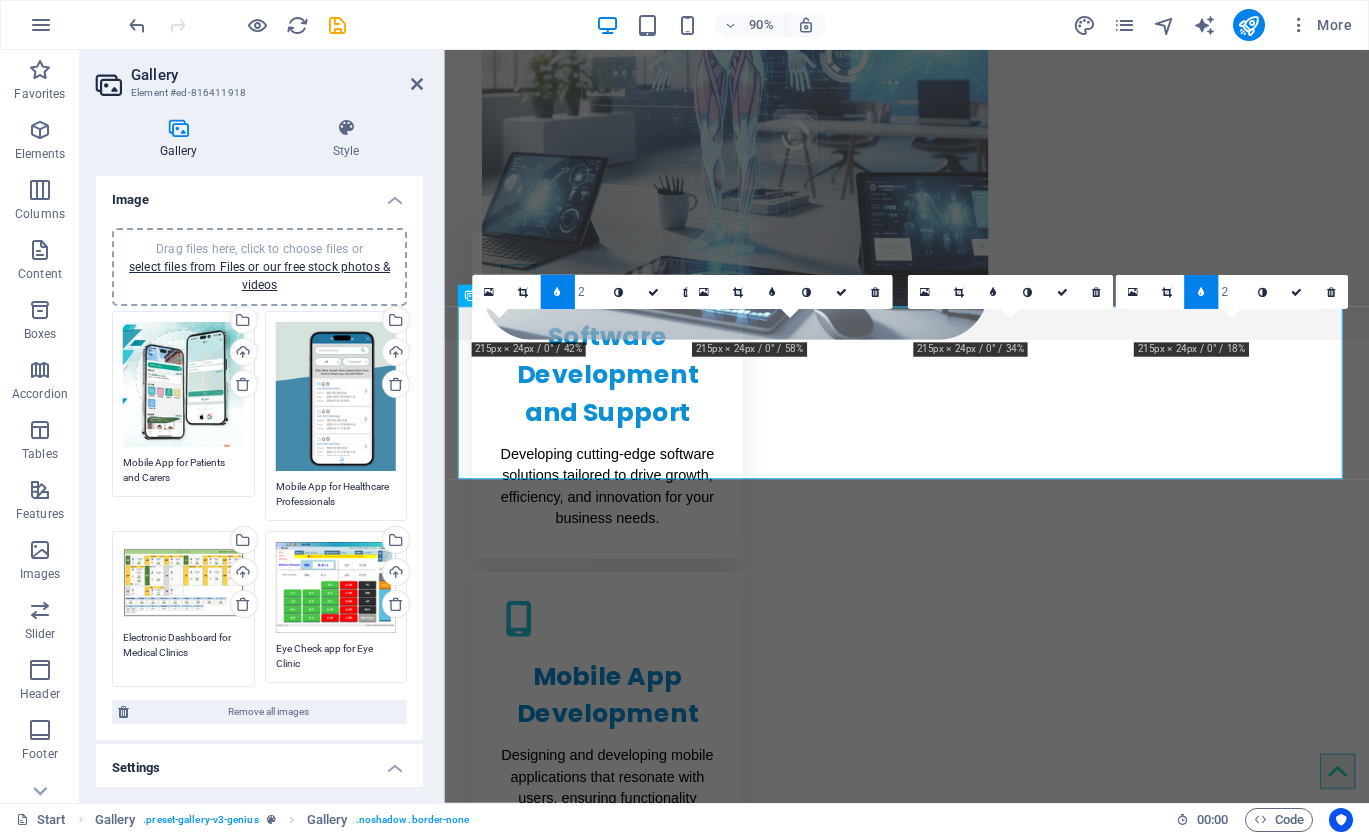 drag, startPoint x: 159, startPoint y: 652, endPoint x: 126, endPoint y: 653, distance: 33.01515 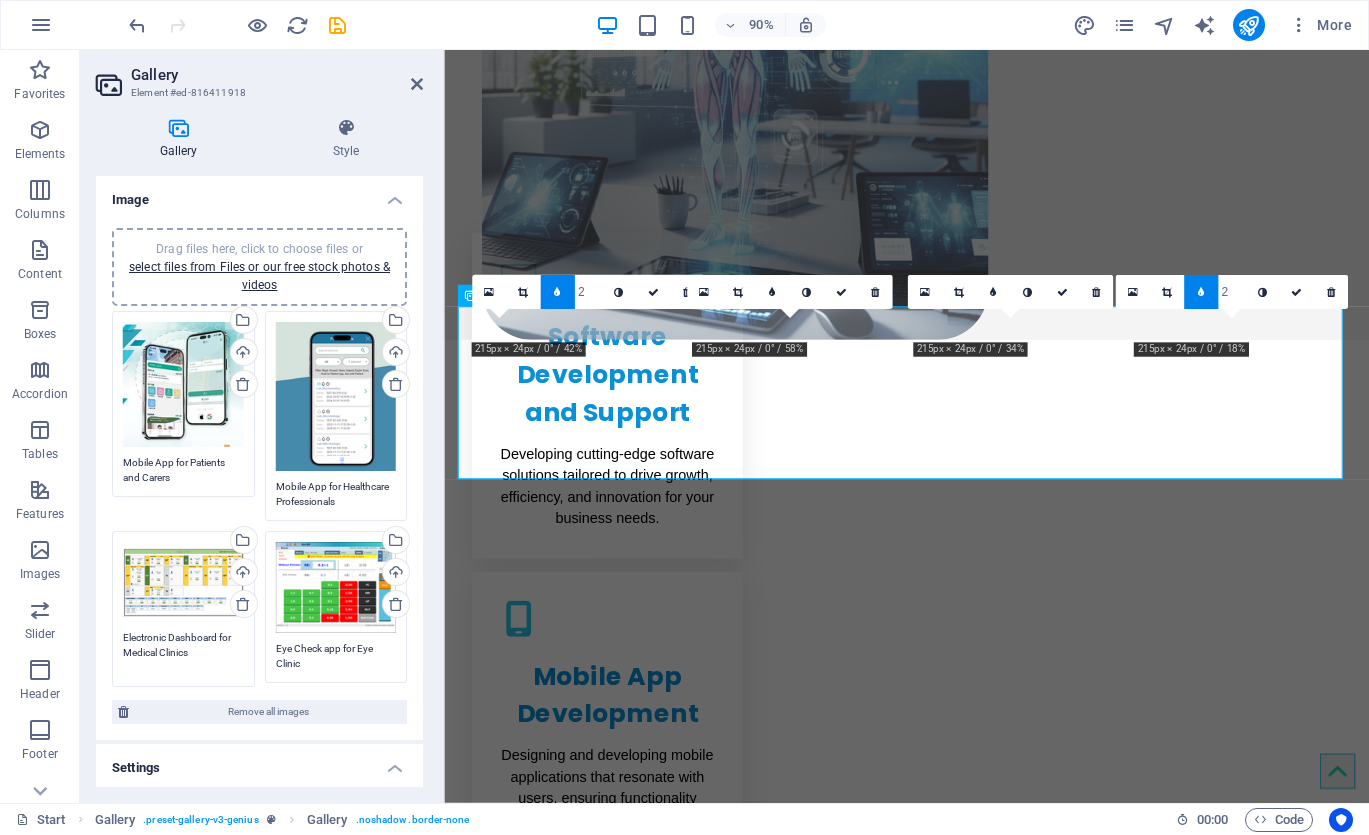 click on "Electronic Dashboard for Medical Clinics" at bounding box center [183, 652] 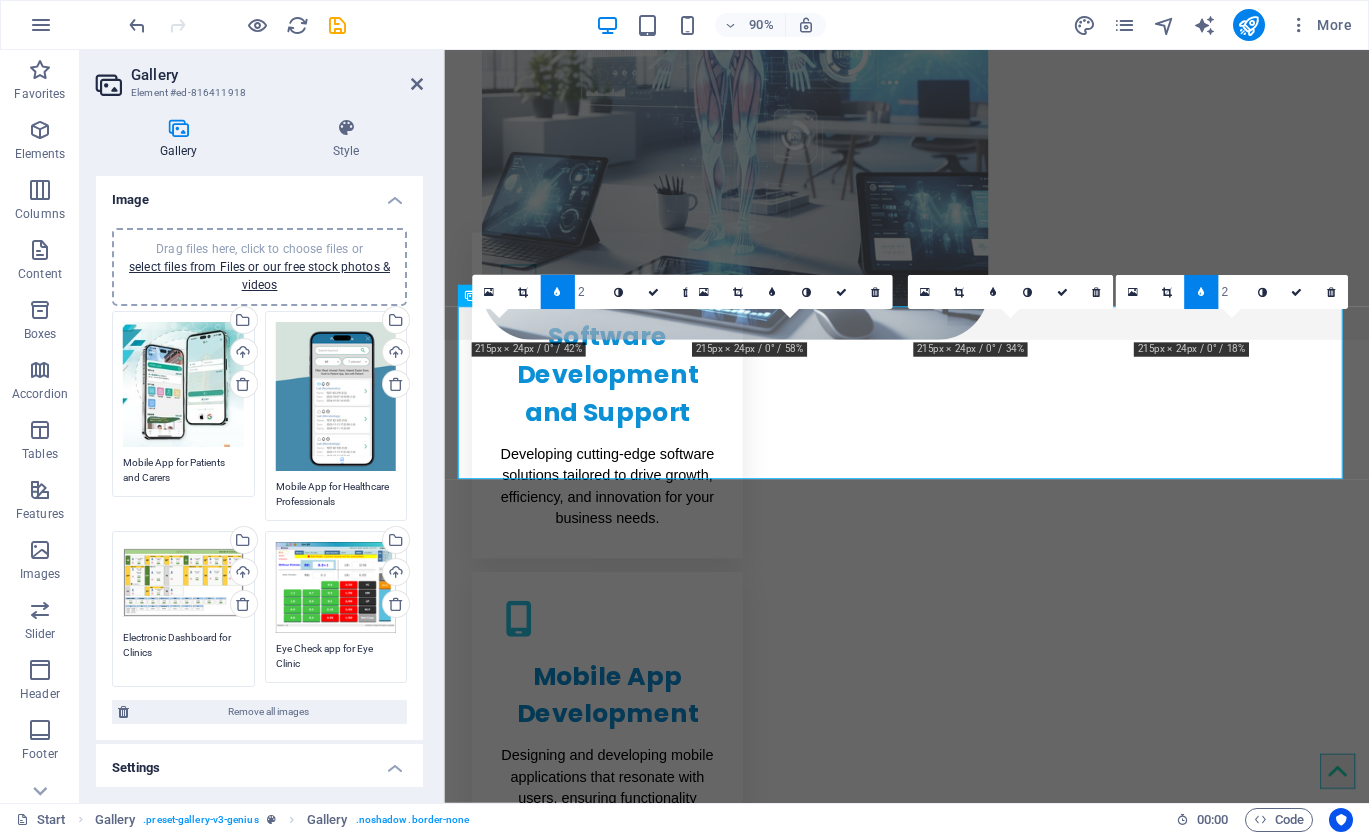 type on "Electronic Dashboard for Clinics" 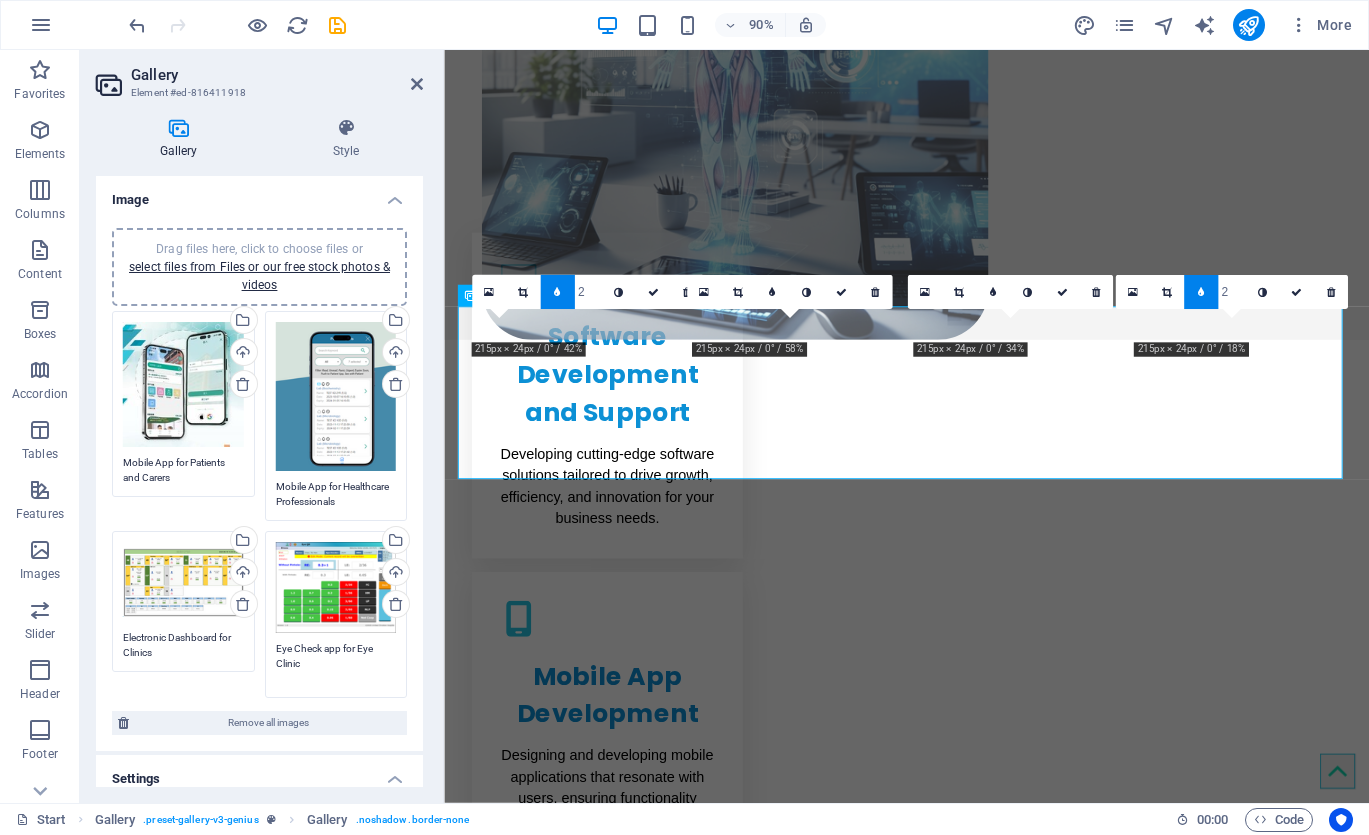 click on "Eye Check app for Eye Clinic" at bounding box center (336, 663) 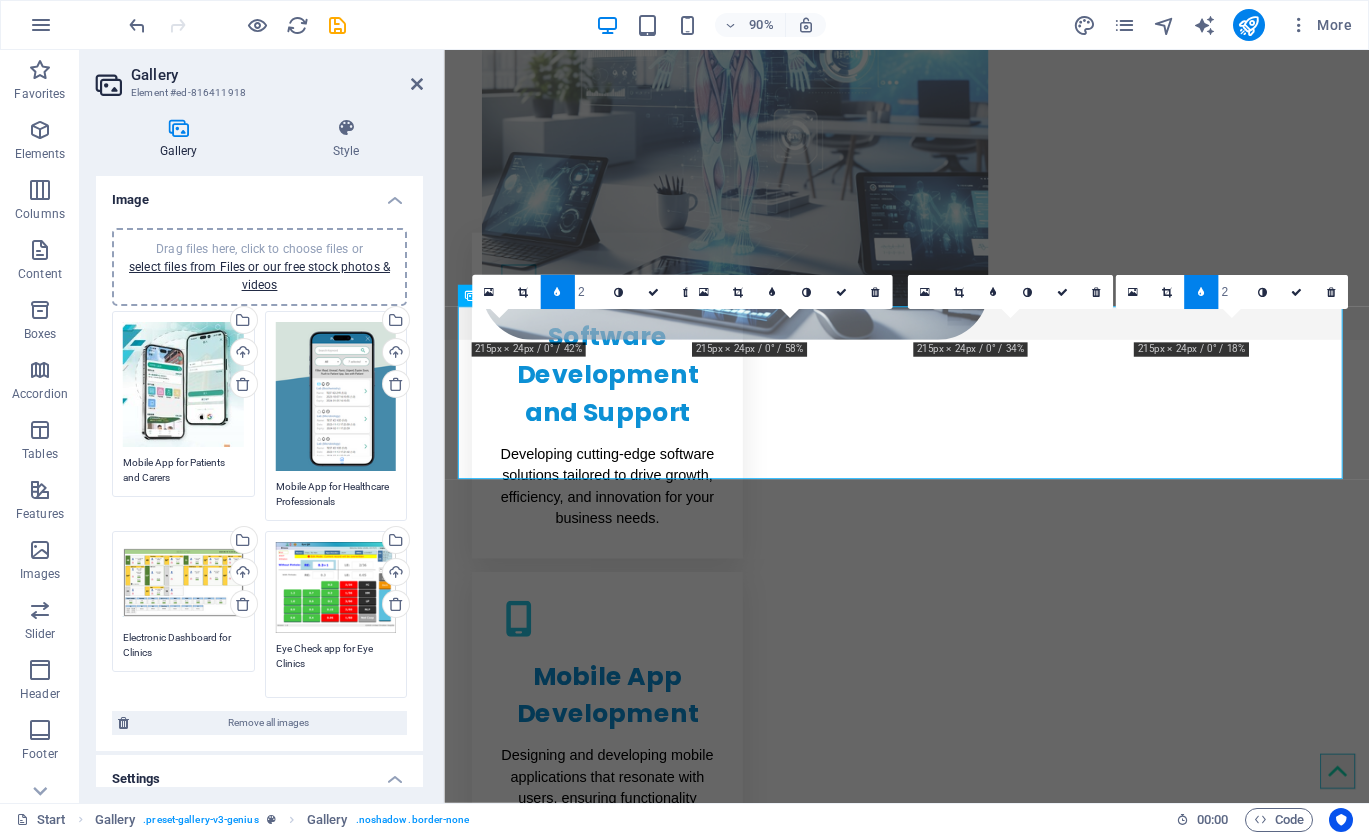 drag, startPoint x: 336, startPoint y: 645, endPoint x: 342, endPoint y: 656, distance: 12.529964 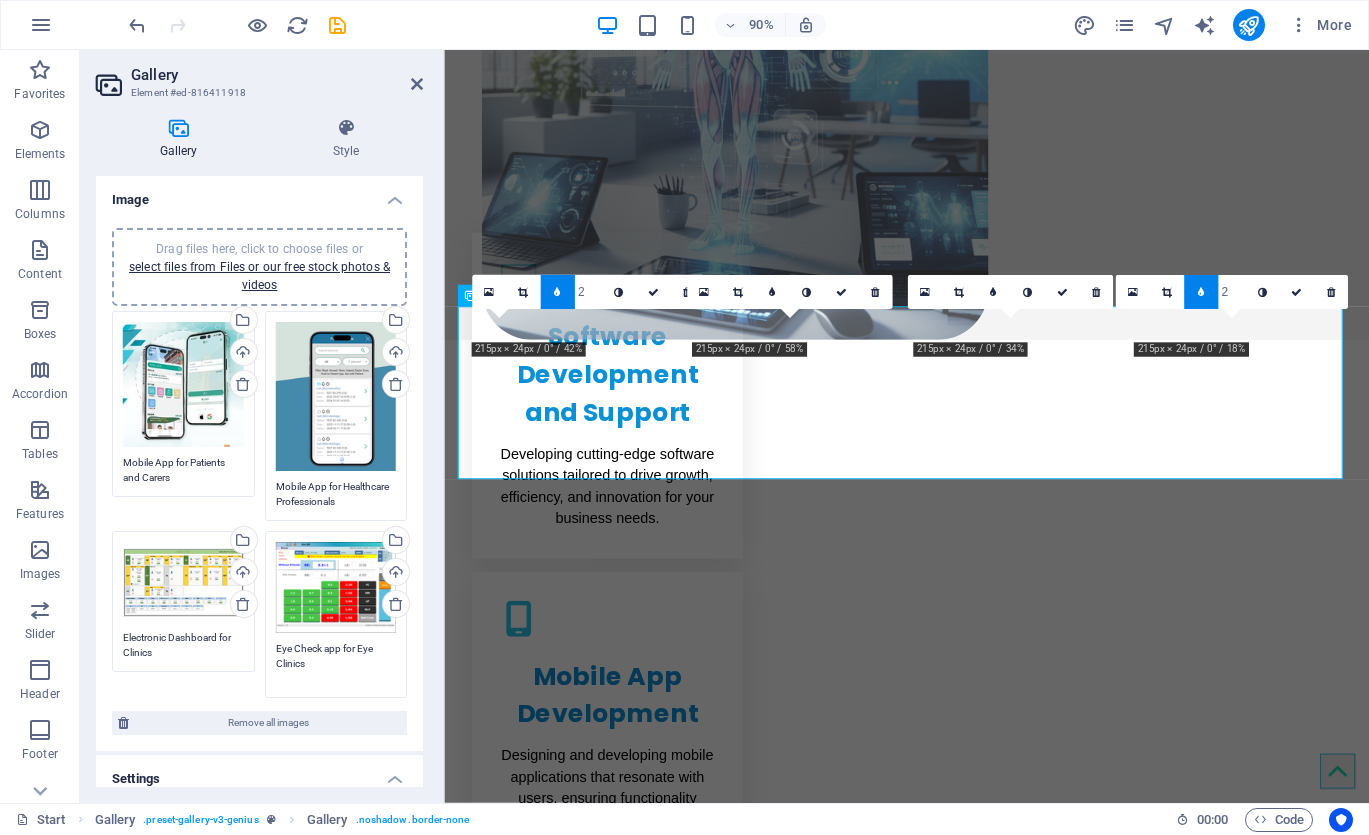 click on "Eye Check app for Eye Clinics" at bounding box center [336, 663] 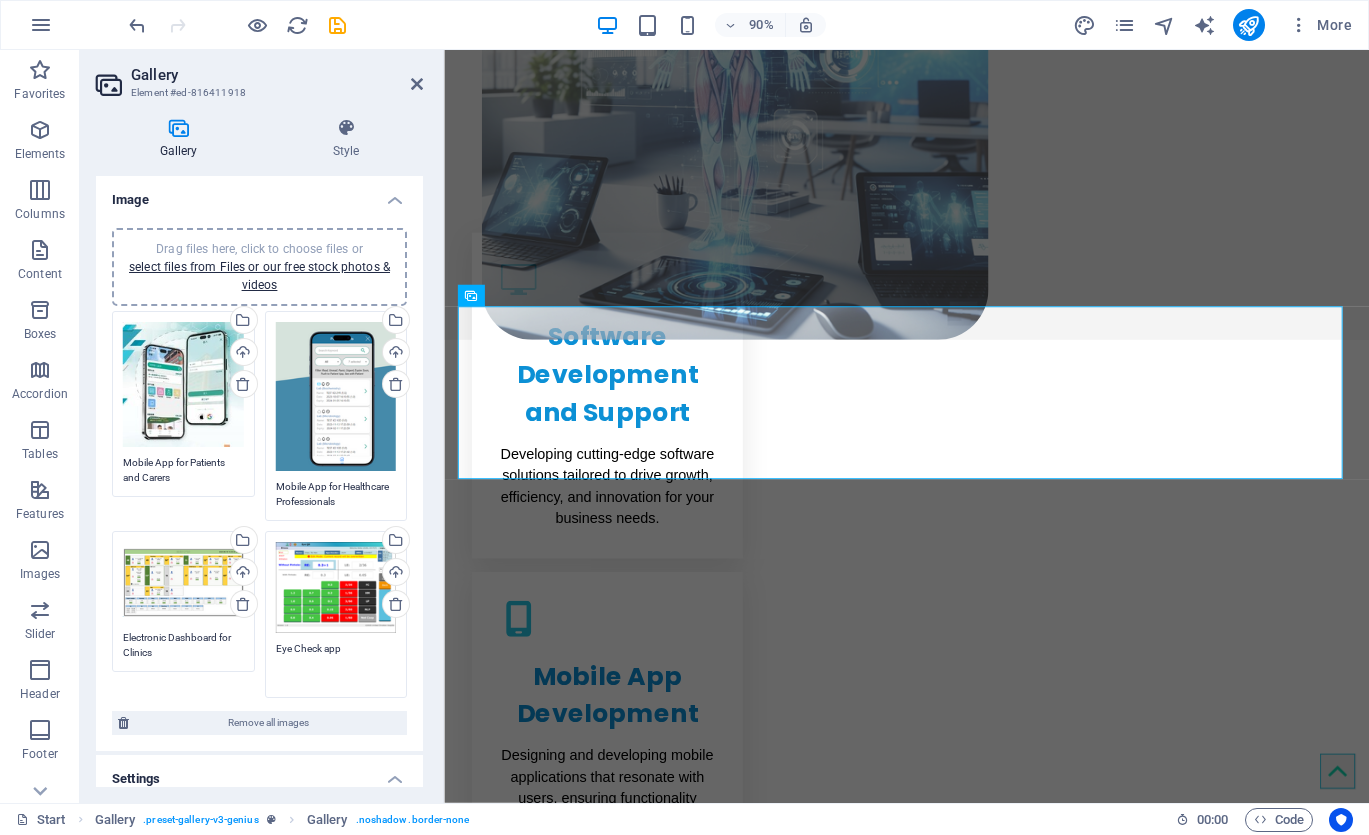 type on "Eye Check app" 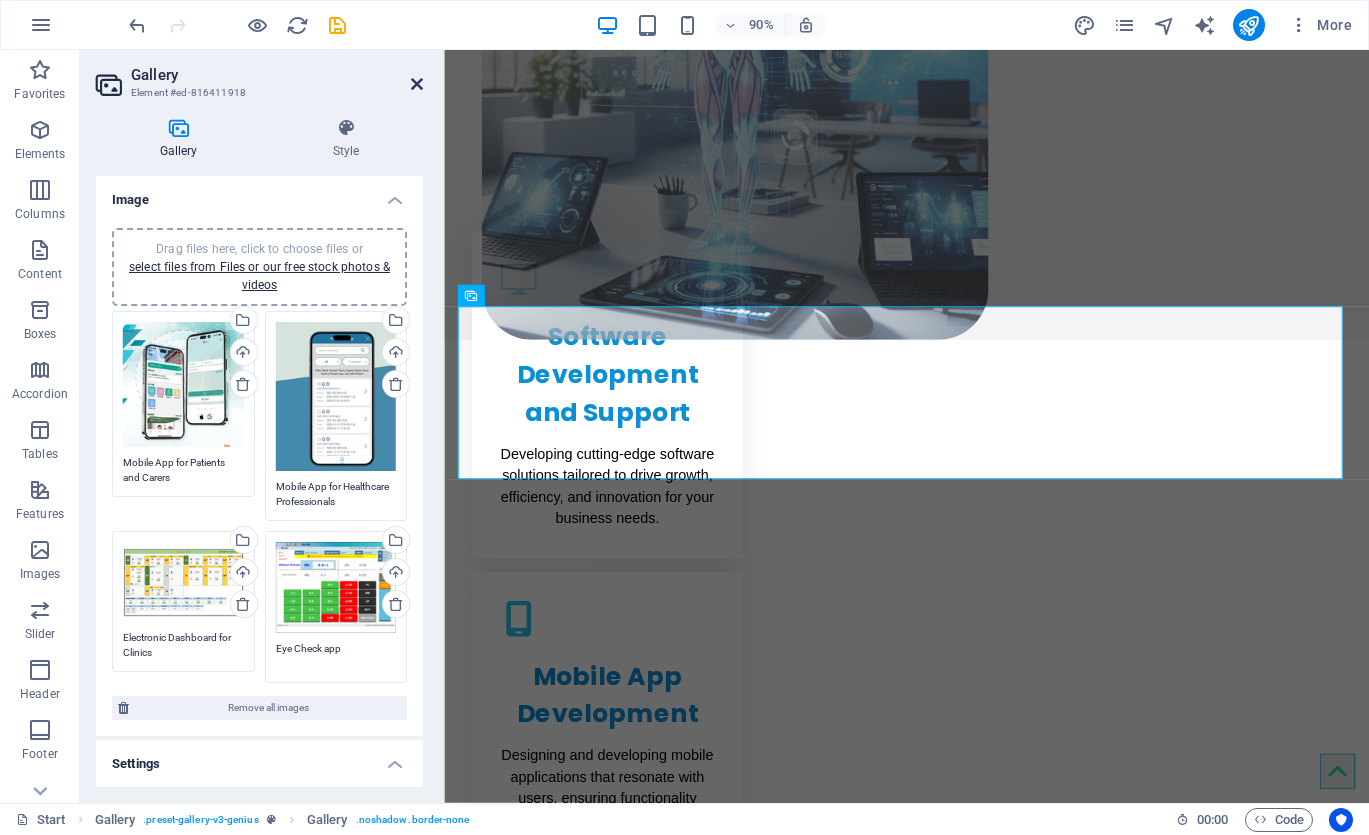 click at bounding box center [417, 84] 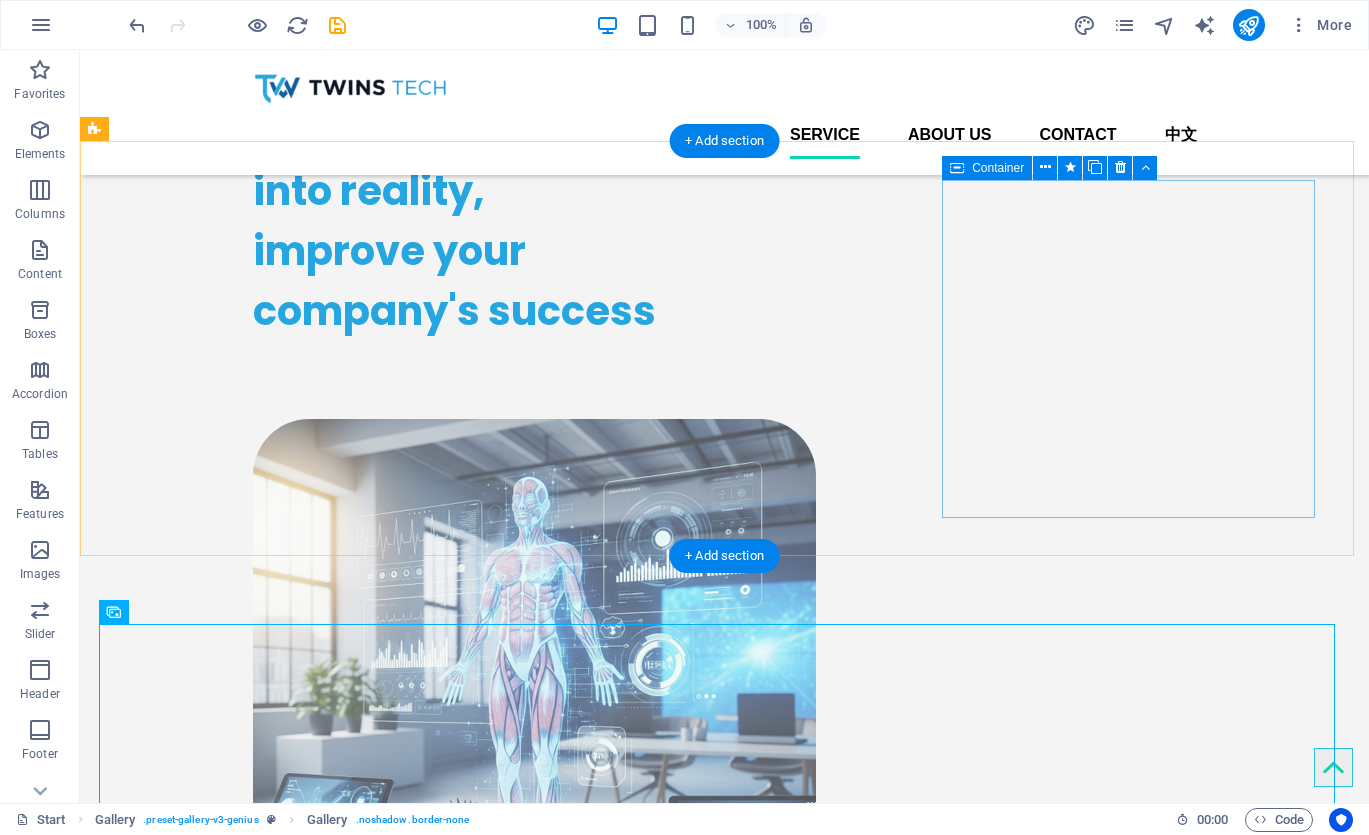 scroll, scrollTop: 0, scrollLeft: 0, axis: both 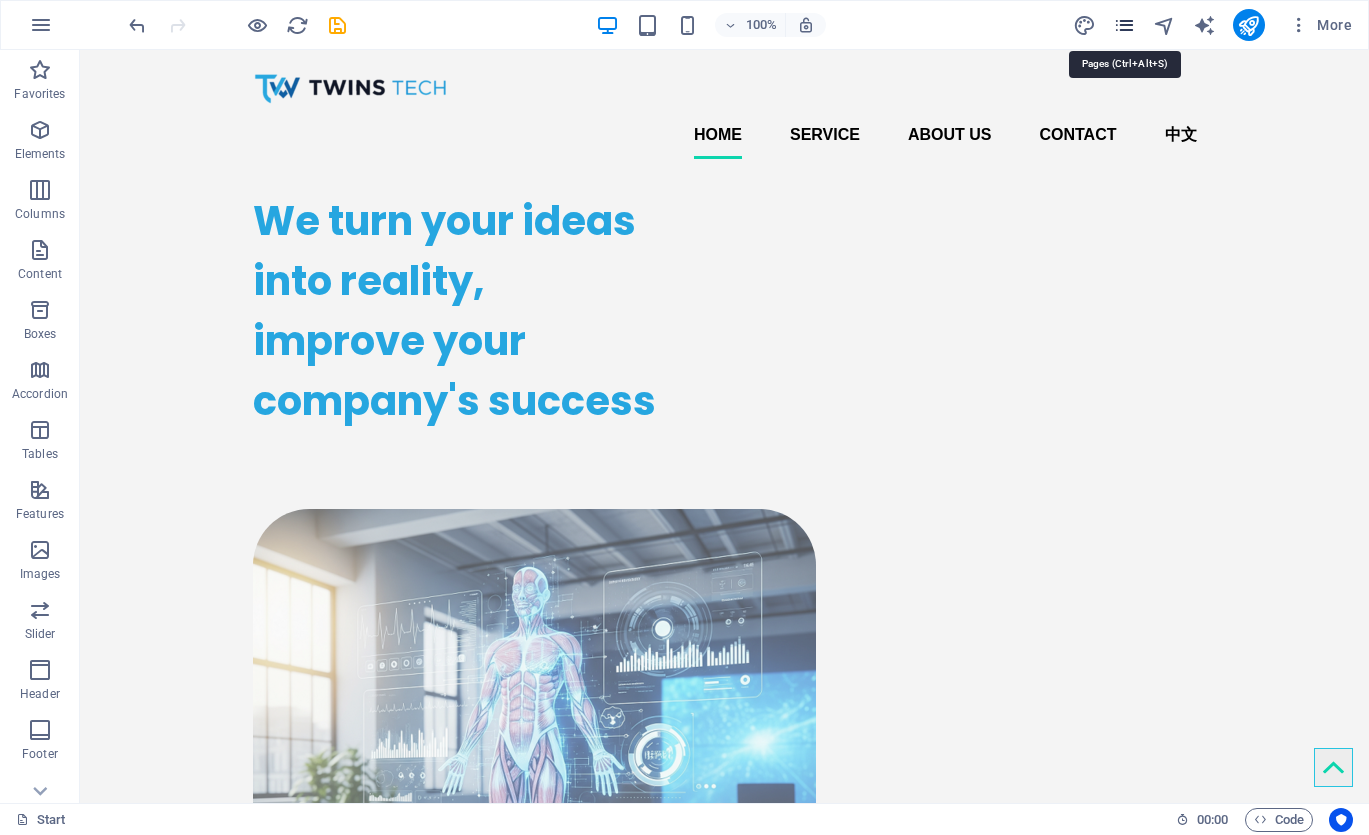 click at bounding box center [1124, 25] 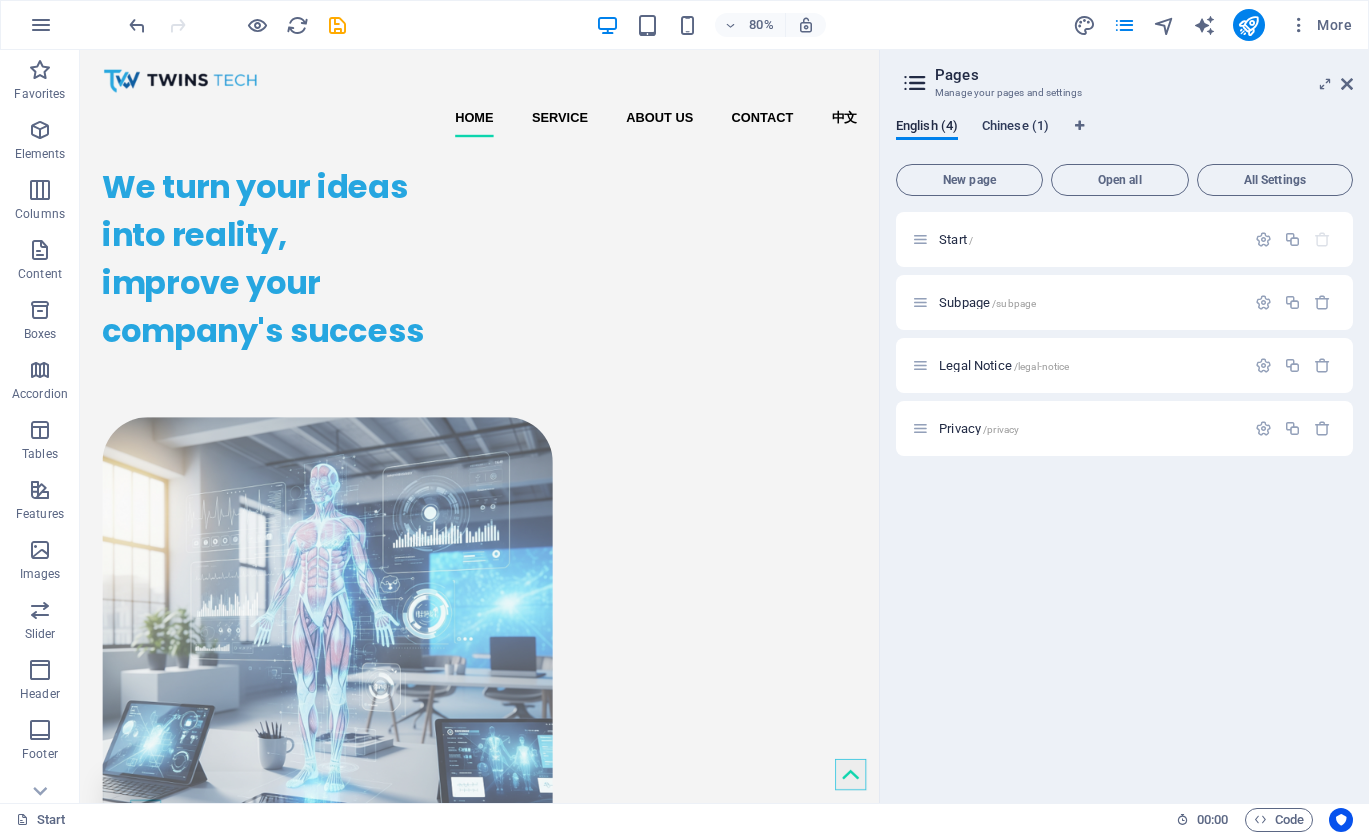 click on "Chinese (1)" at bounding box center [1015, 128] 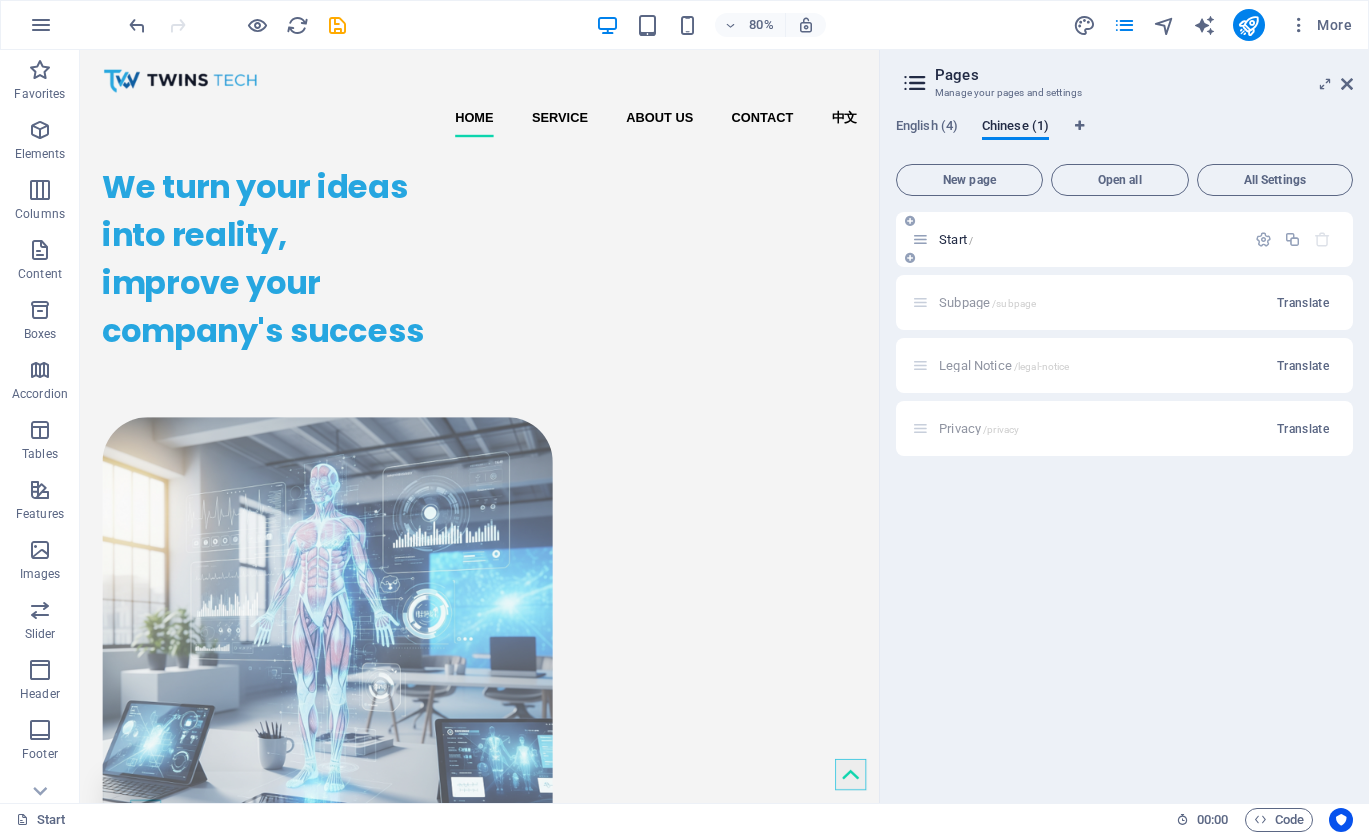 click on "Start /" at bounding box center (956, 239) 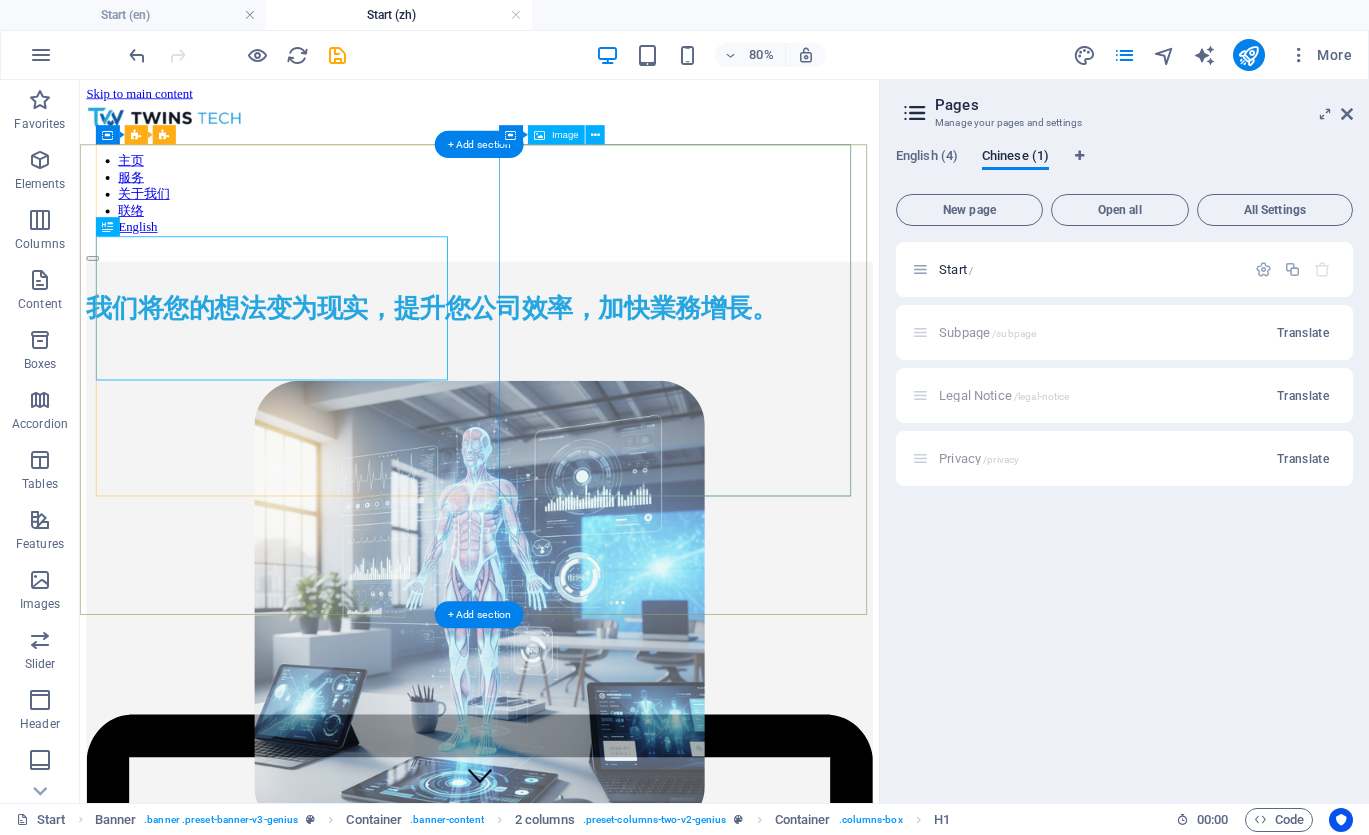 scroll, scrollTop: 0, scrollLeft: 0, axis: both 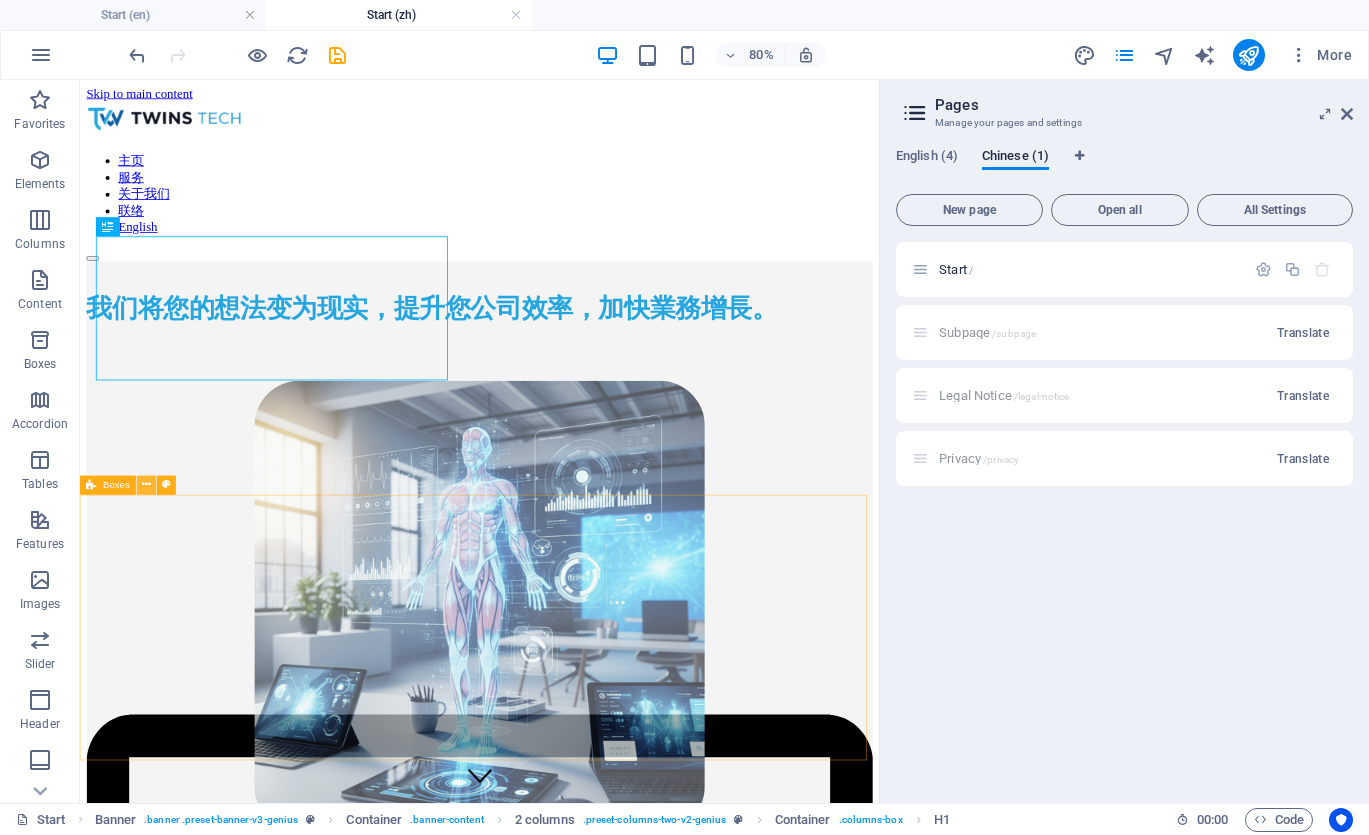 click at bounding box center (146, 484) 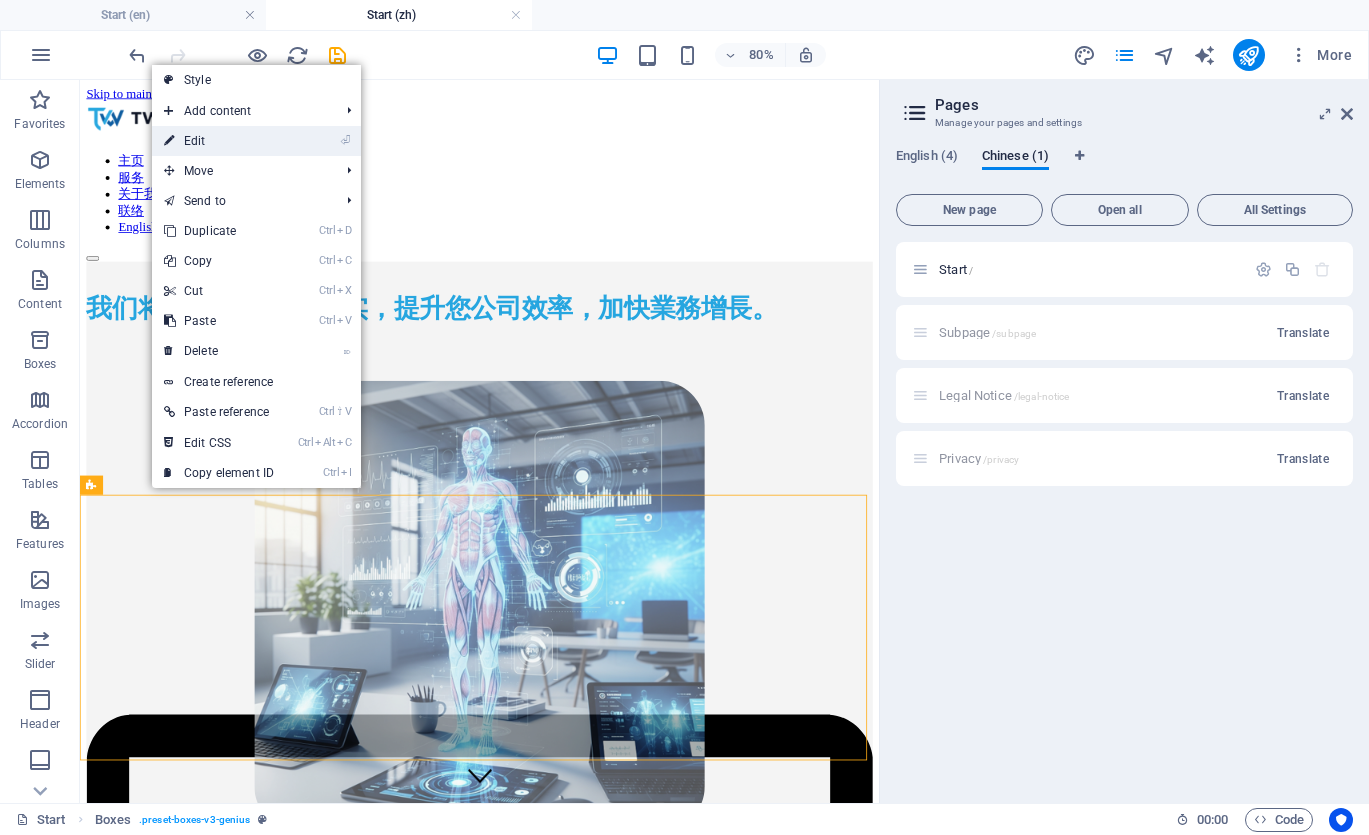 click on "⏎  Edit" at bounding box center (219, 141) 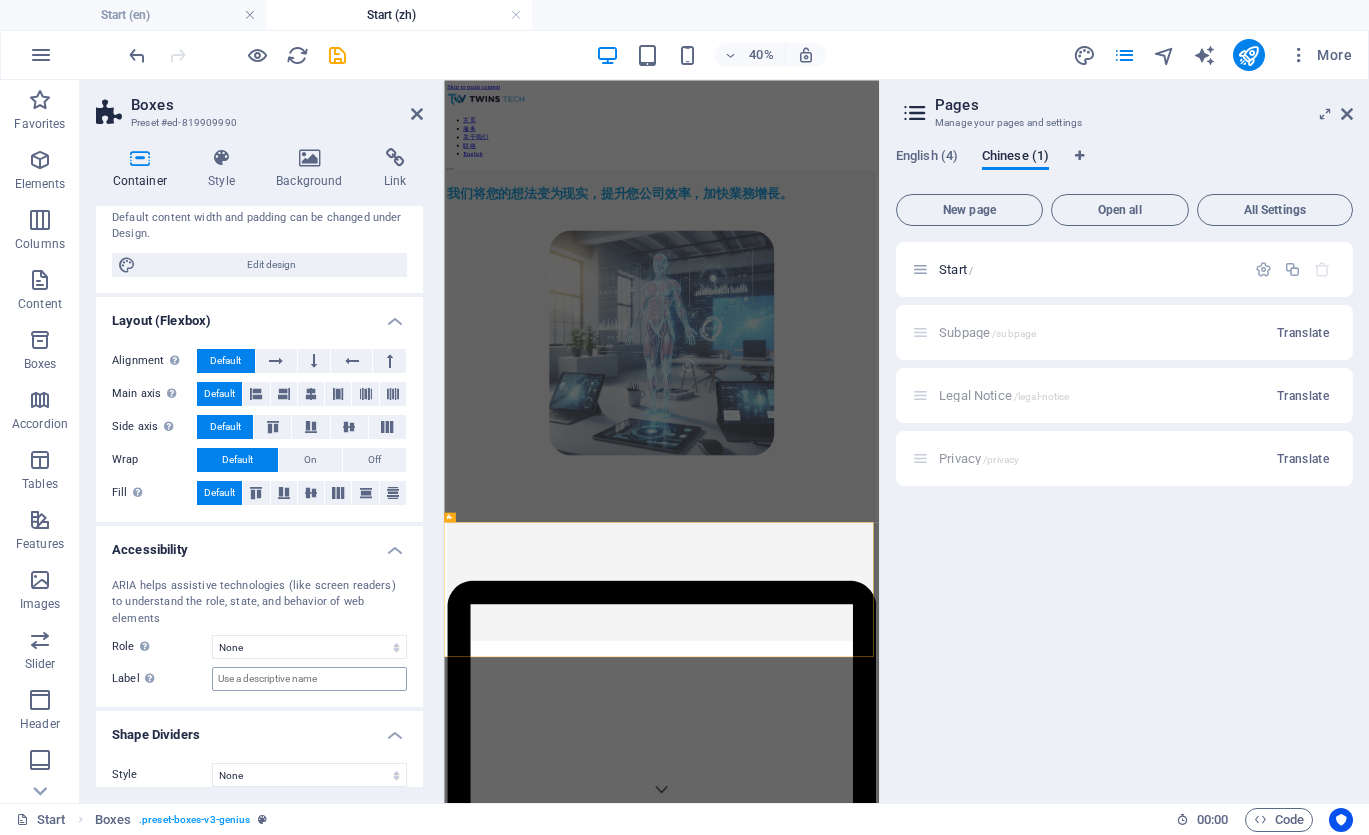 scroll, scrollTop: 0, scrollLeft: 0, axis: both 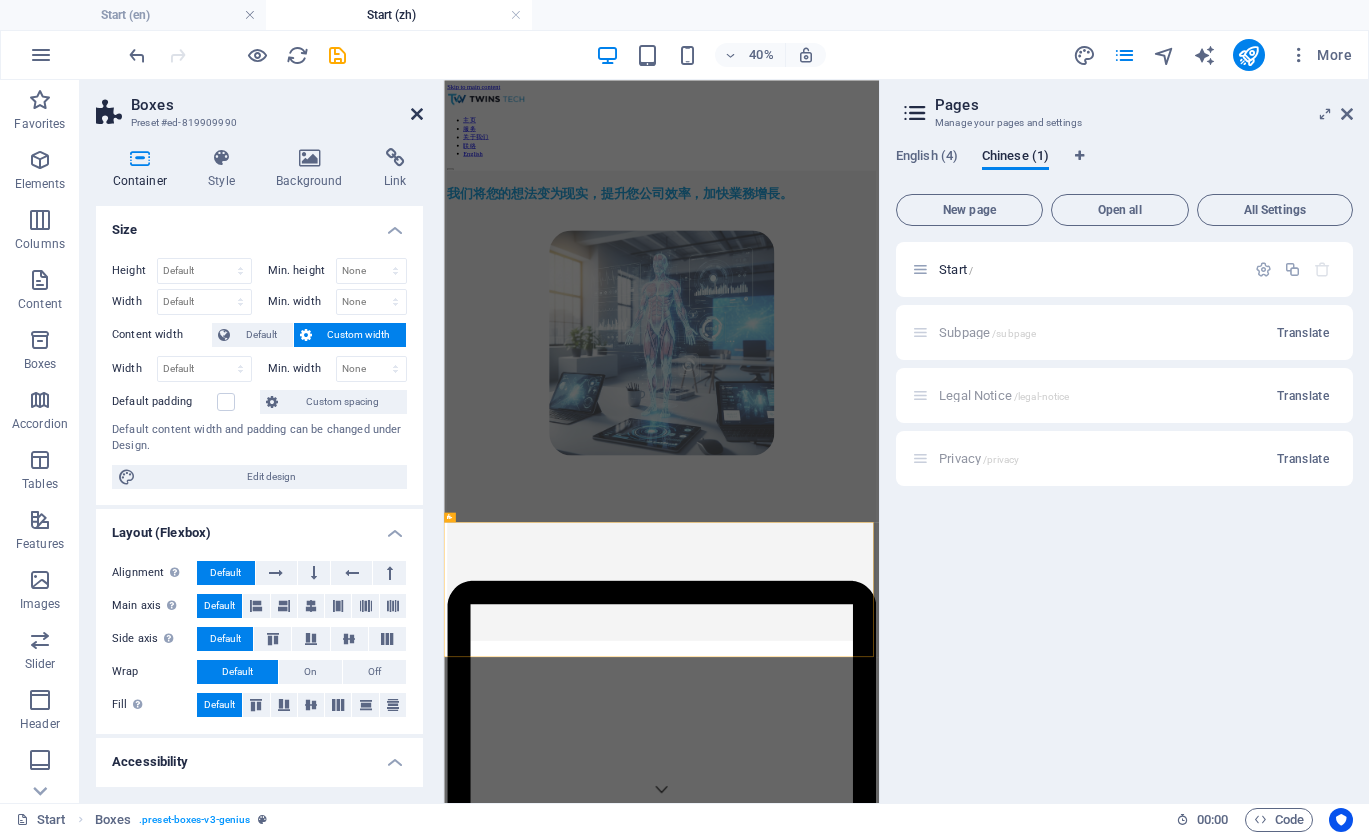 click at bounding box center [417, 114] 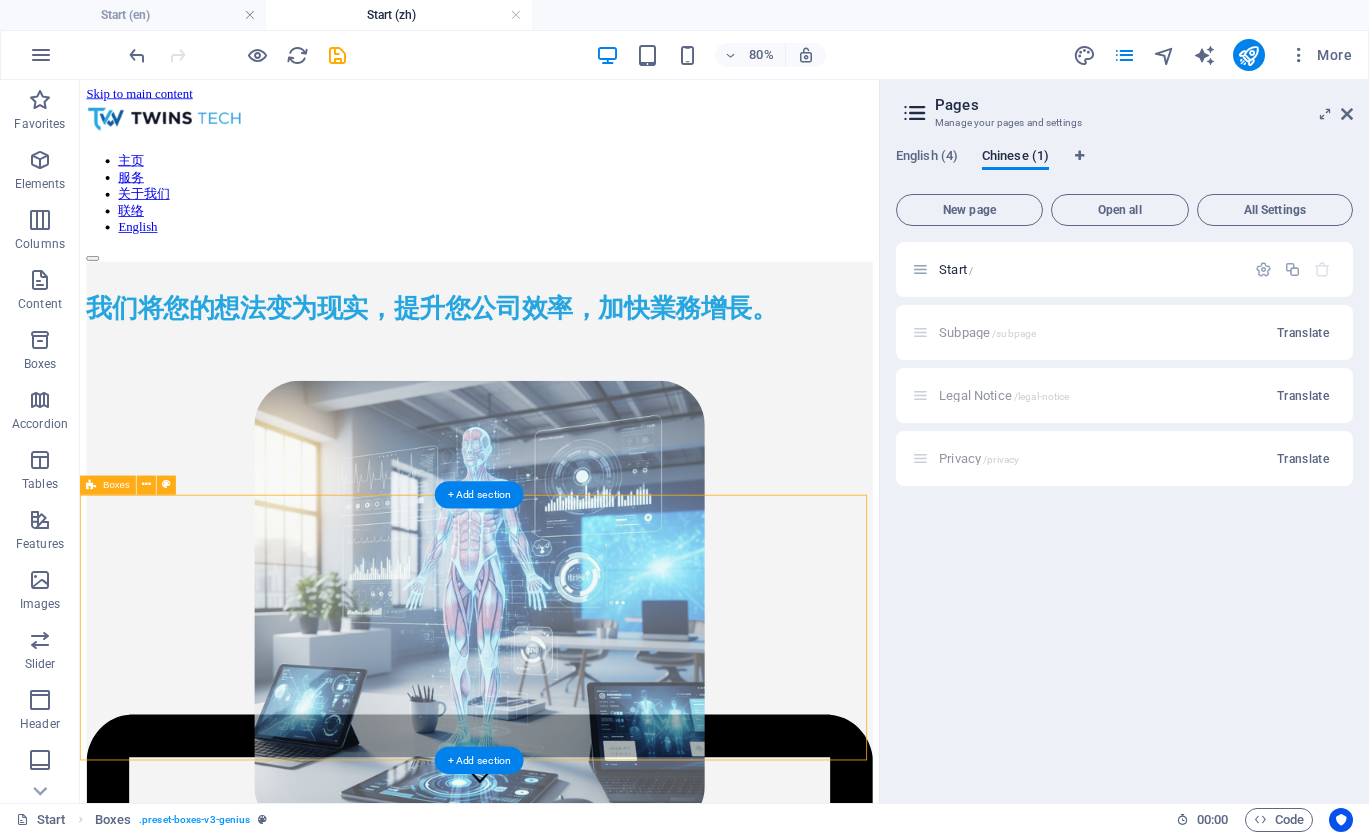 click on "软件开发及支援 开发尖端的软件解决方案，以推动您的业务需求增长、效率和创新。 手机应用程式开发 为用户度身订造设计及开发，适用于不同行动平台的手机应用程序。 .fa-secondary{opacity:.4} 医疗系统互通与数据共享 以国际标准化格式与不同医疗系统互通及电子数据共享。" at bounding box center [579, 2663] 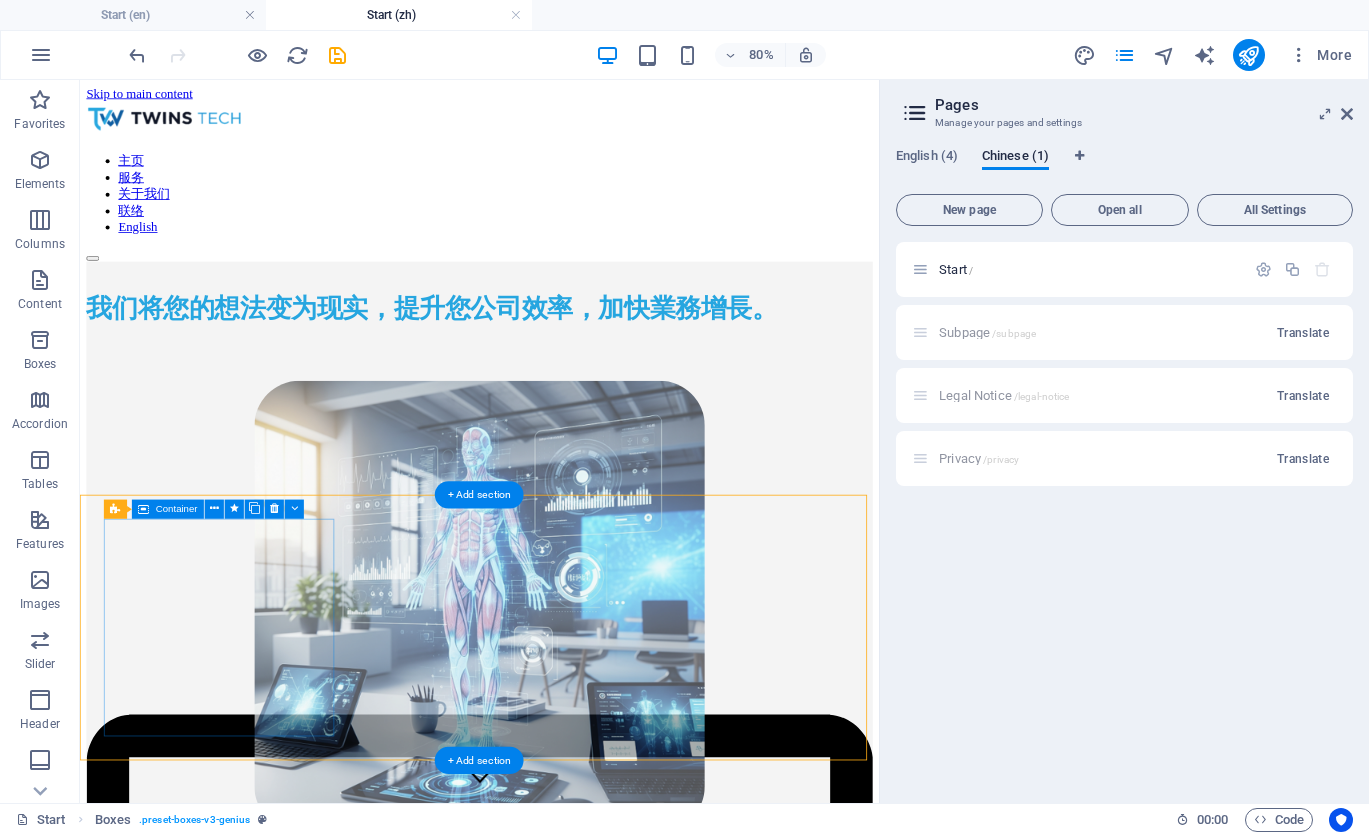 click on "软件开发及支援 开发尖端的软件解决方案，以推动您的业务需求增长、效率和创新。" at bounding box center [579, 1368] 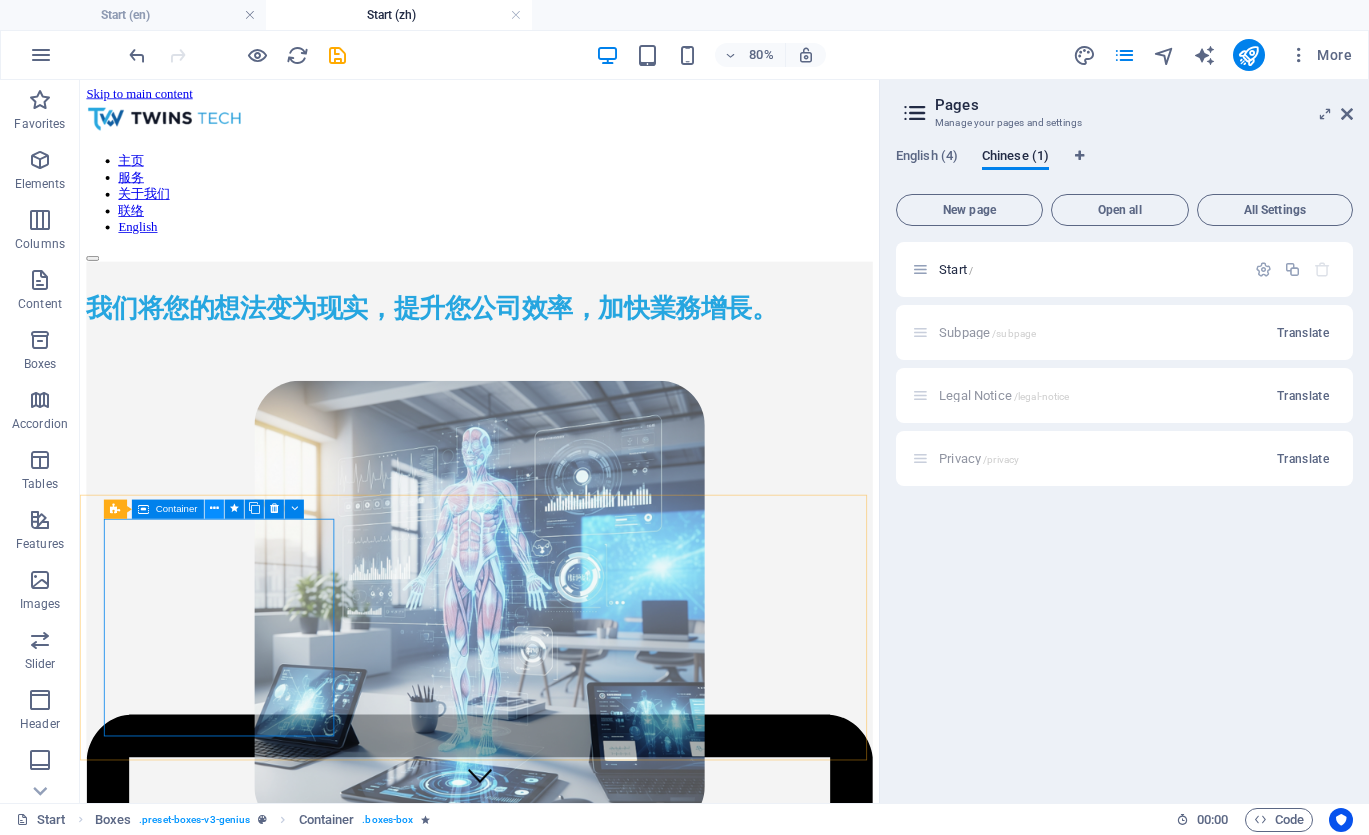 click at bounding box center (214, 508) 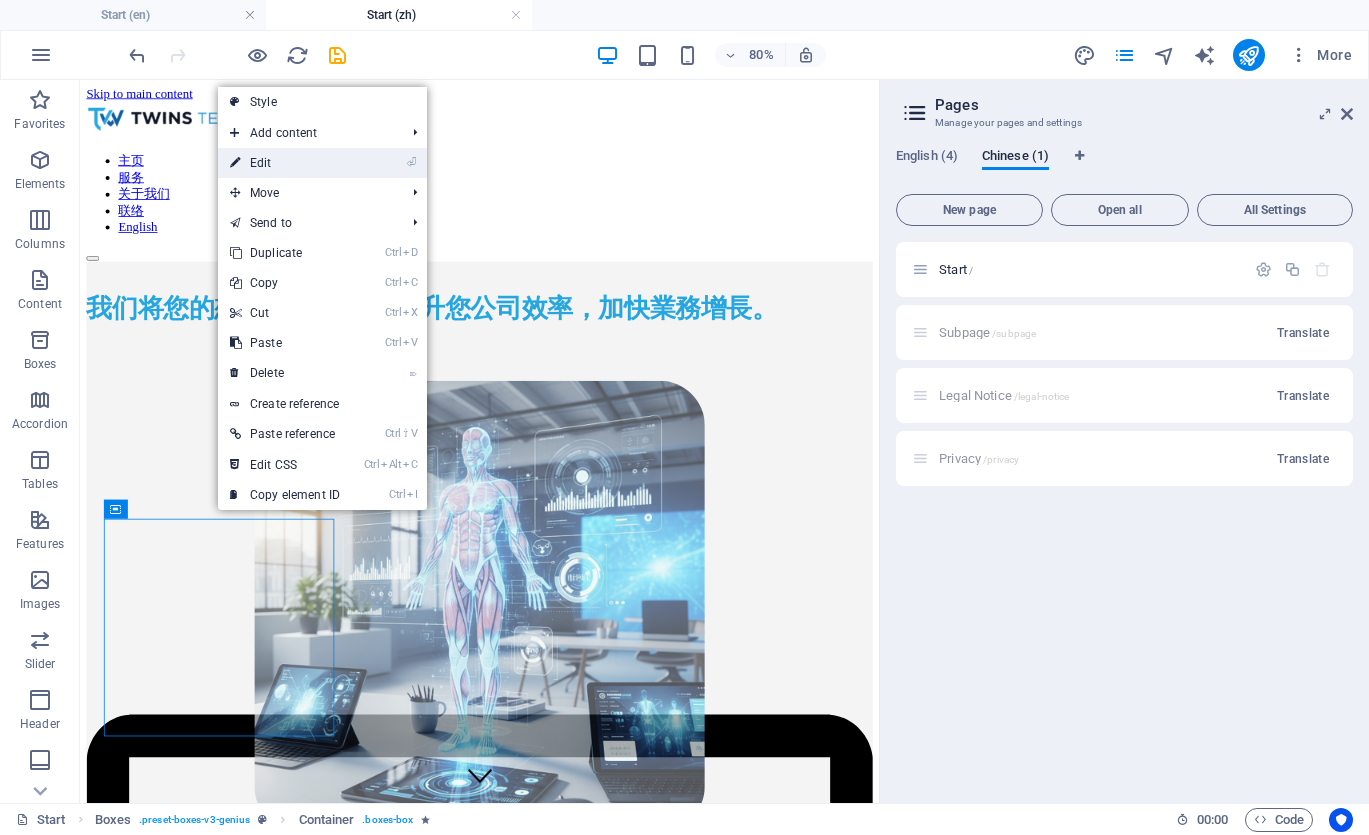 click on "⏎  Edit" at bounding box center [285, 163] 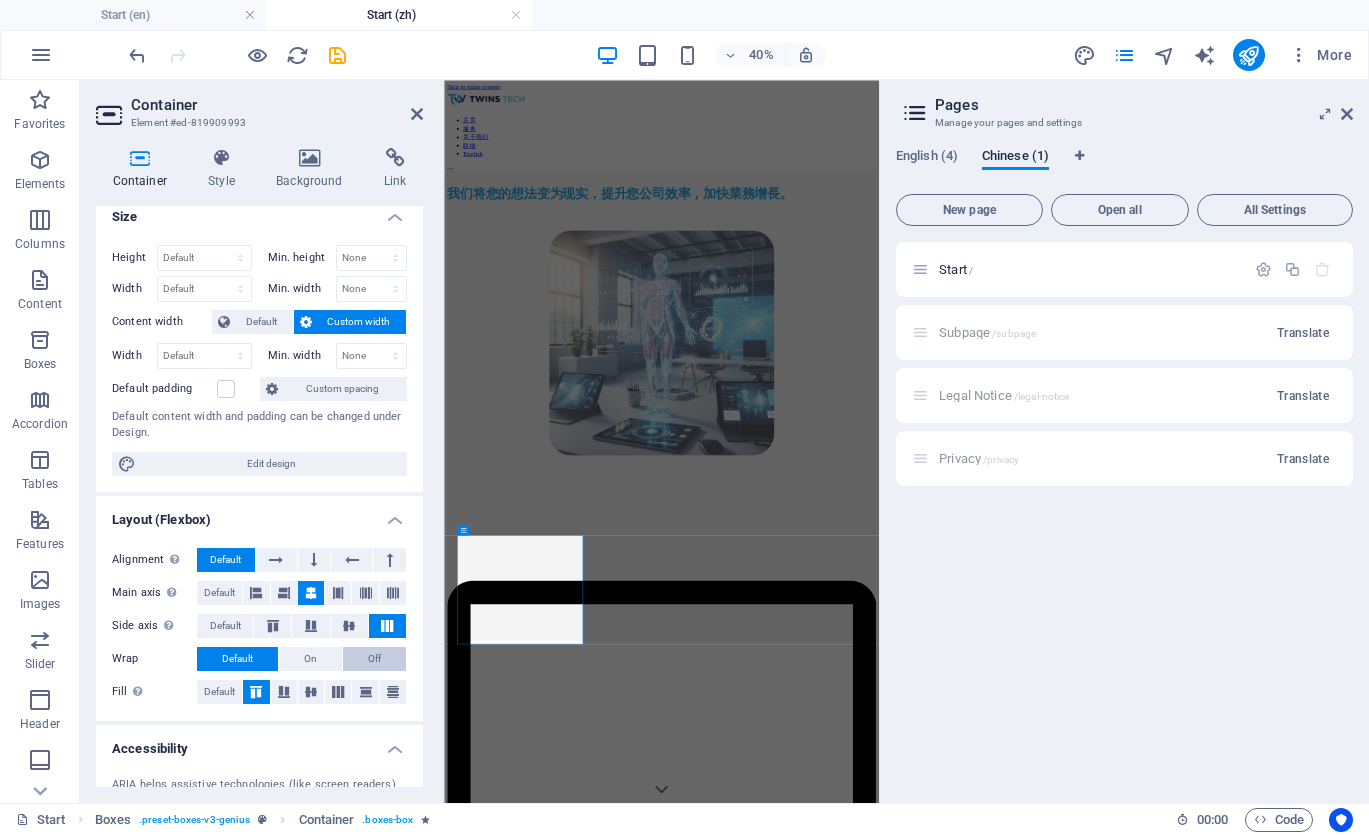 scroll, scrollTop: 0, scrollLeft: 0, axis: both 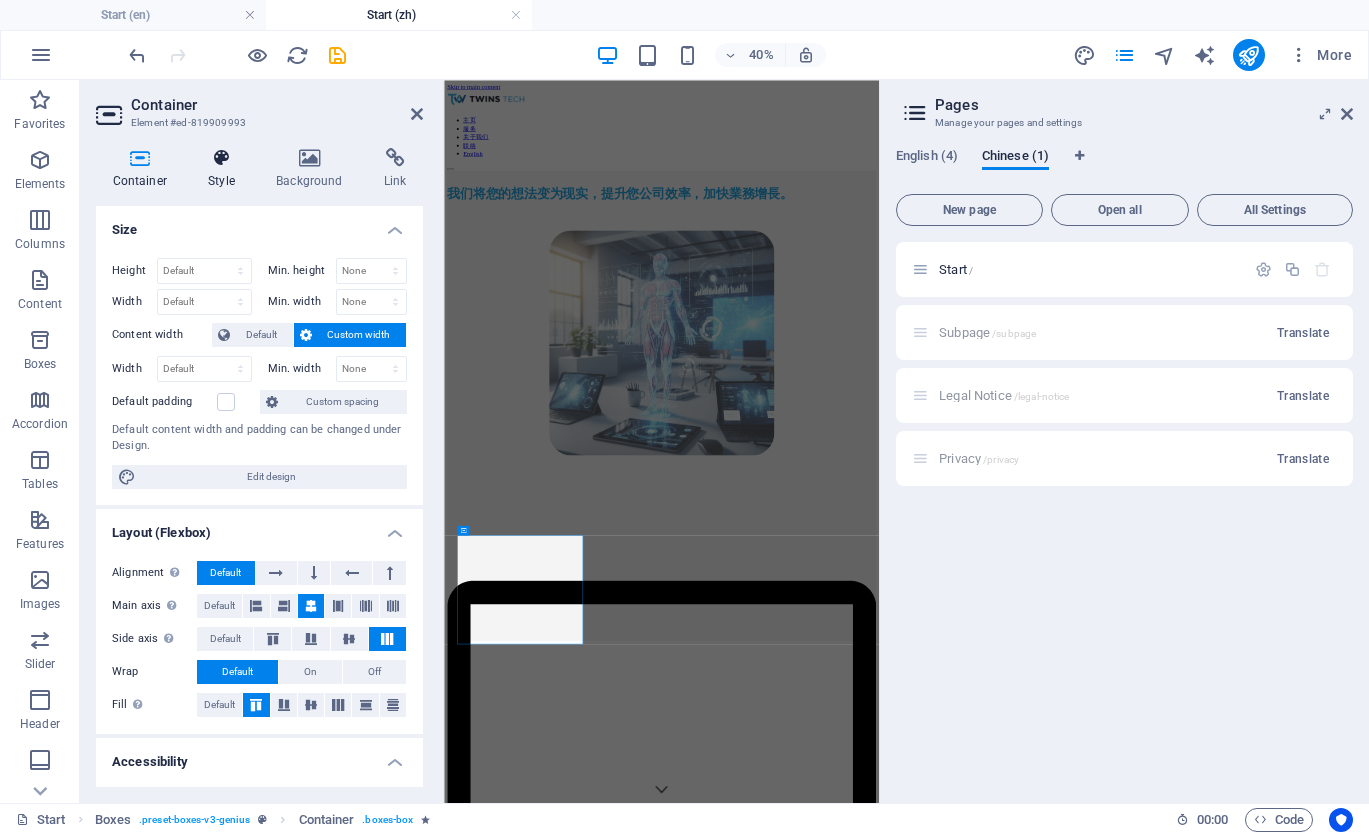 click at bounding box center (222, 158) 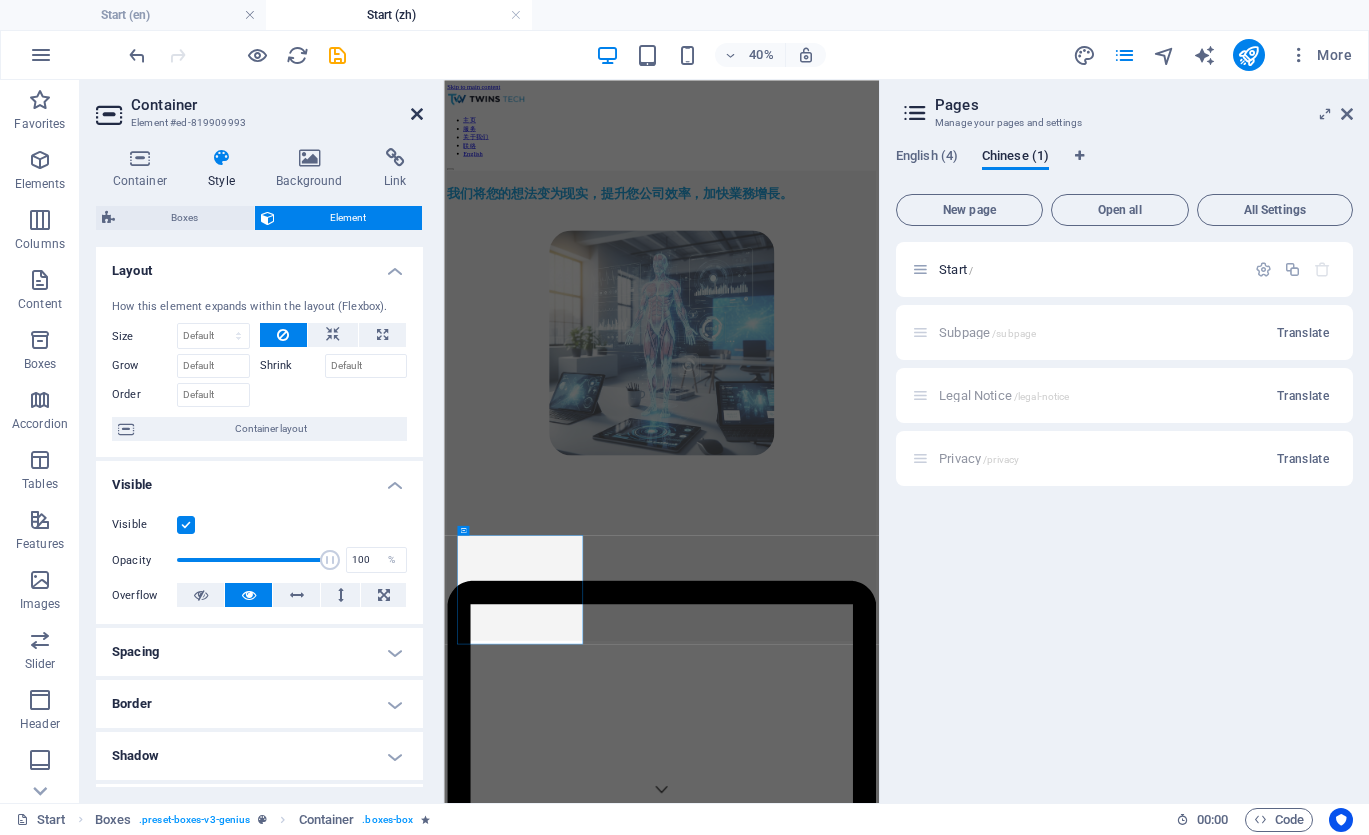 drag, startPoint x: 418, startPoint y: 110, endPoint x: 363, endPoint y: 71, distance: 67.424034 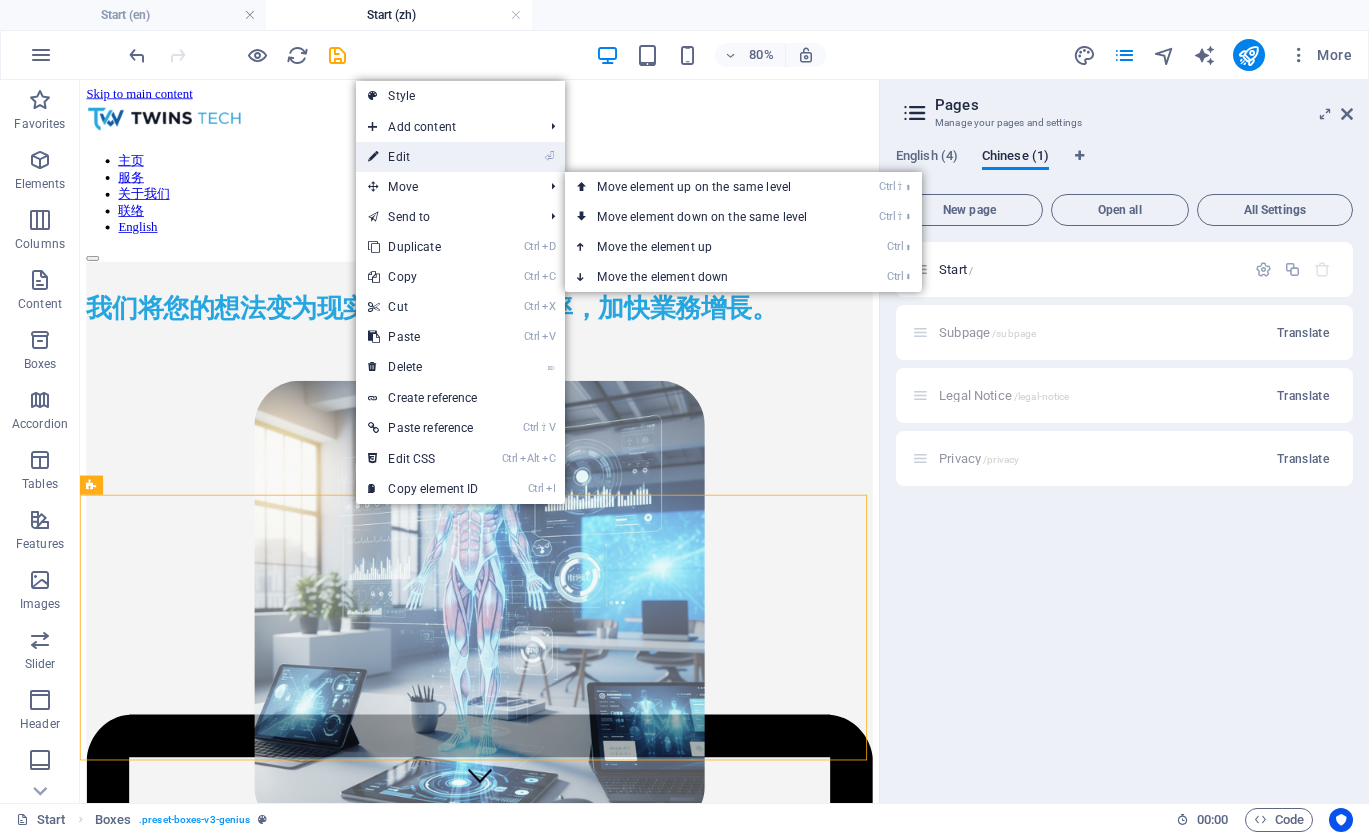 click on "⏎  Edit" at bounding box center [423, 157] 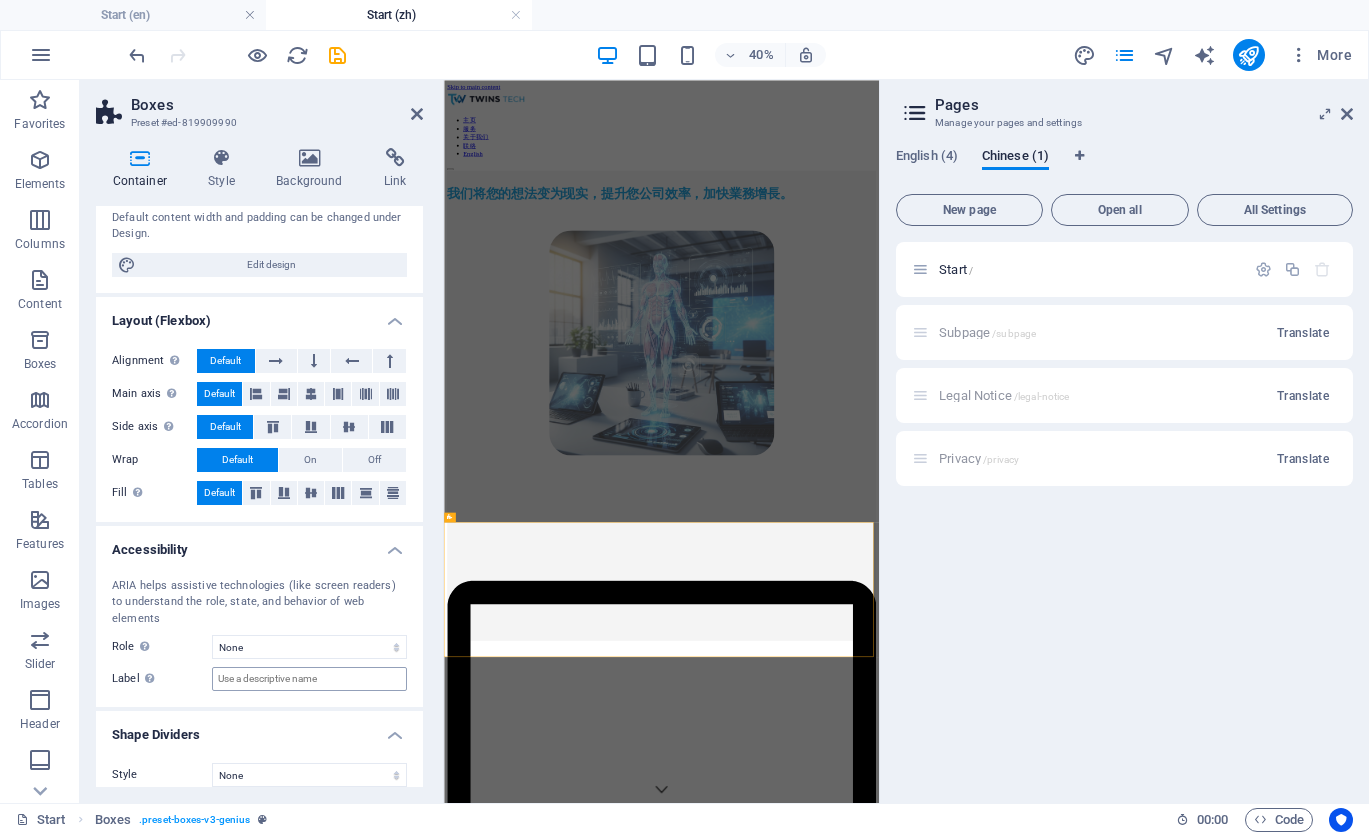 scroll, scrollTop: 0, scrollLeft: 0, axis: both 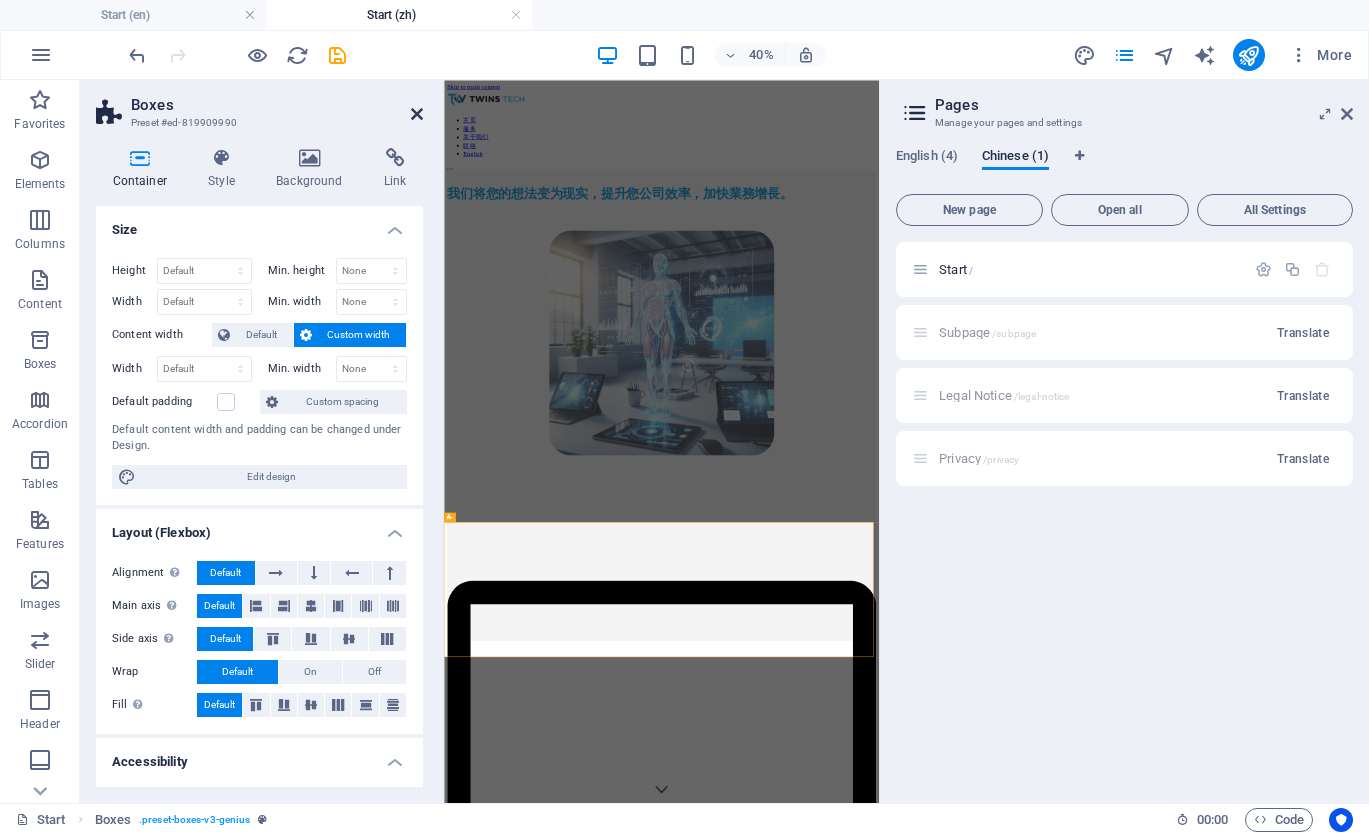 drag, startPoint x: 412, startPoint y: 112, endPoint x: 376, endPoint y: 80, distance: 48.166378 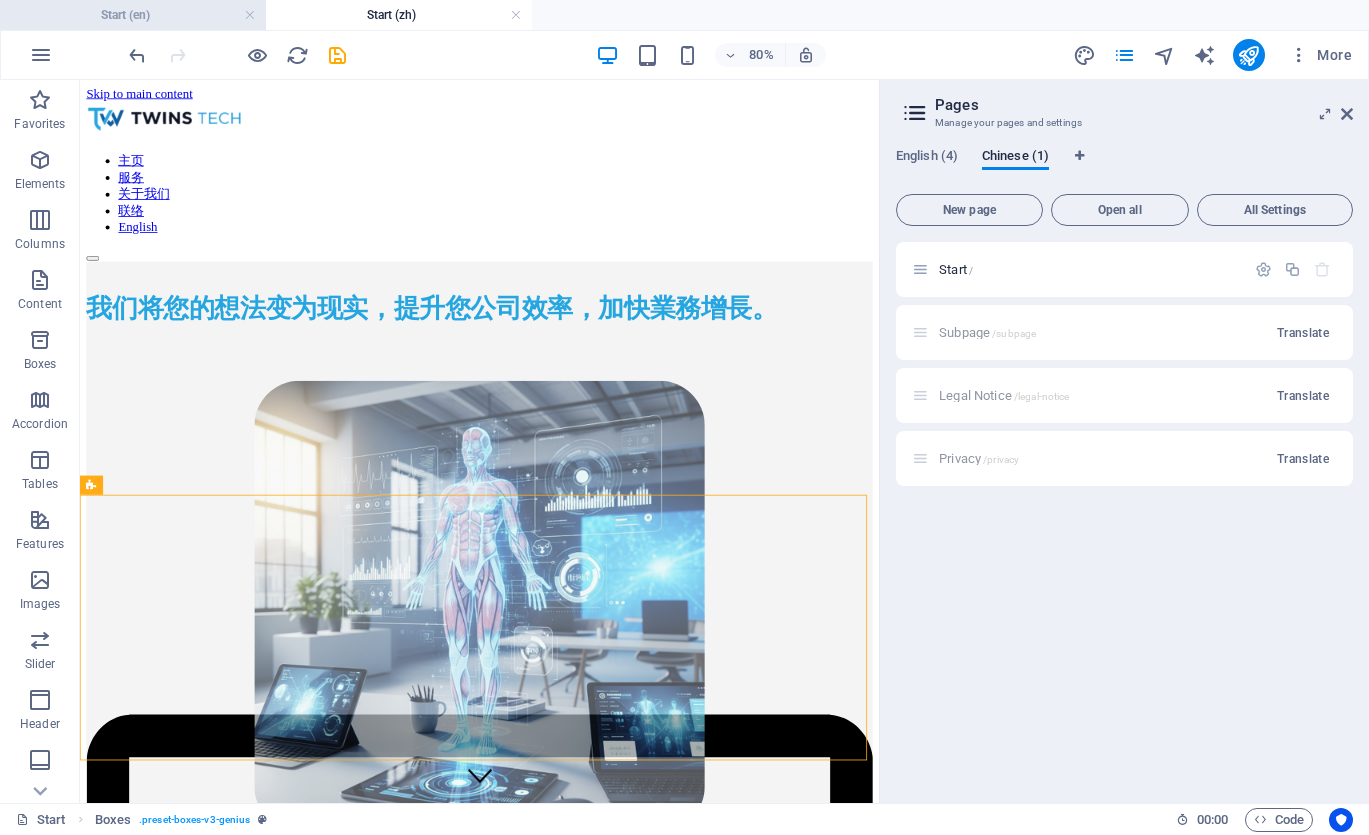 click on "Start (en)" at bounding box center (133, 15) 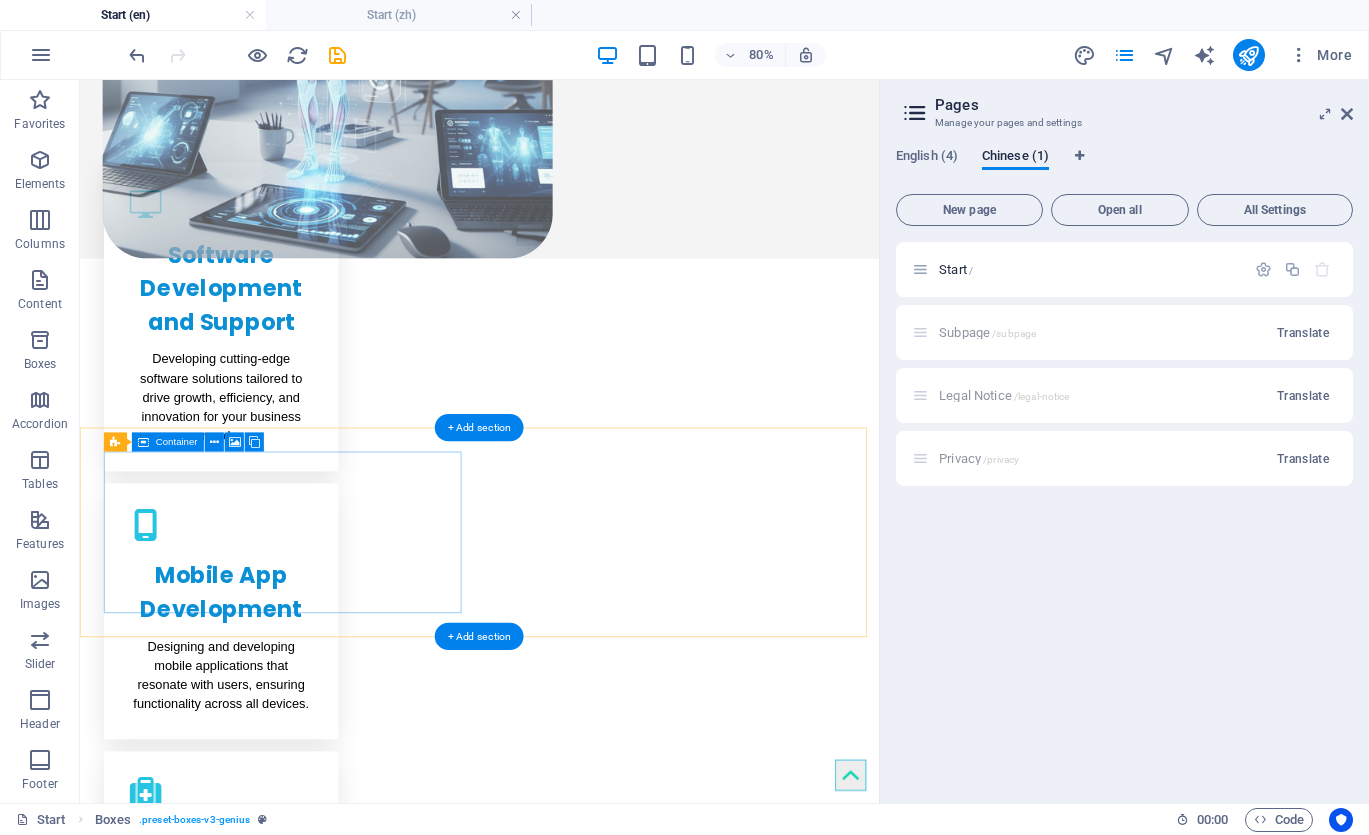 scroll, scrollTop: 800, scrollLeft: 0, axis: vertical 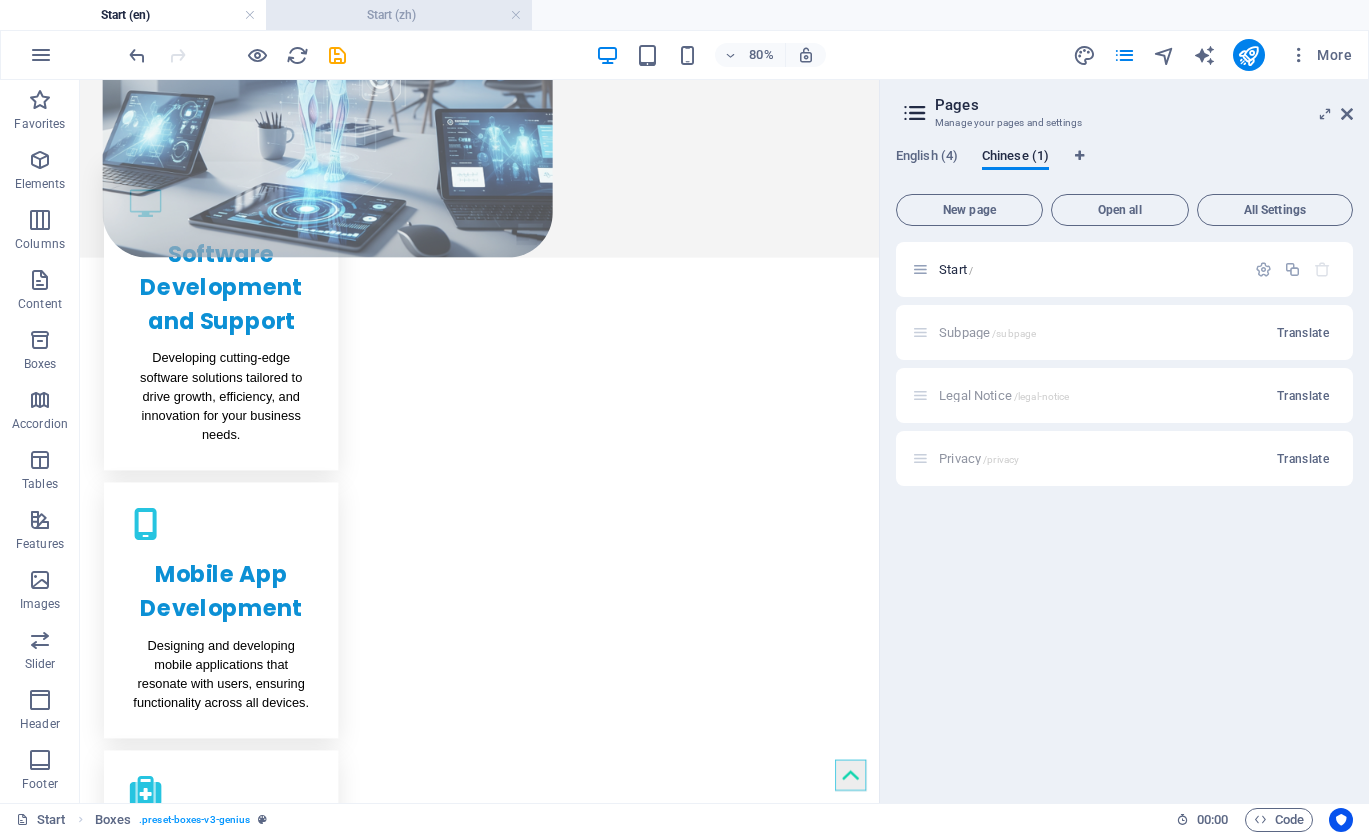 click on "Start (zh)" at bounding box center [399, 15] 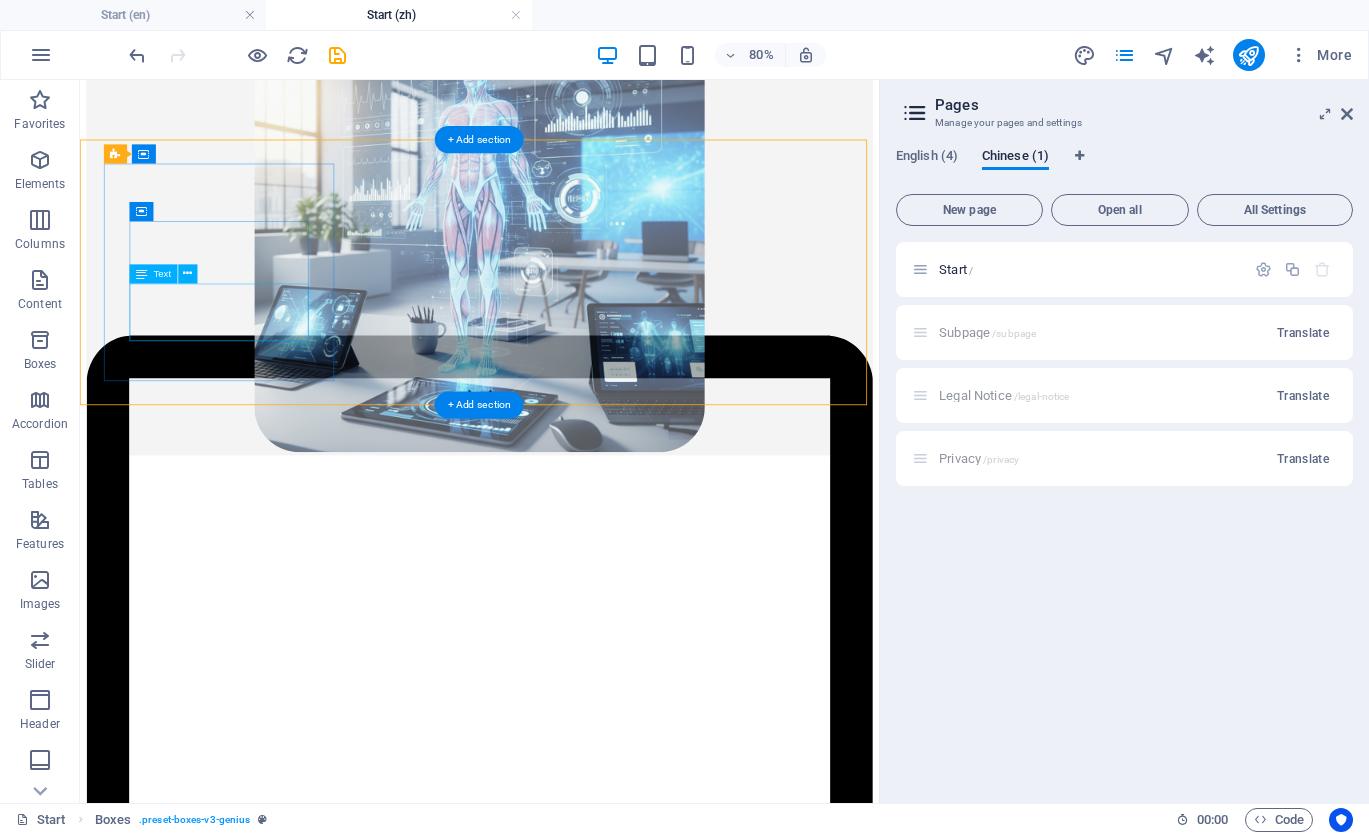scroll, scrollTop: 500, scrollLeft: 0, axis: vertical 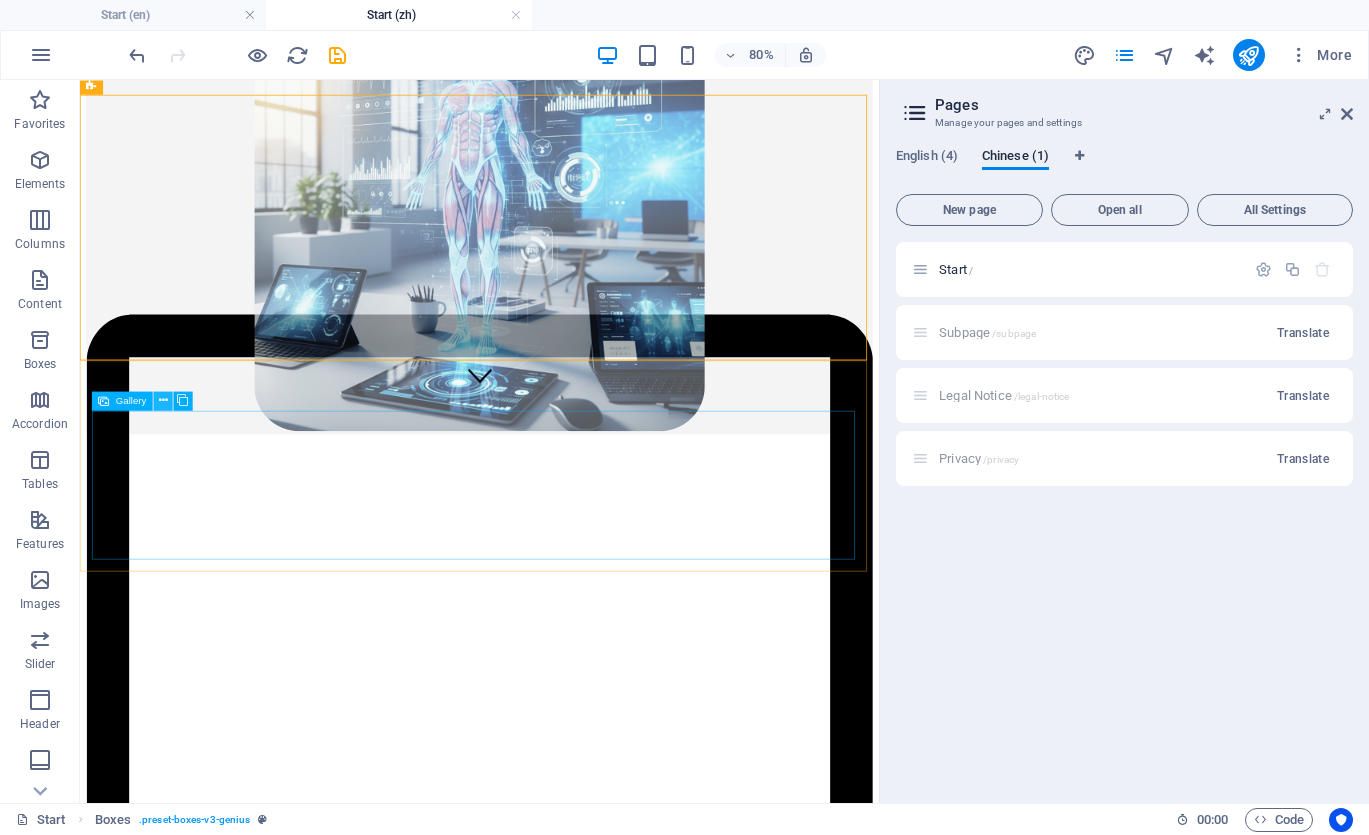 click at bounding box center [163, 400] 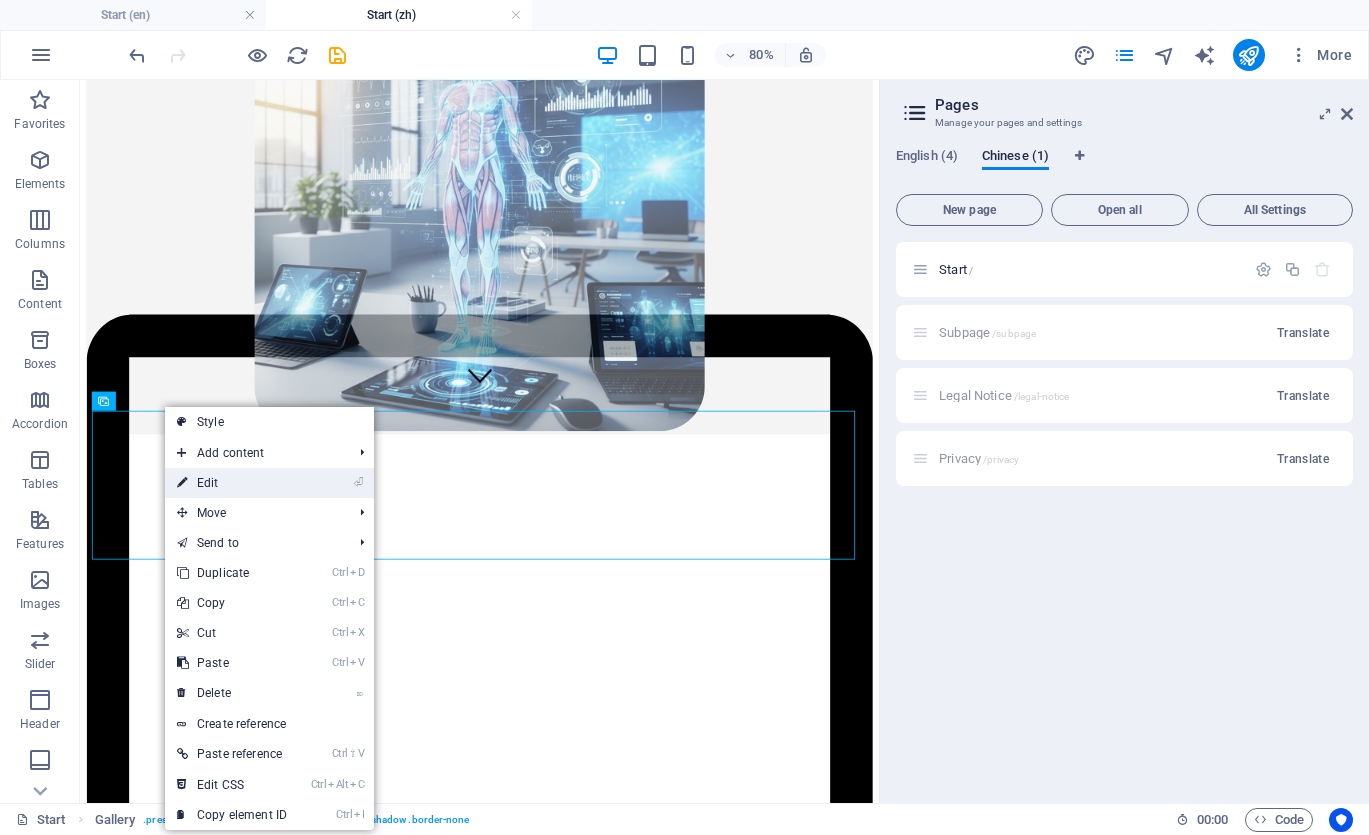click on "⏎  Edit" at bounding box center [232, 483] 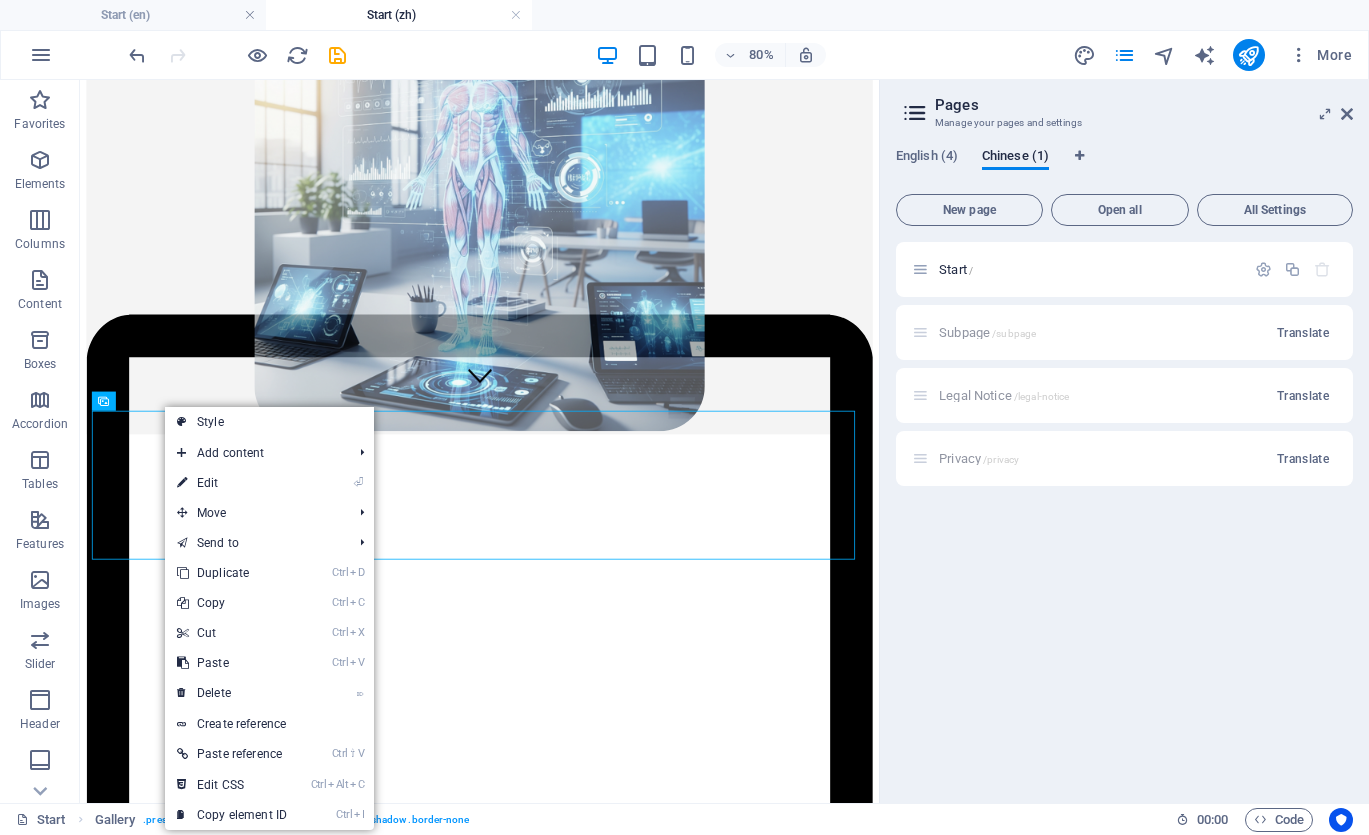 select on "3" 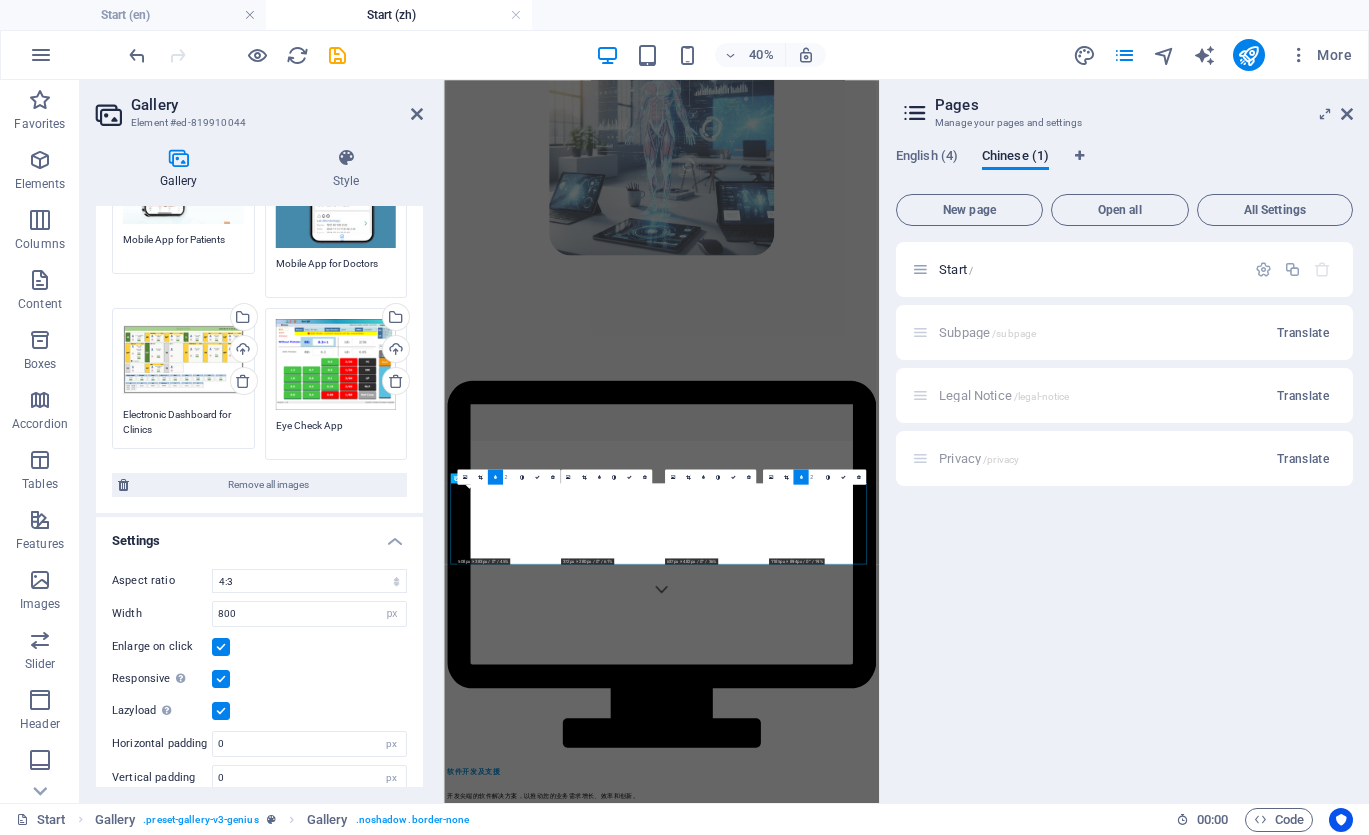 scroll, scrollTop: 269, scrollLeft: 0, axis: vertical 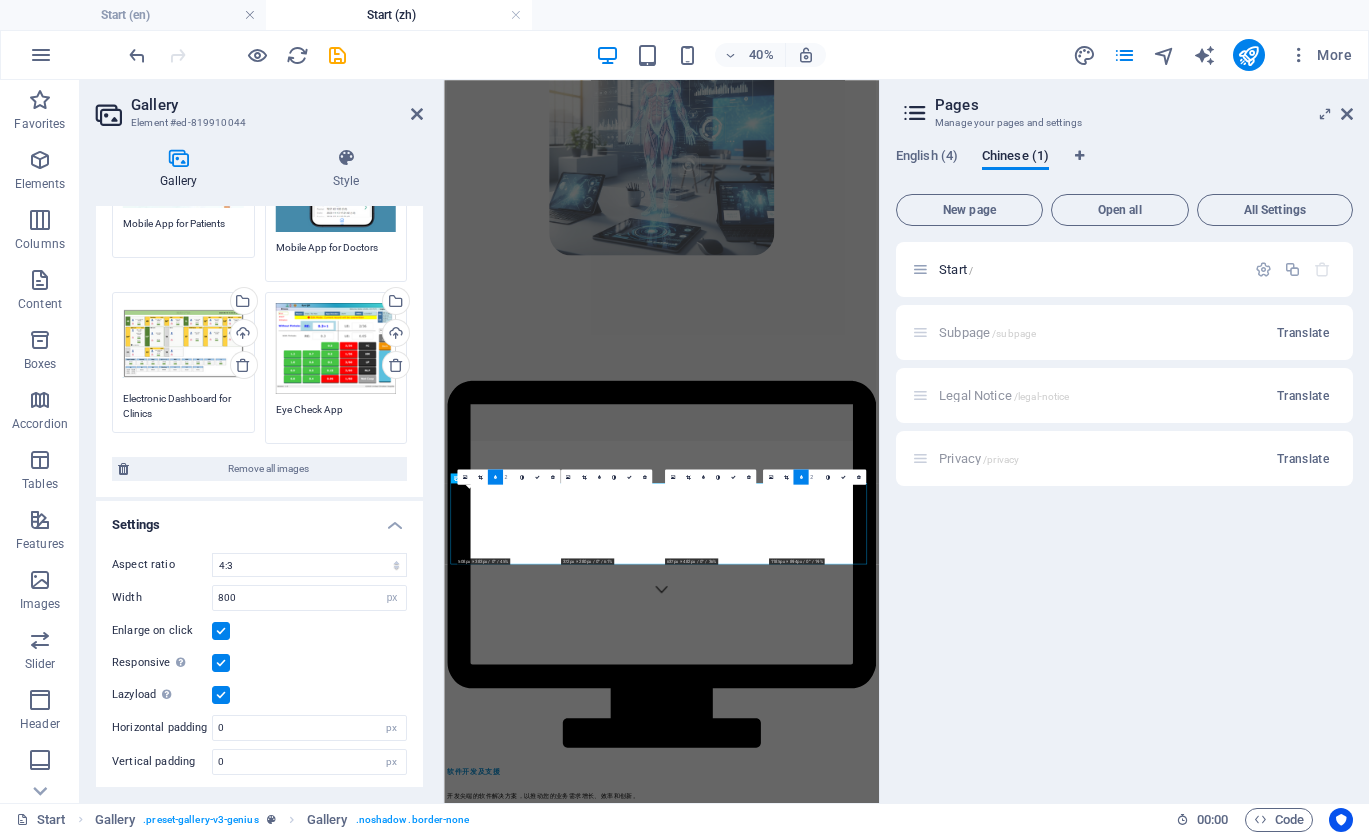 click on "Gallery Element #ed-819910044 Gallery Style Image Drag files here, click to choose files or select files from Files or our free stock photos & videos Drag files here, click to choose files or select files from Files or our free stock photos & videos Select files from the file manager, stock photos, or upload file(s) Upload Mobile App for Patients Drag files here, click to choose files or select files from Files or our free stock photos & videos Select files from the file manager, stock photos, or upload file(s) Upload Mobile App for Doctors Drag files here, click to choose files or select files from Files or our free stock photos & videos Select files from the file manager, stock photos, or upload file(s) Upload Electronic Dashboard for Clinics Drag files here, click to choose files or select files from Files or our free stock photos & videos Select files from the file manager, stock photos, or upload file(s) Upload Eye Check App Remove all images Settings Aspect ratio No fixed aspect ratio 16:9 16:10 4:3 1:1" at bounding box center [262, 441] 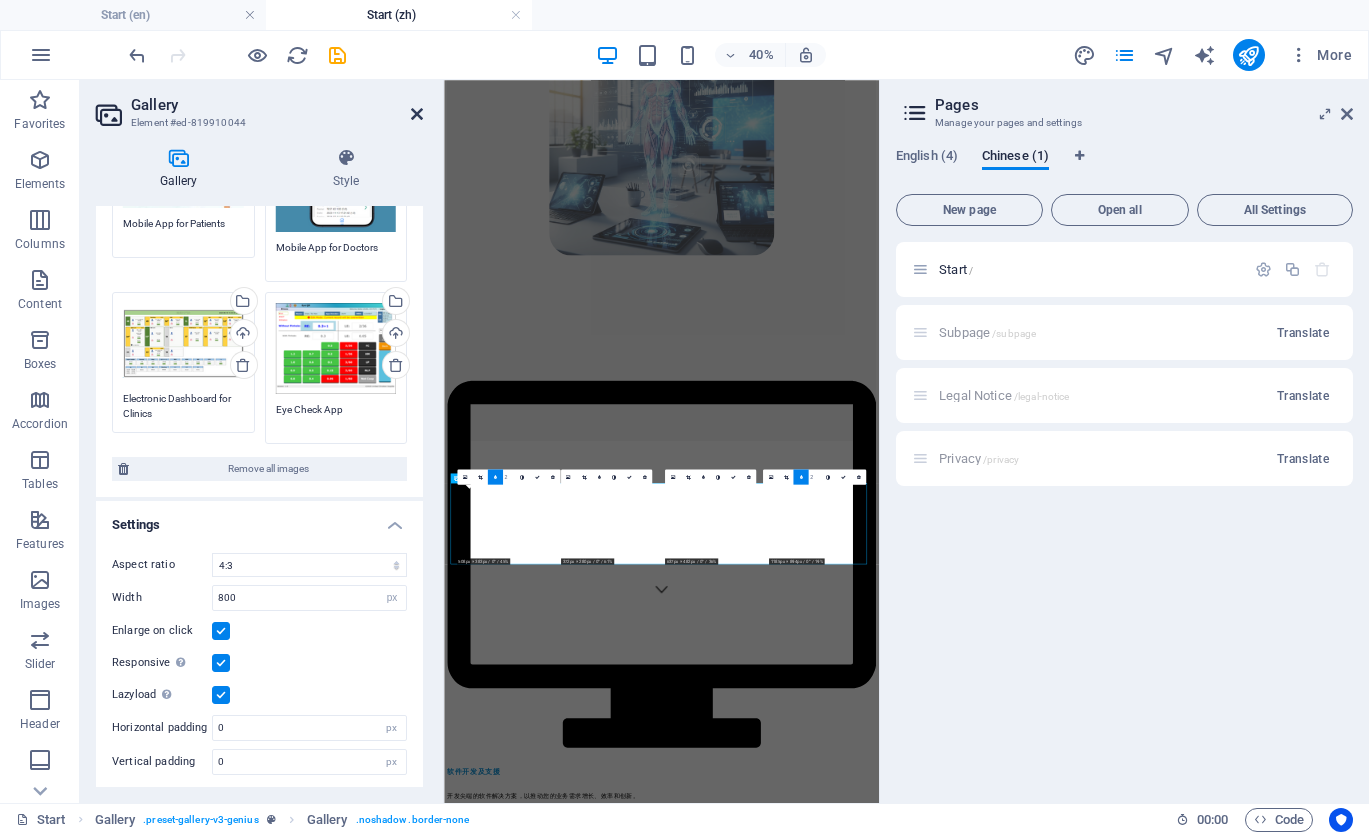 click at bounding box center [417, 114] 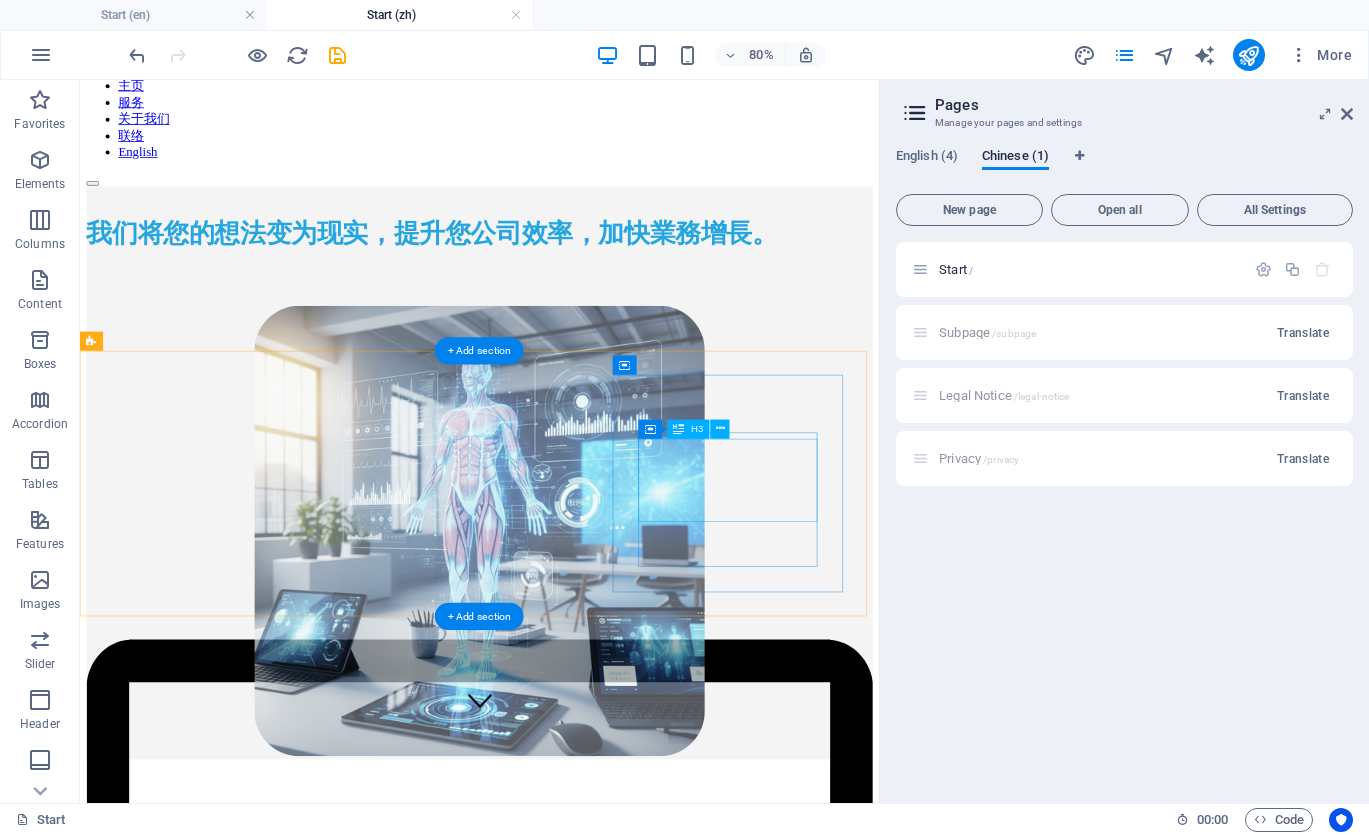 scroll, scrollTop: 0, scrollLeft: 0, axis: both 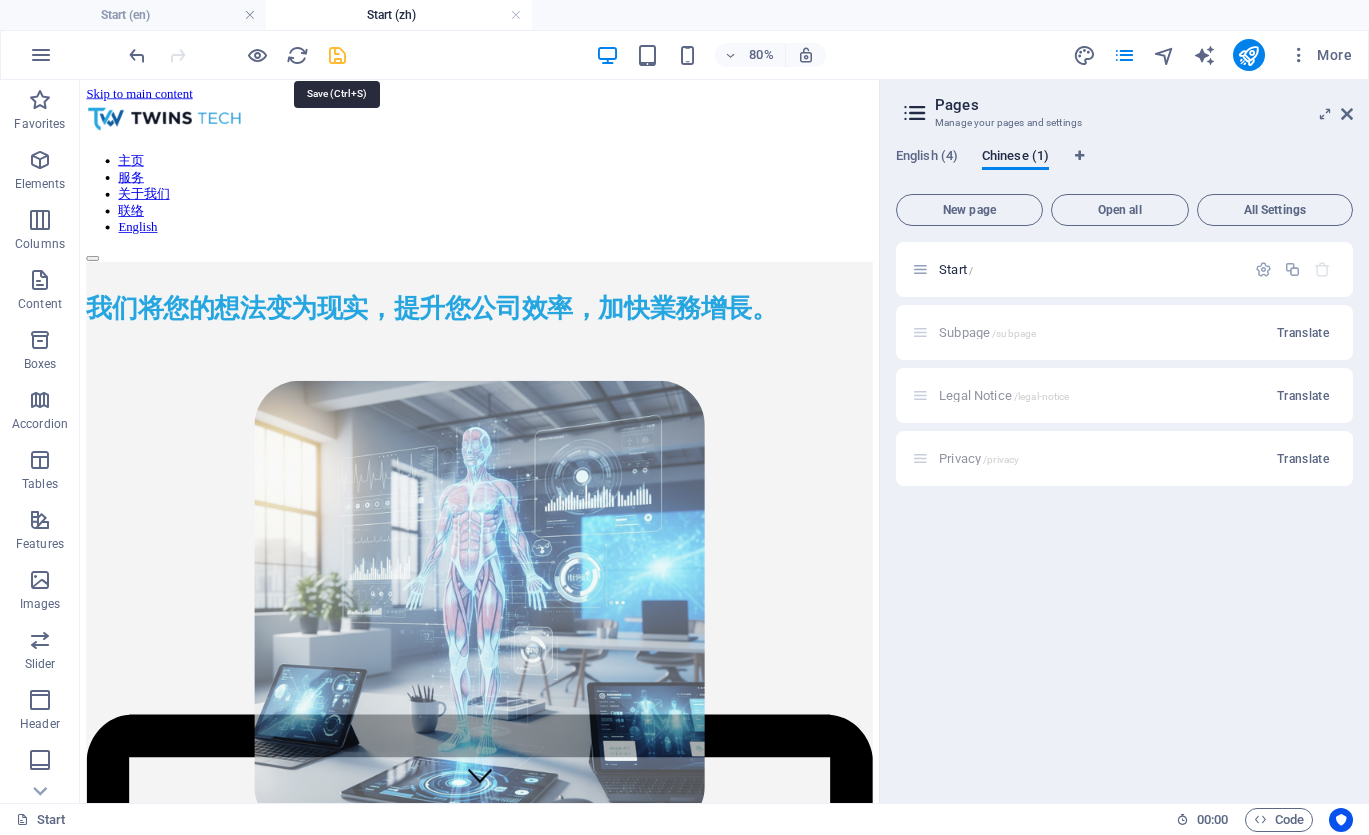 click at bounding box center [337, 55] 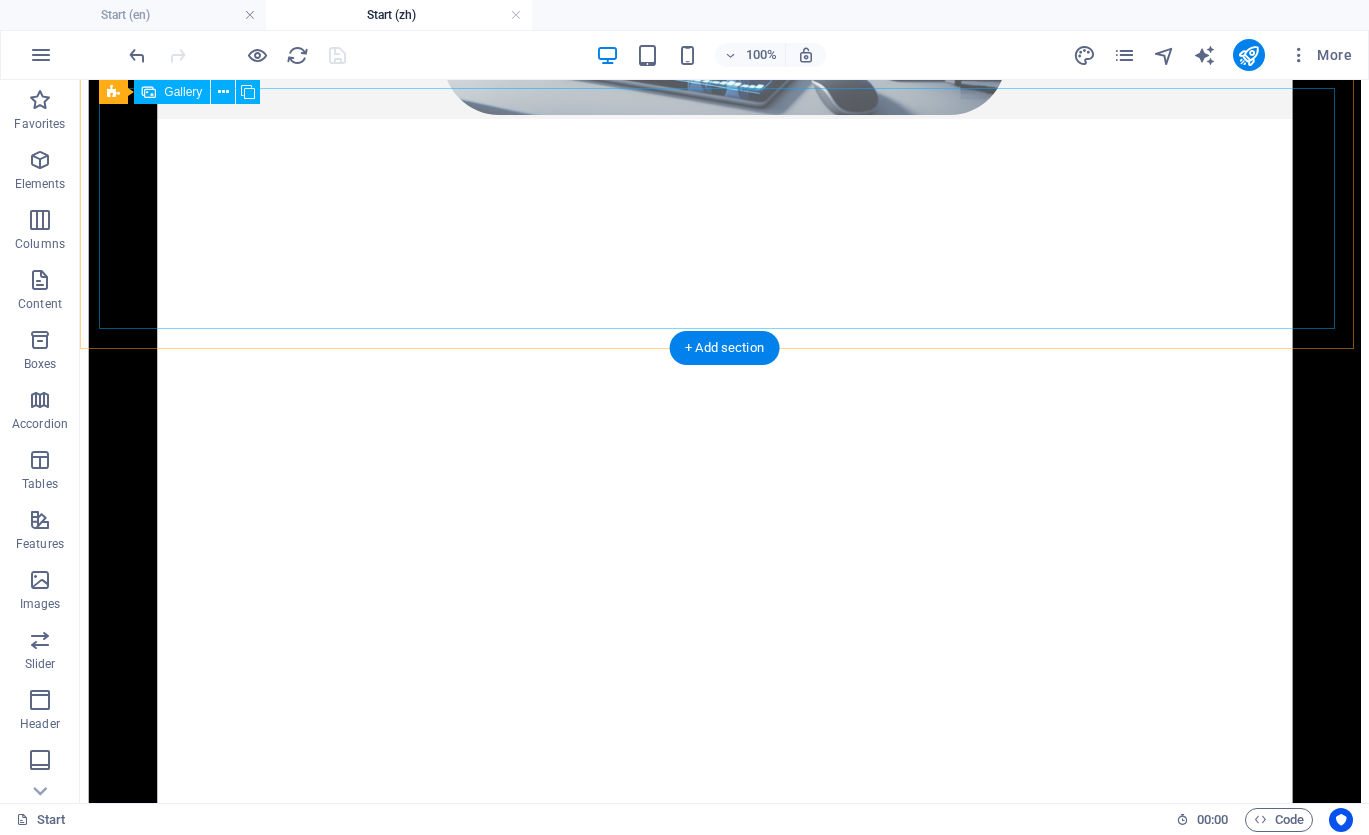 scroll, scrollTop: 700, scrollLeft: 0, axis: vertical 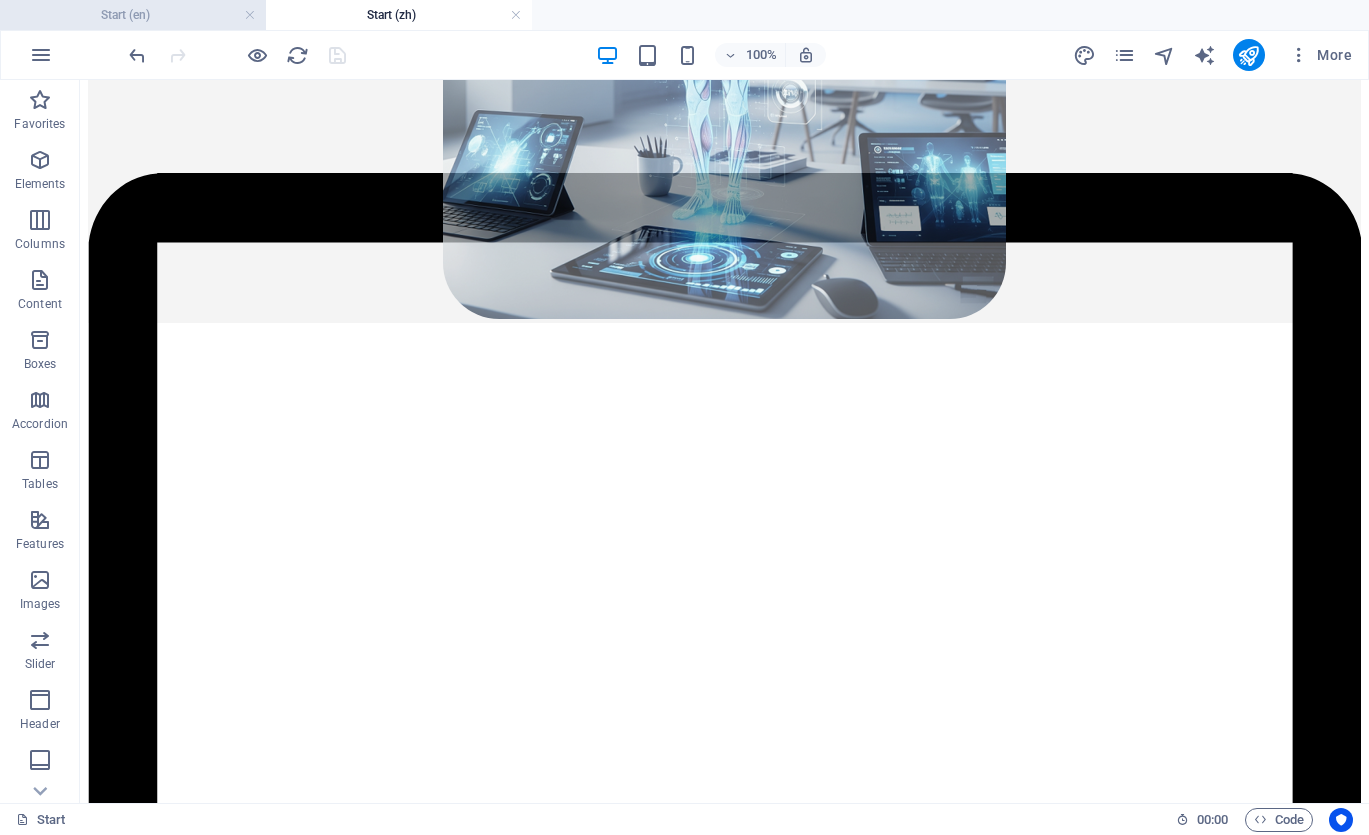 click on "Start (en)" at bounding box center [133, 15] 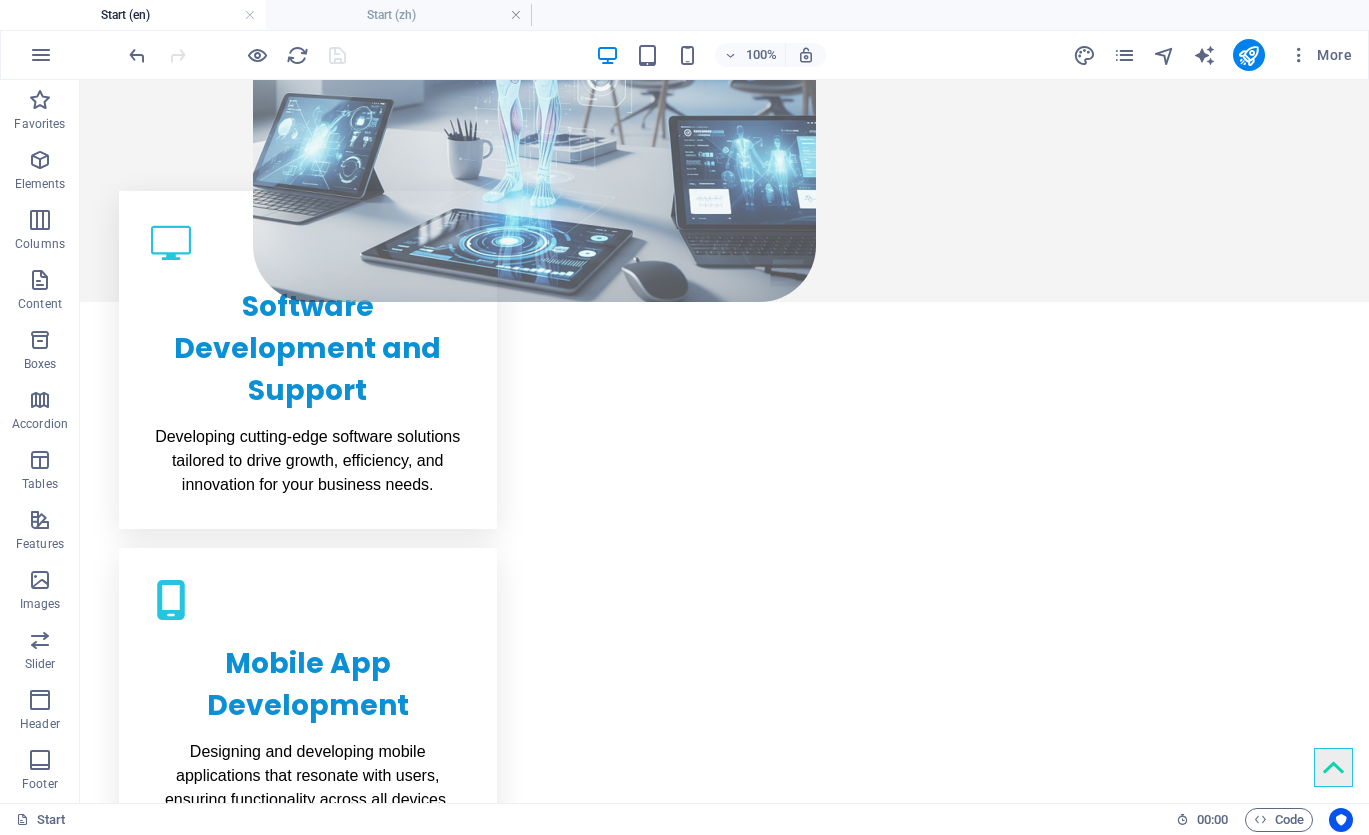 scroll, scrollTop: 0, scrollLeft: 0, axis: both 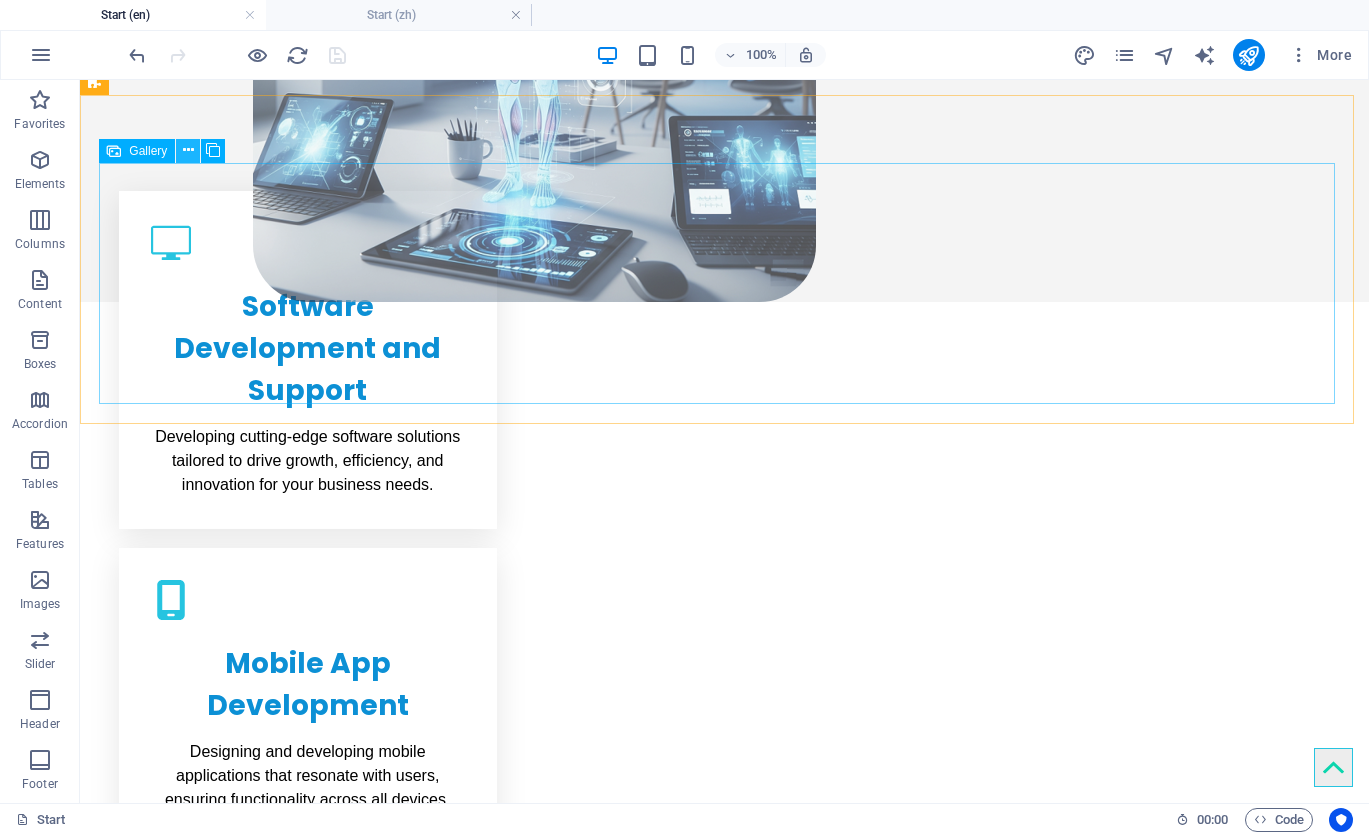 click at bounding box center [188, 150] 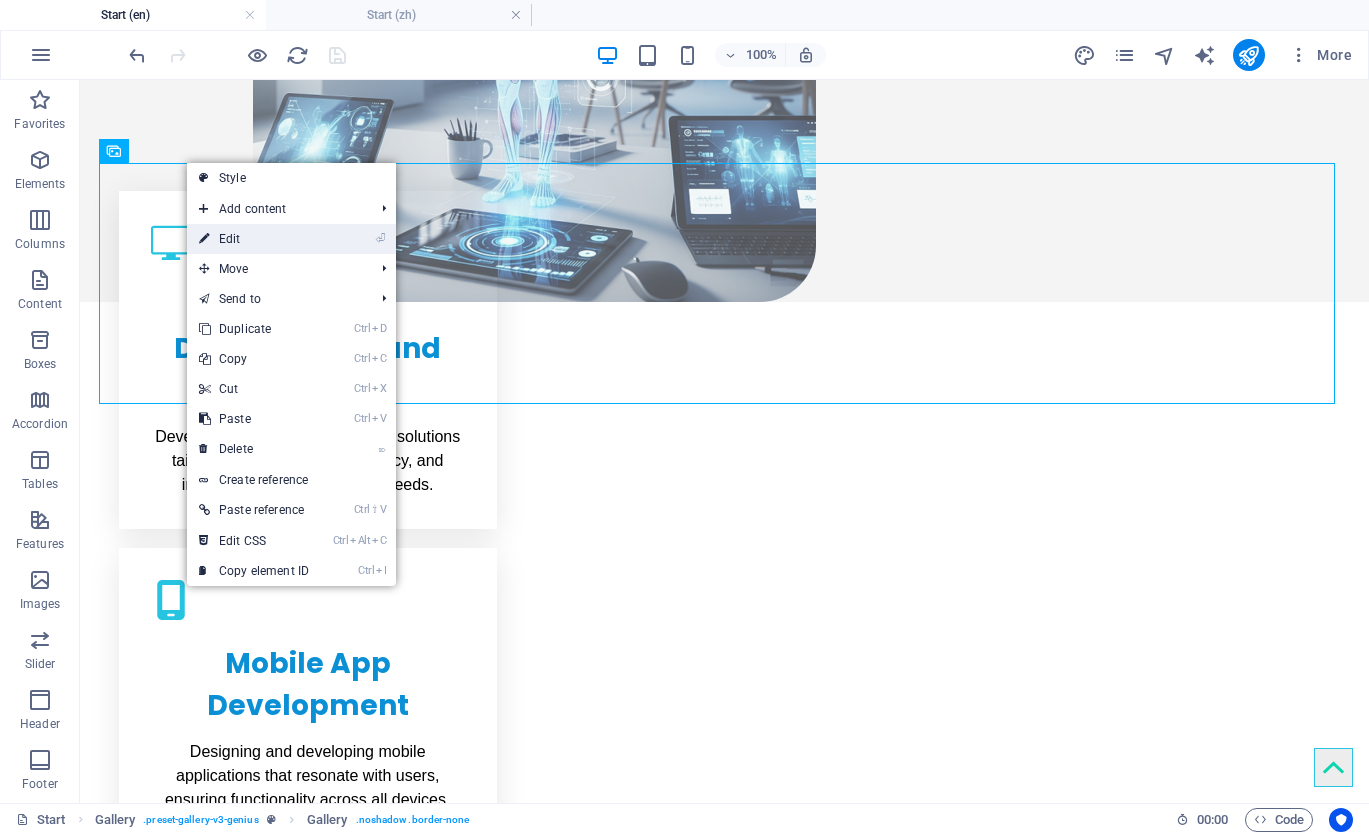 click on "⏎  Edit" at bounding box center [254, 239] 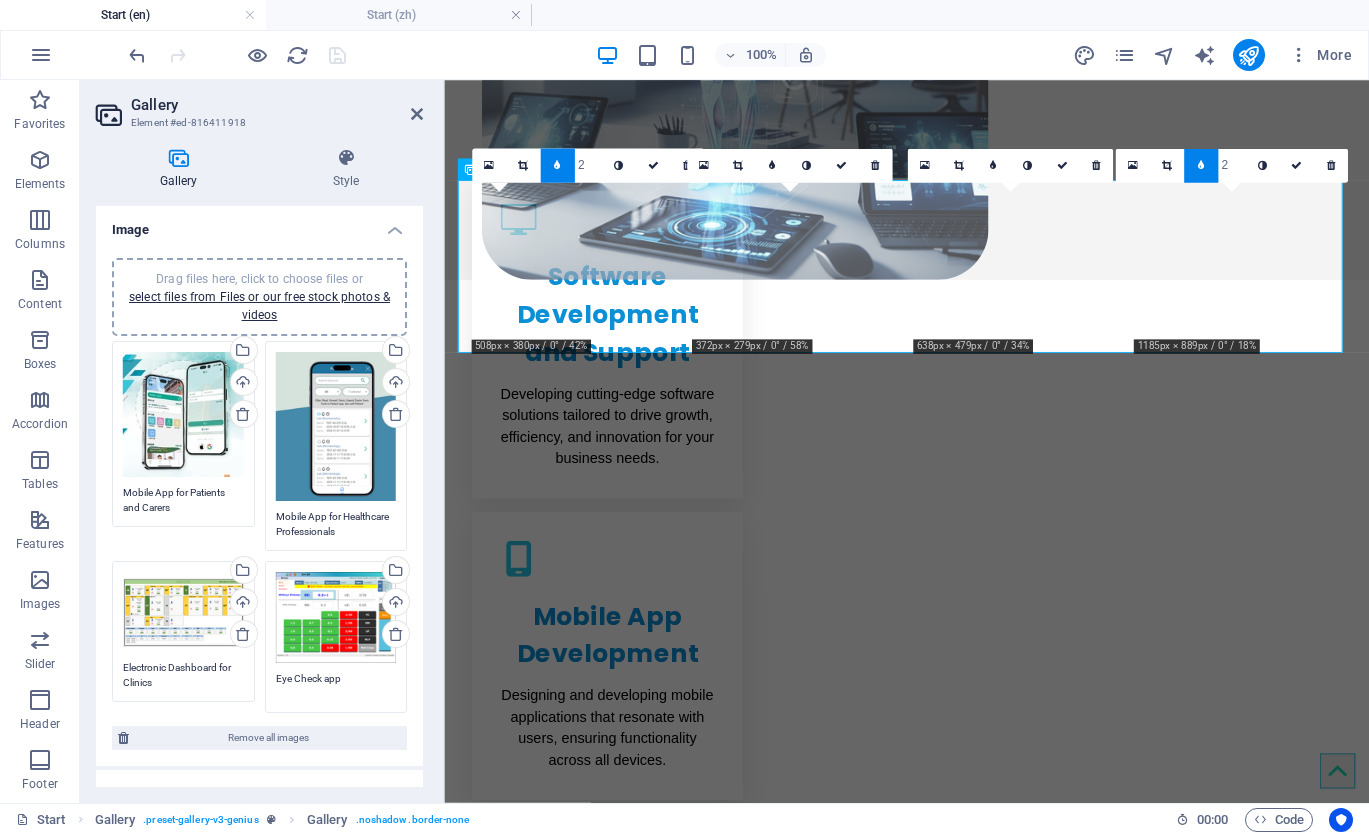 scroll, scrollTop: 852, scrollLeft: 0, axis: vertical 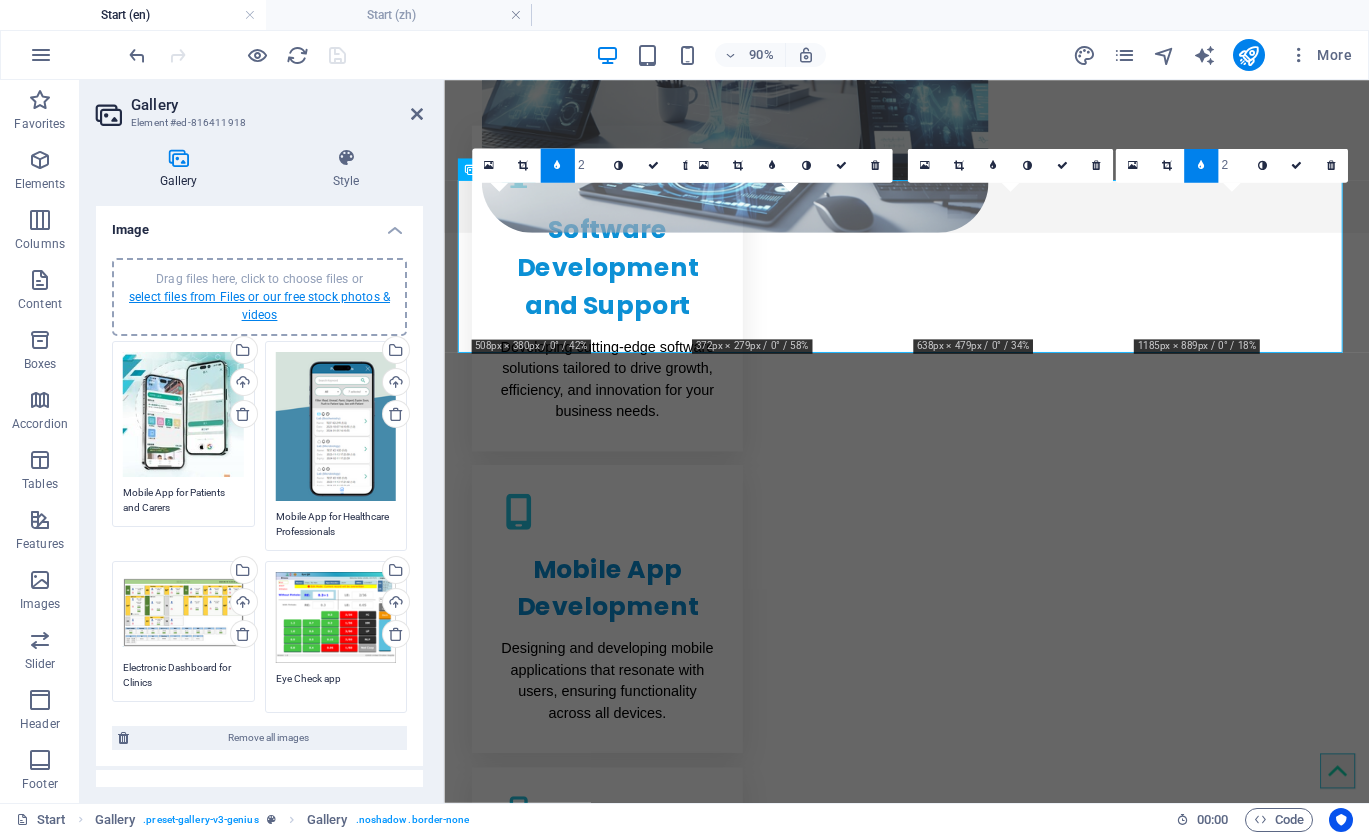 click on "select files from Files or our free stock photos & videos" at bounding box center (259, 306) 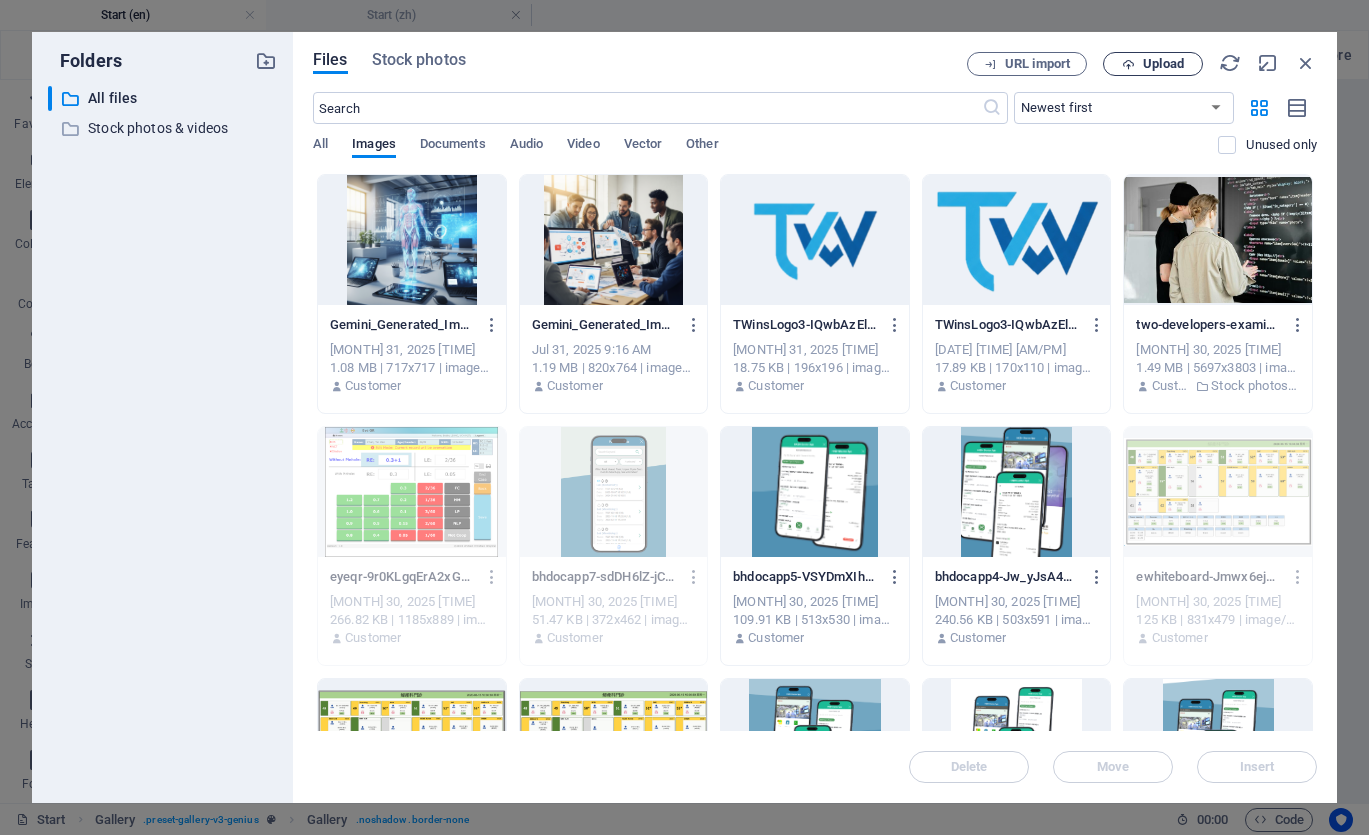 click on "Upload" at bounding box center (1163, 64) 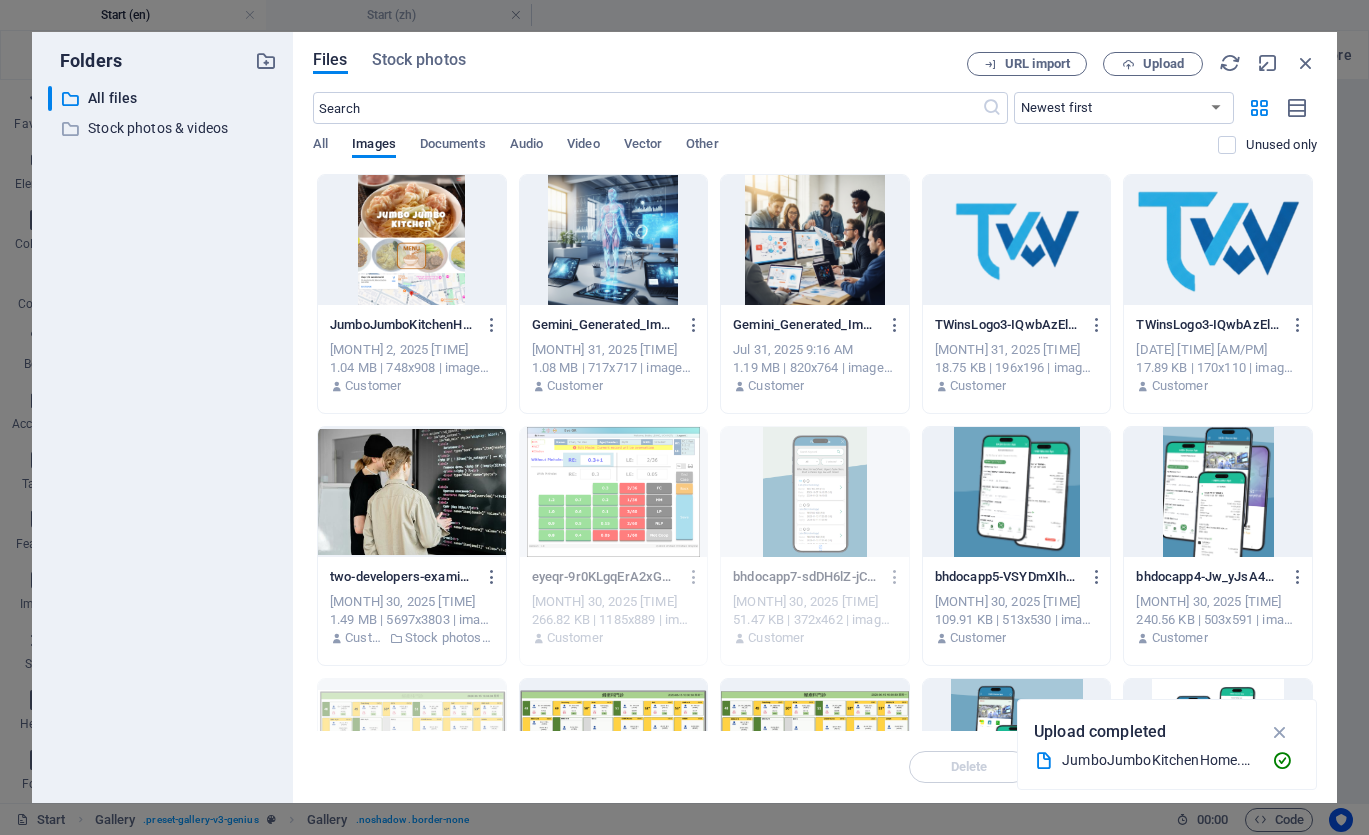 click at bounding box center (412, 240) 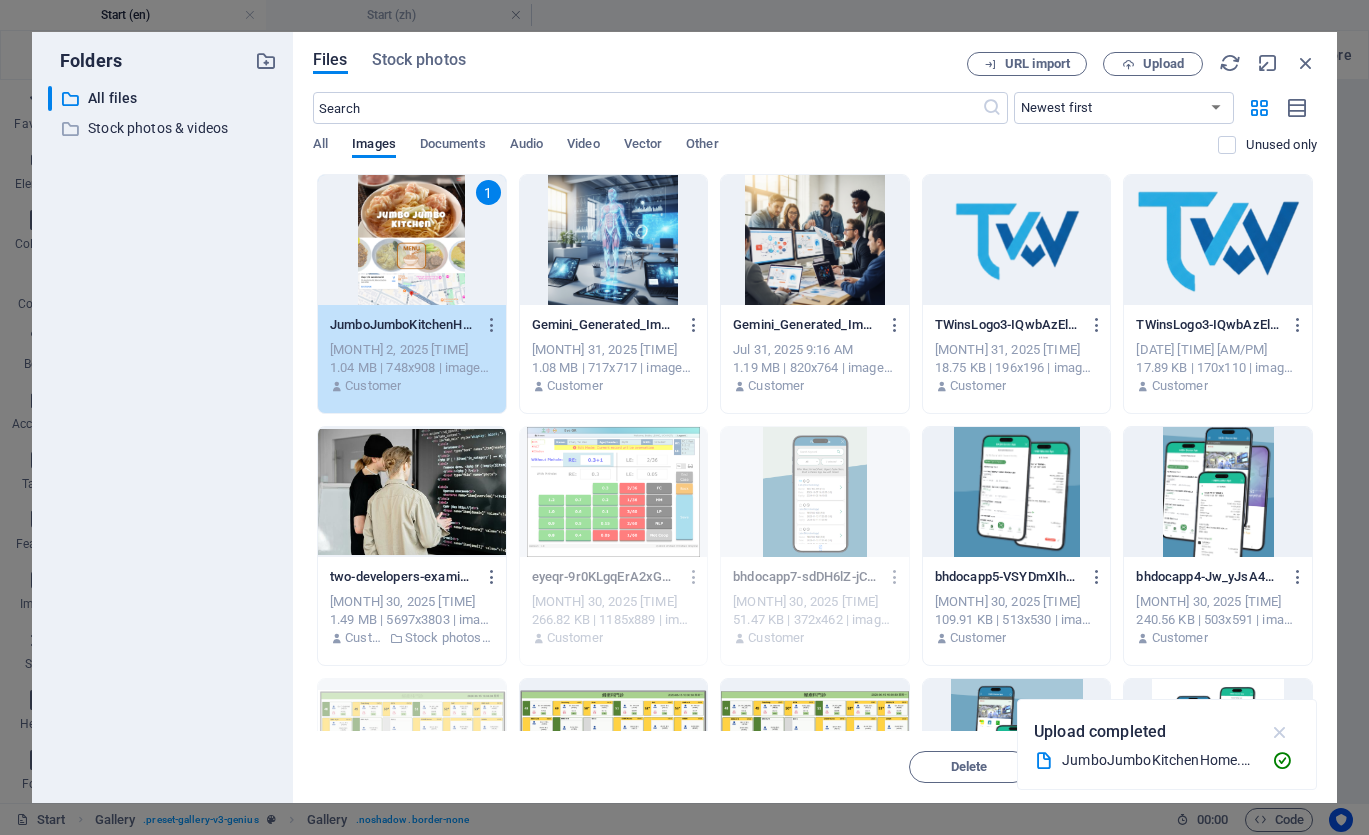 click at bounding box center [1280, 732] 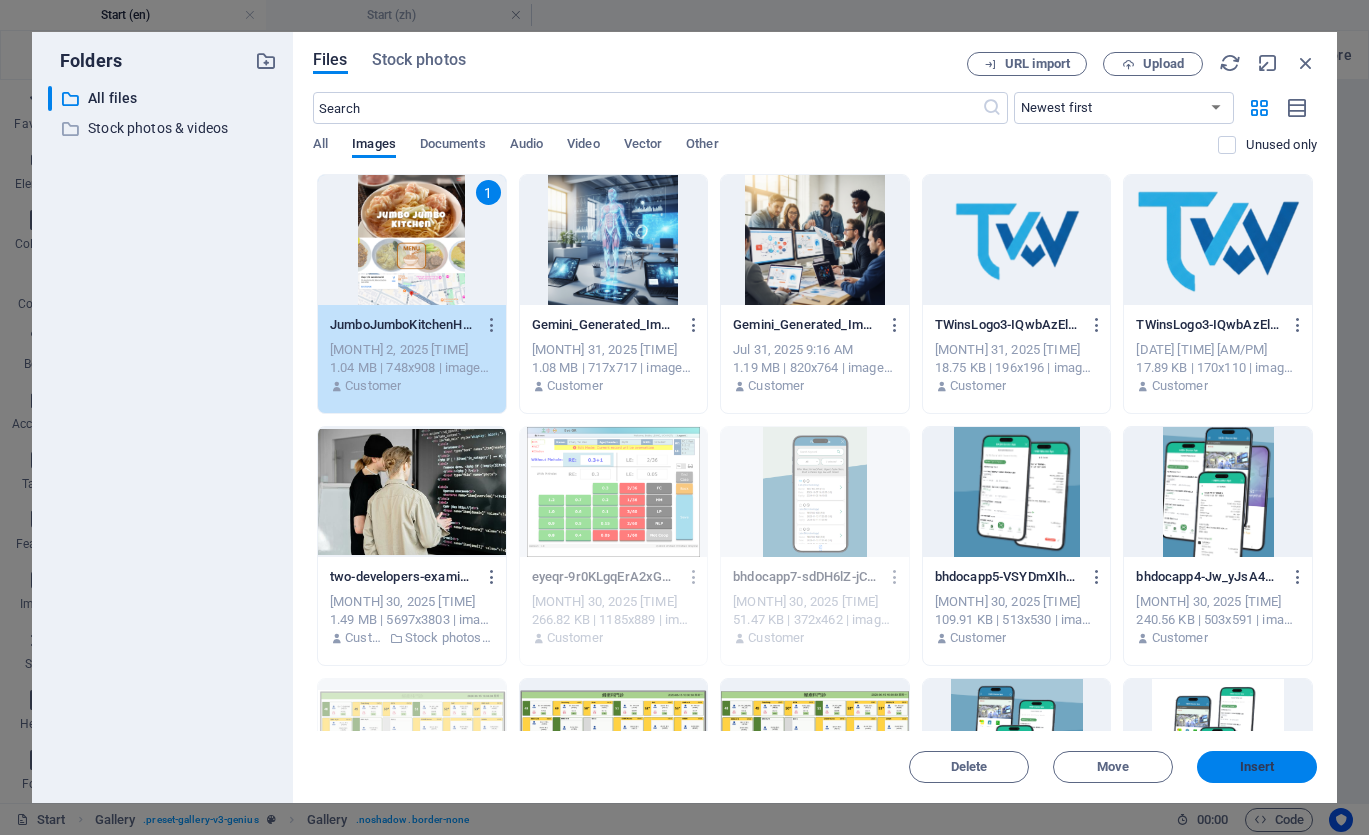 click on "Insert" at bounding box center [1257, 767] 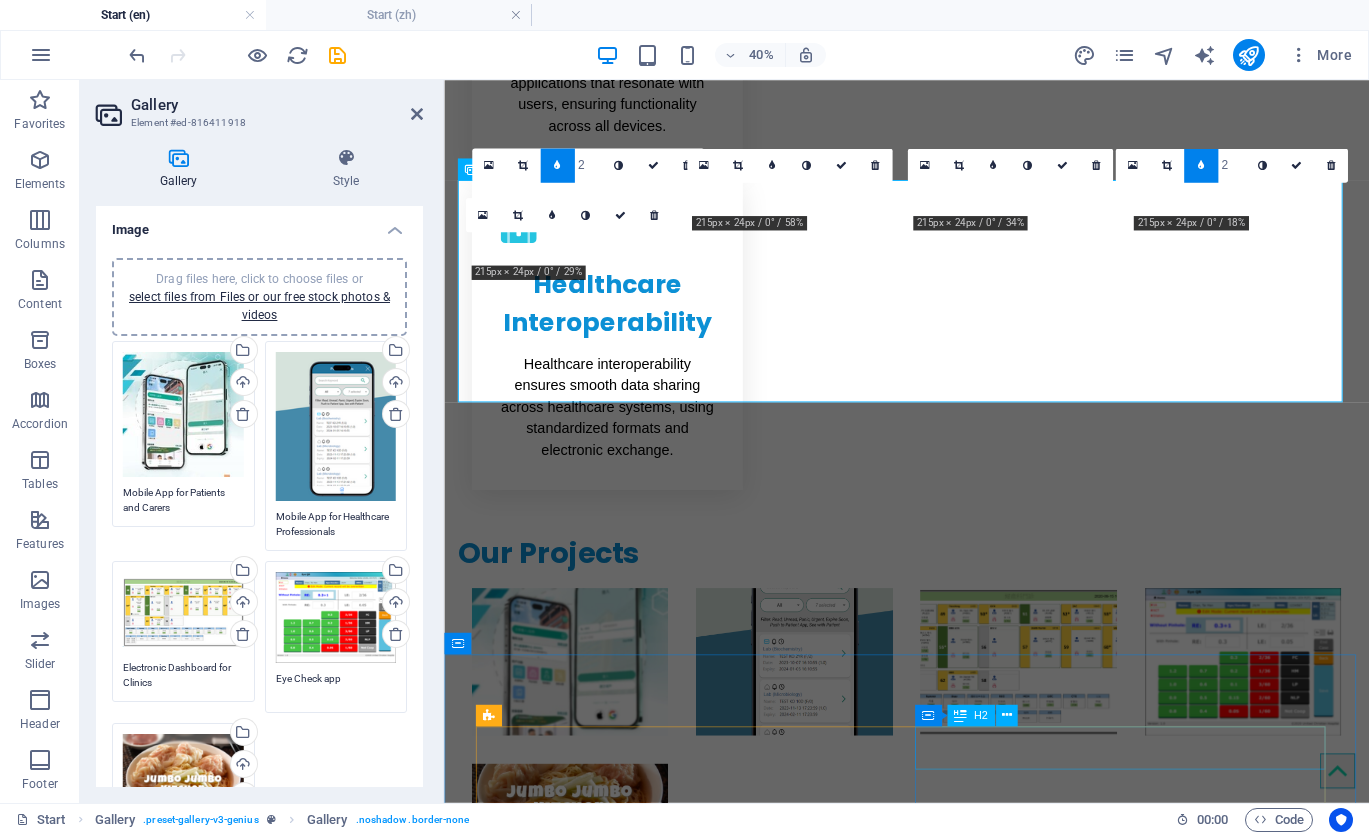 scroll, scrollTop: 852, scrollLeft: 0, axis: vertical 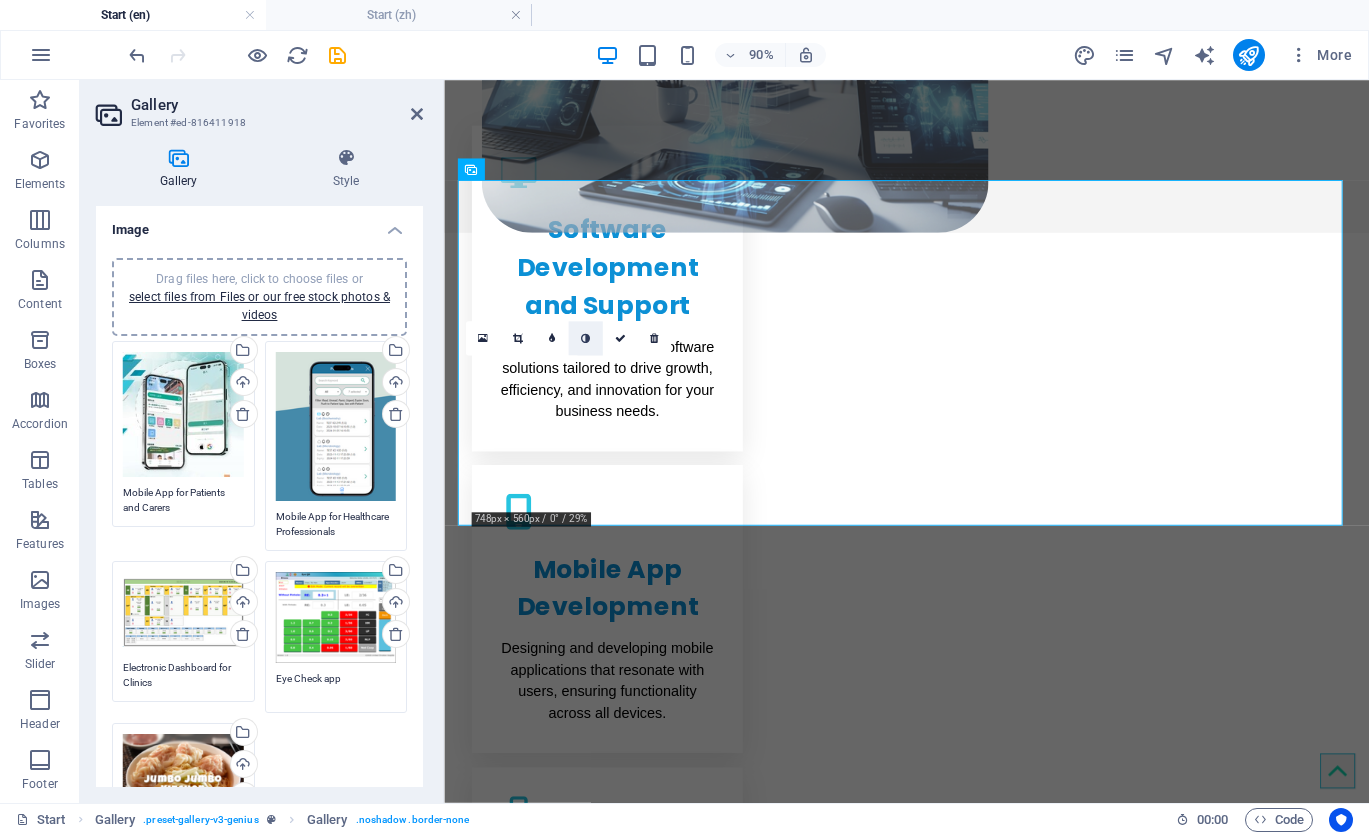 click at bounding box center (585, 338) 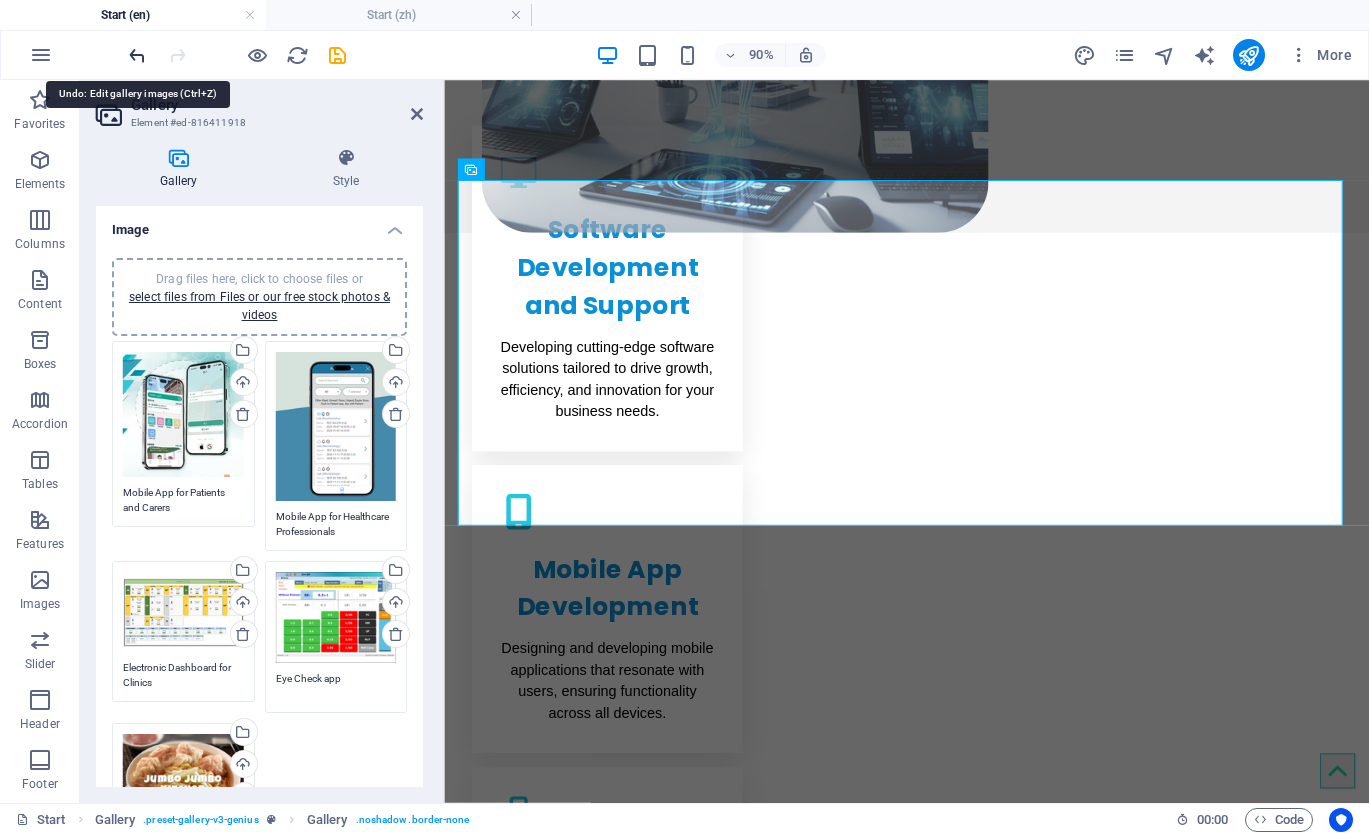 click at bounding box center (137, 55) 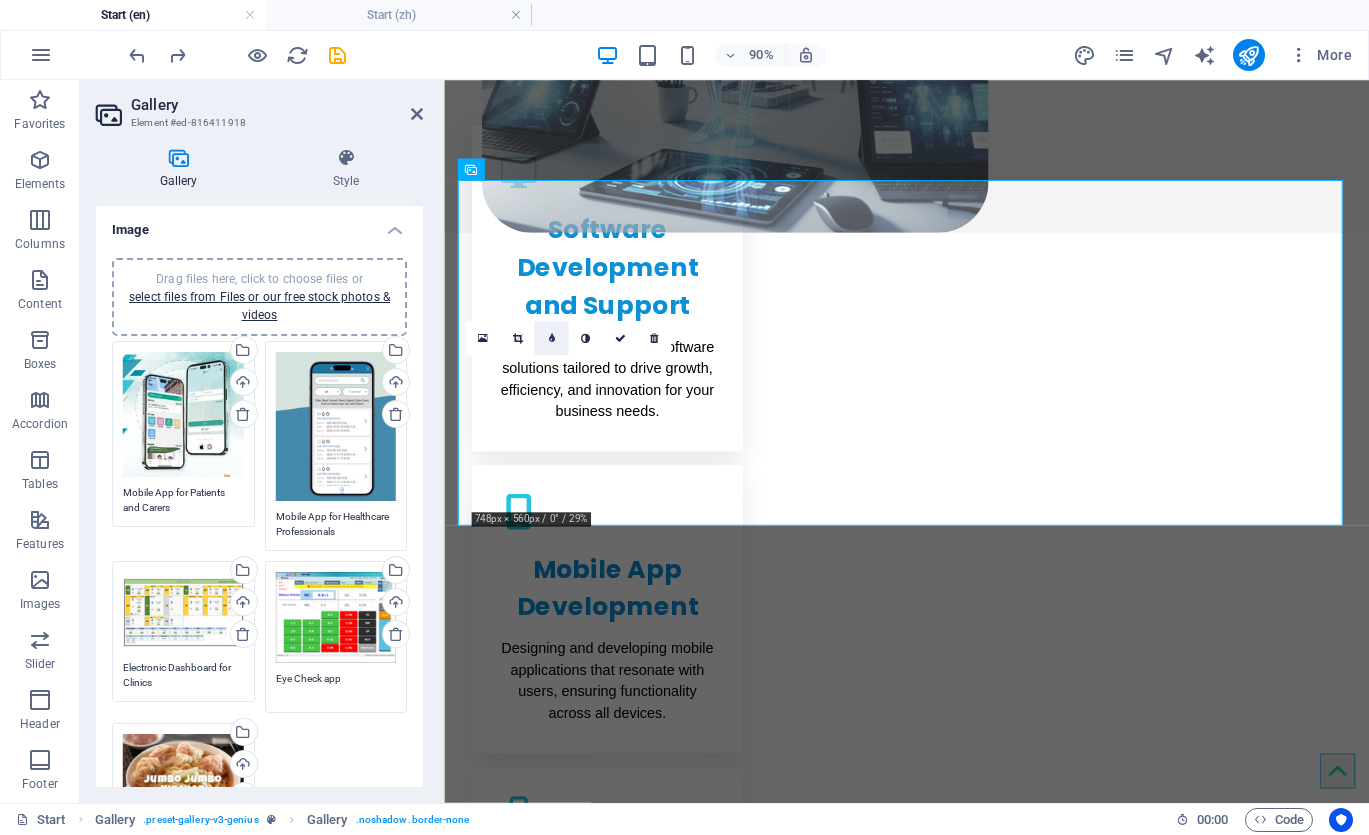 click at bounding box center (551, 338) 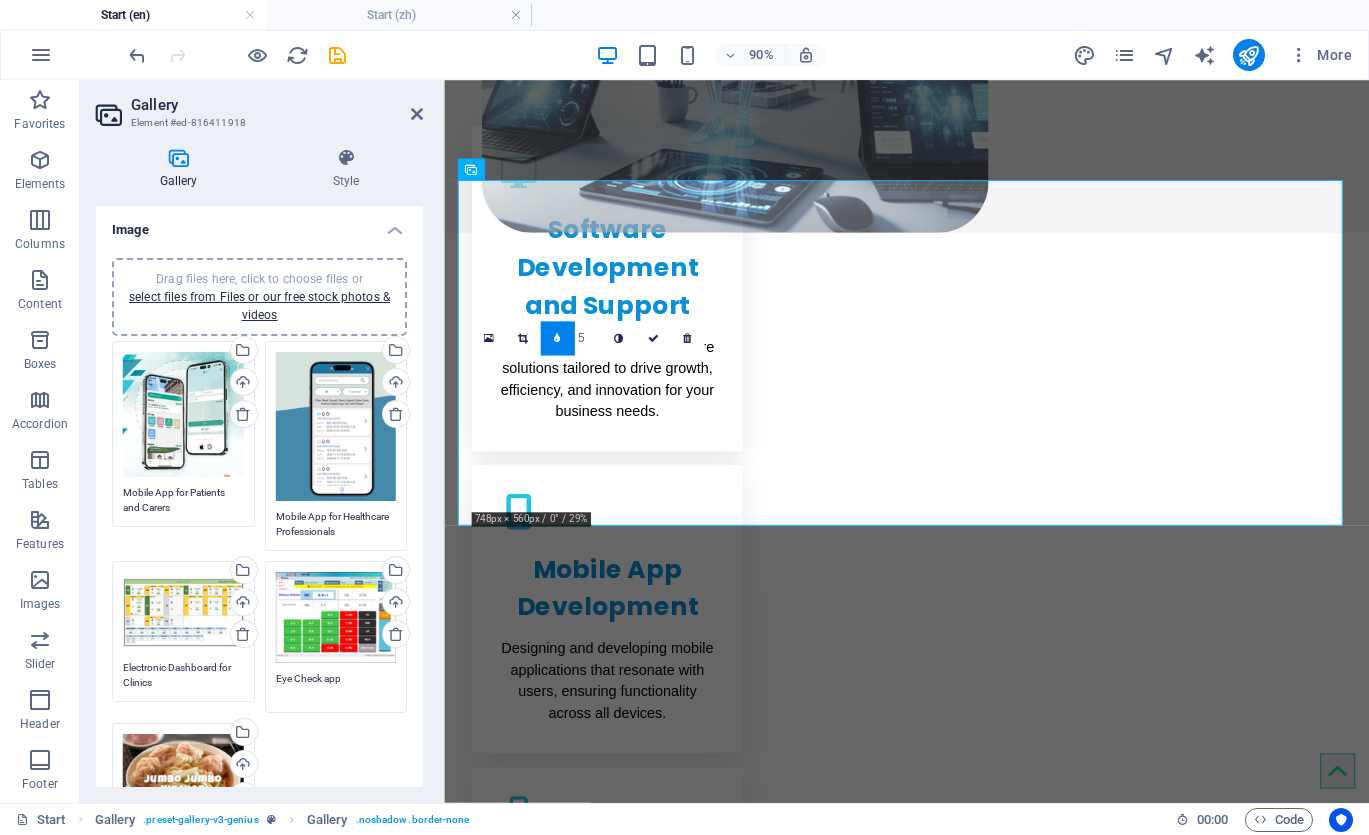 click at bounding box center (557, 338) 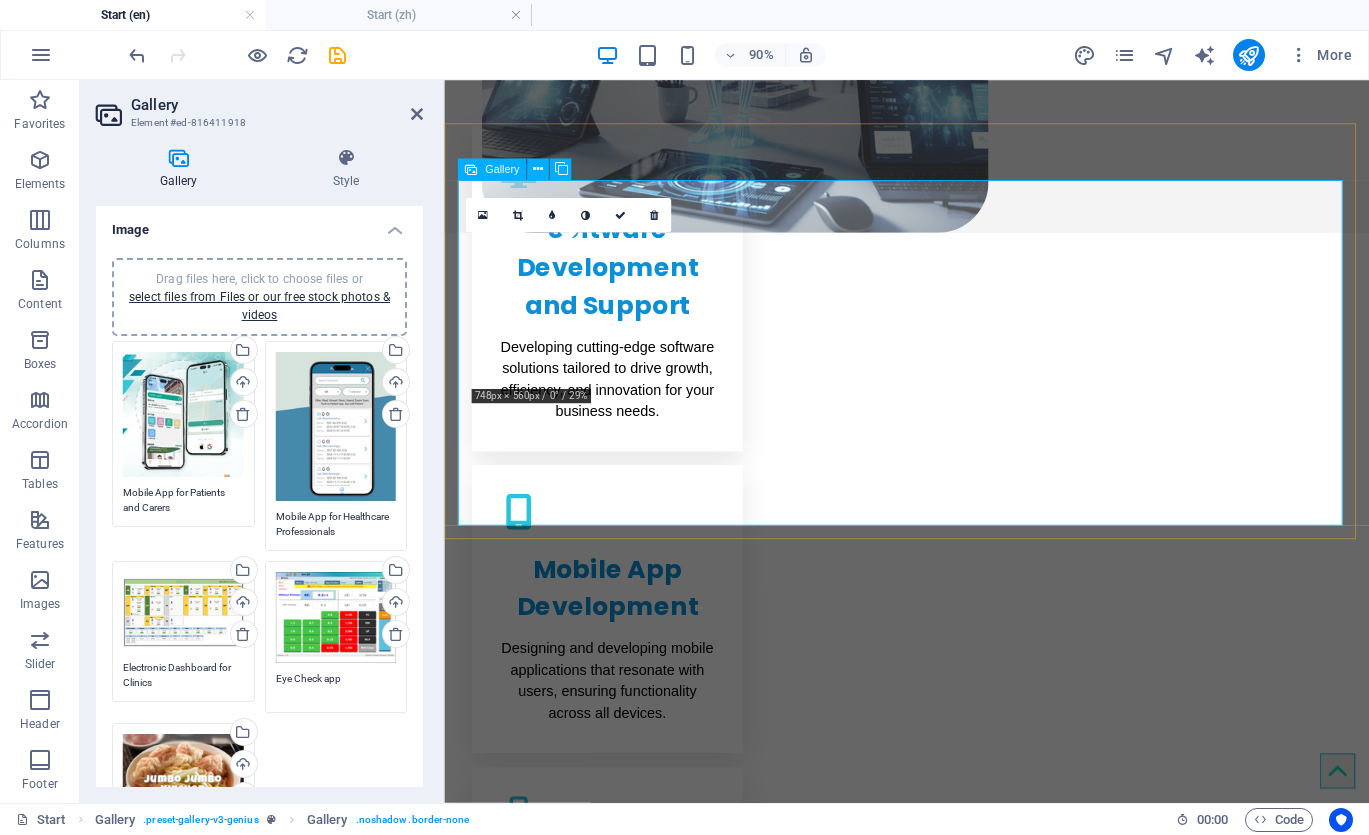 click at bounding box center (584, 1574) 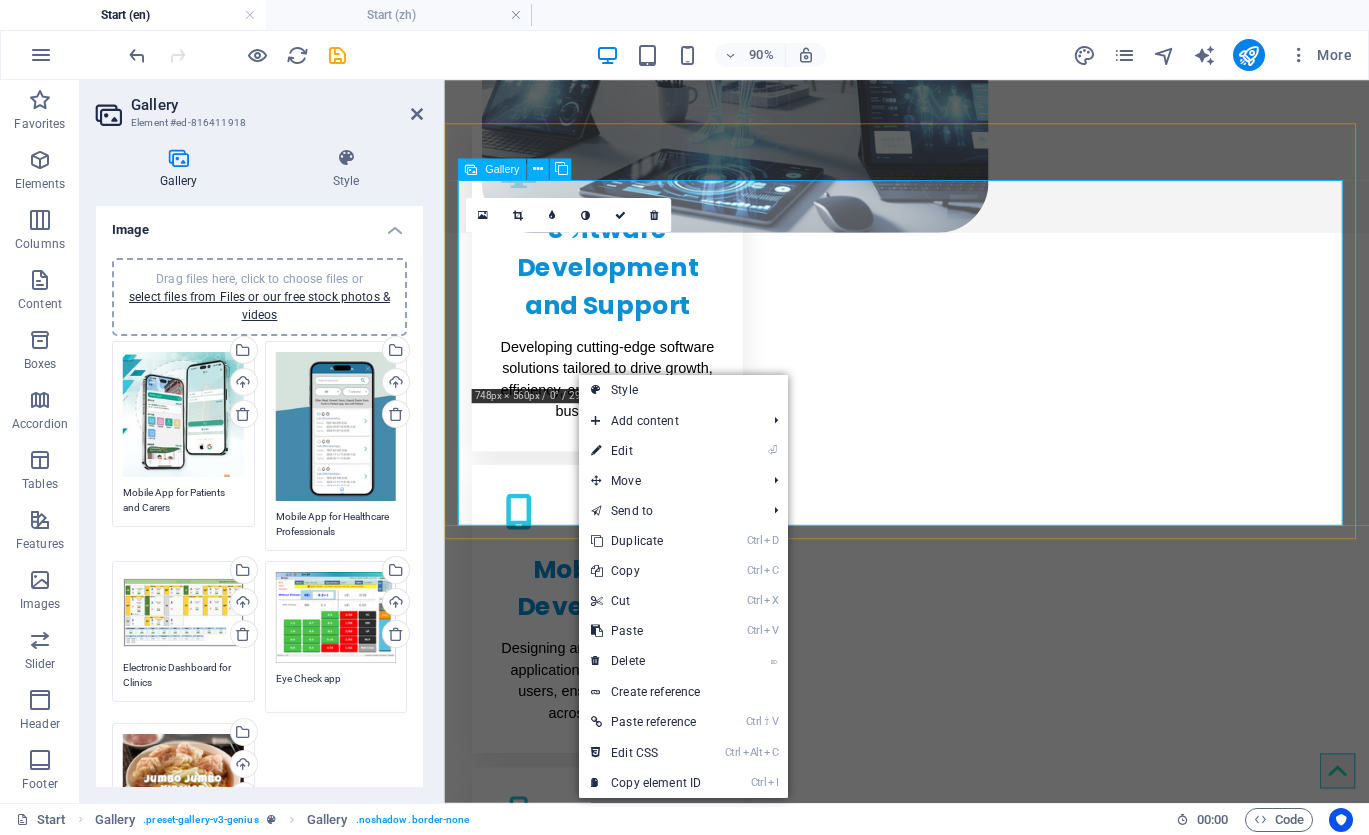 click at bounding box center [584, 1574] 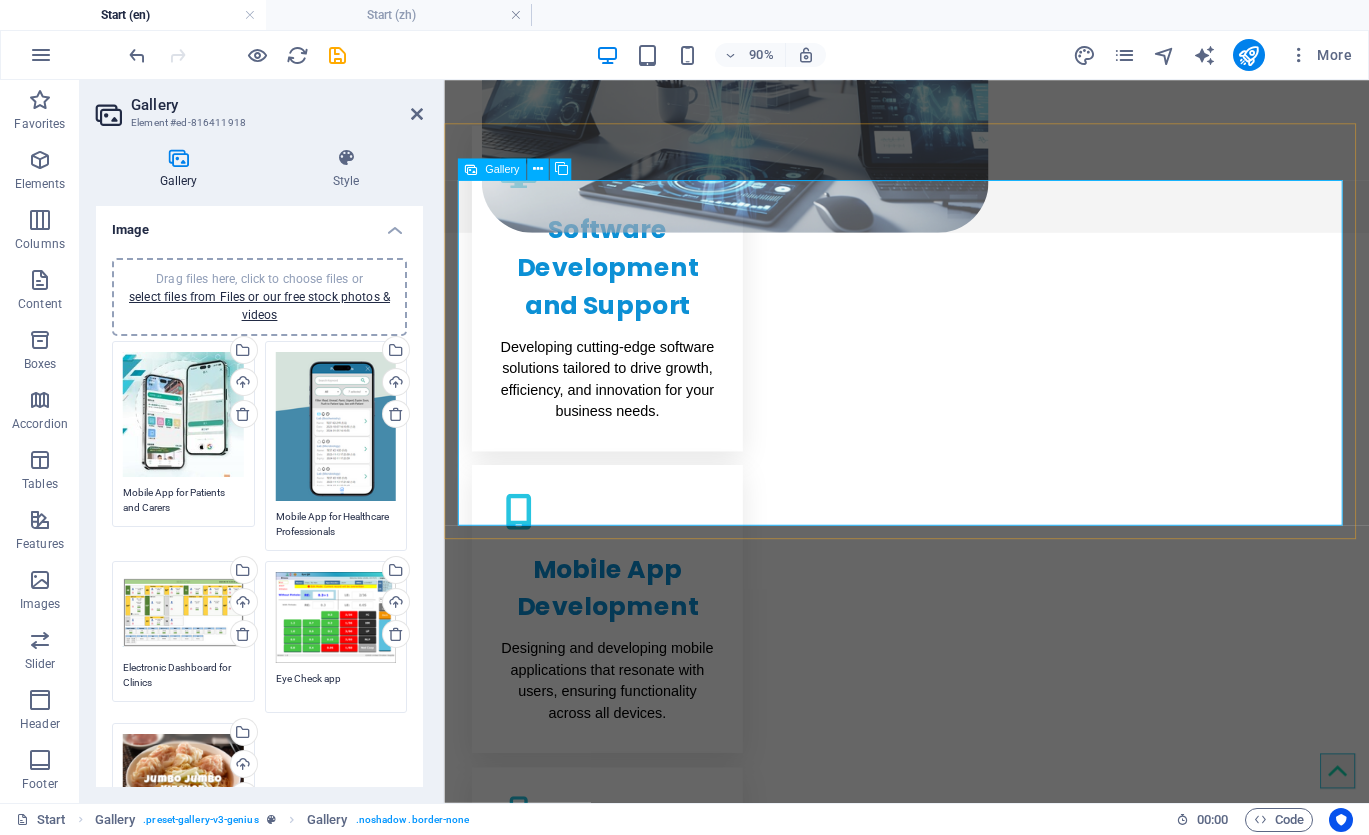 click at bounding box center [957, 1477] 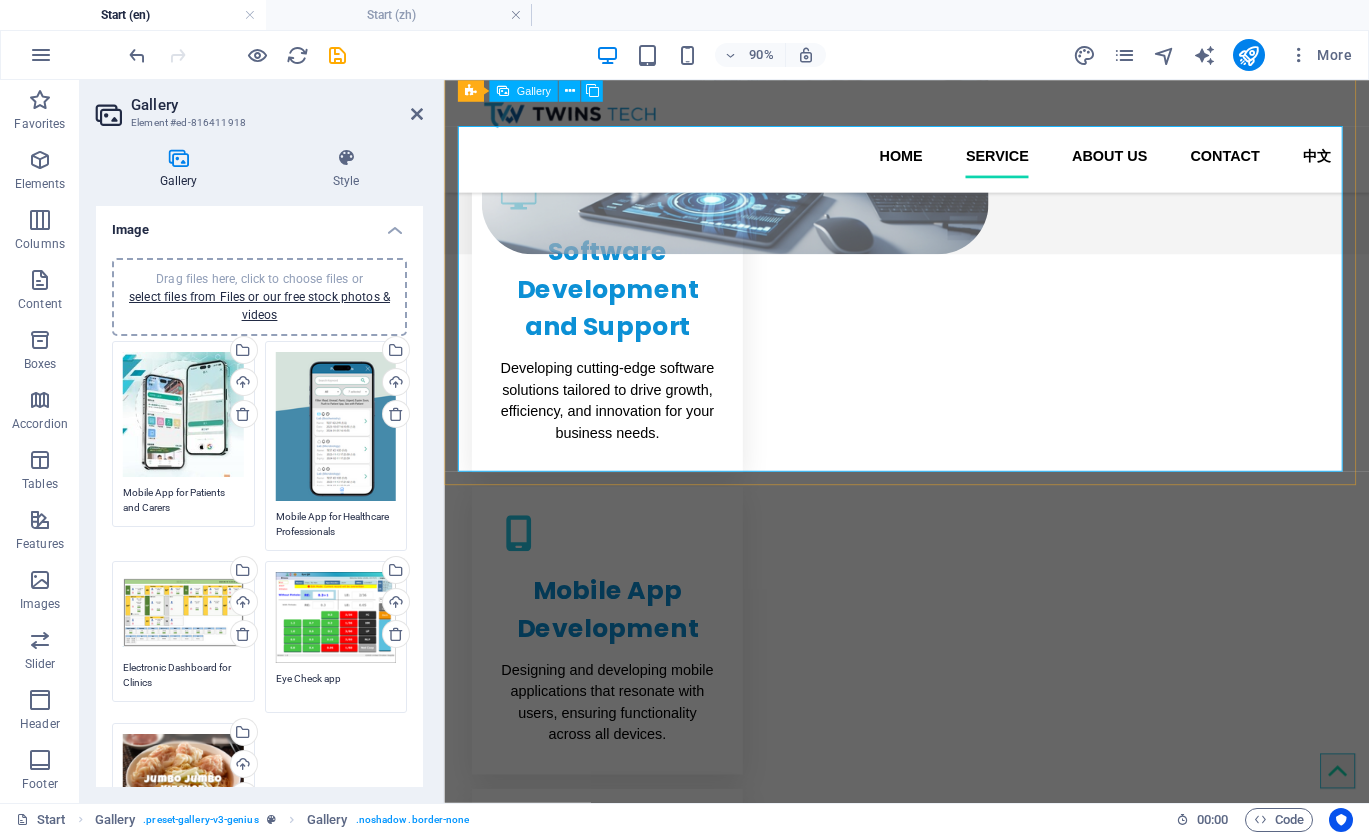 scroll, scrollTop: 752, scrollLeft: 0, axis: vertical 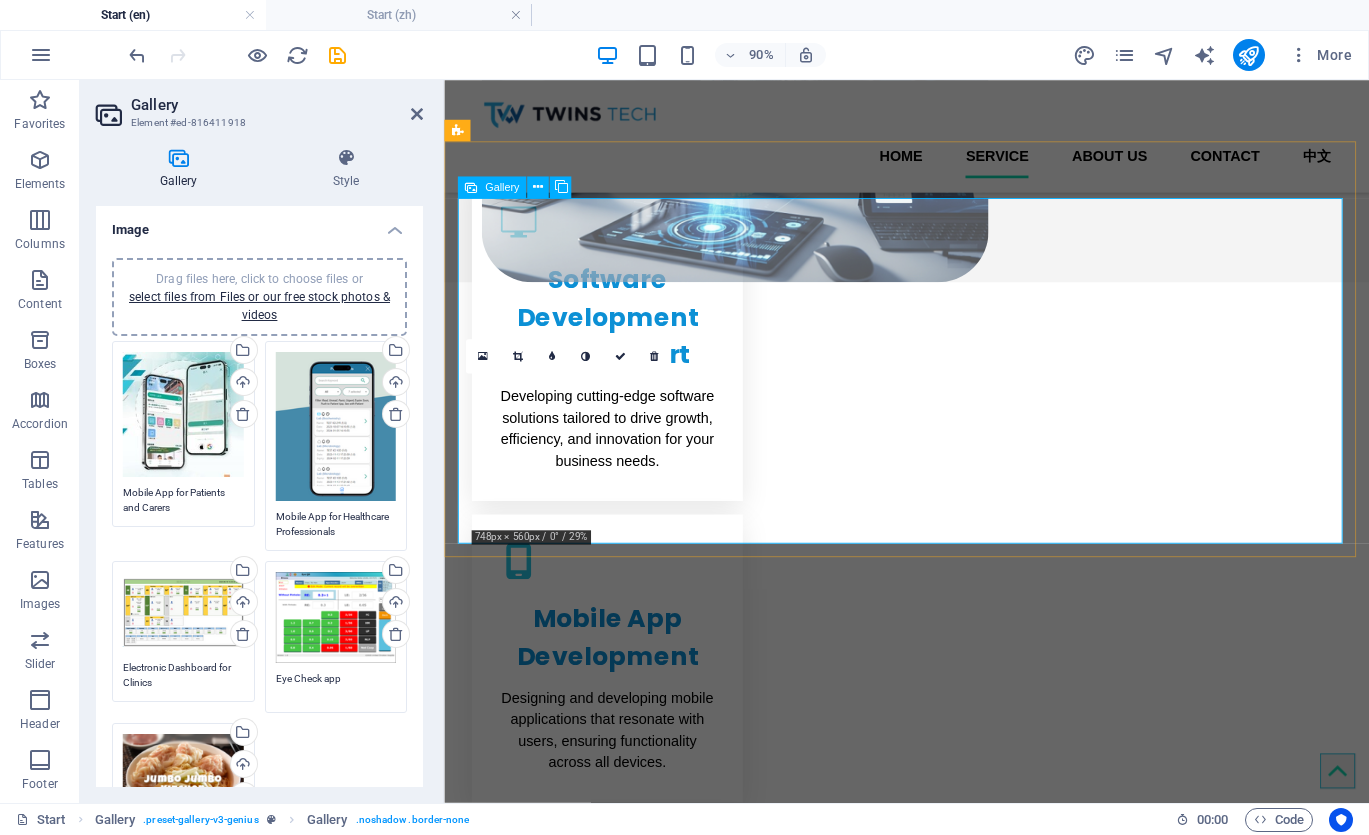 click at bounding box center (584, 1629) 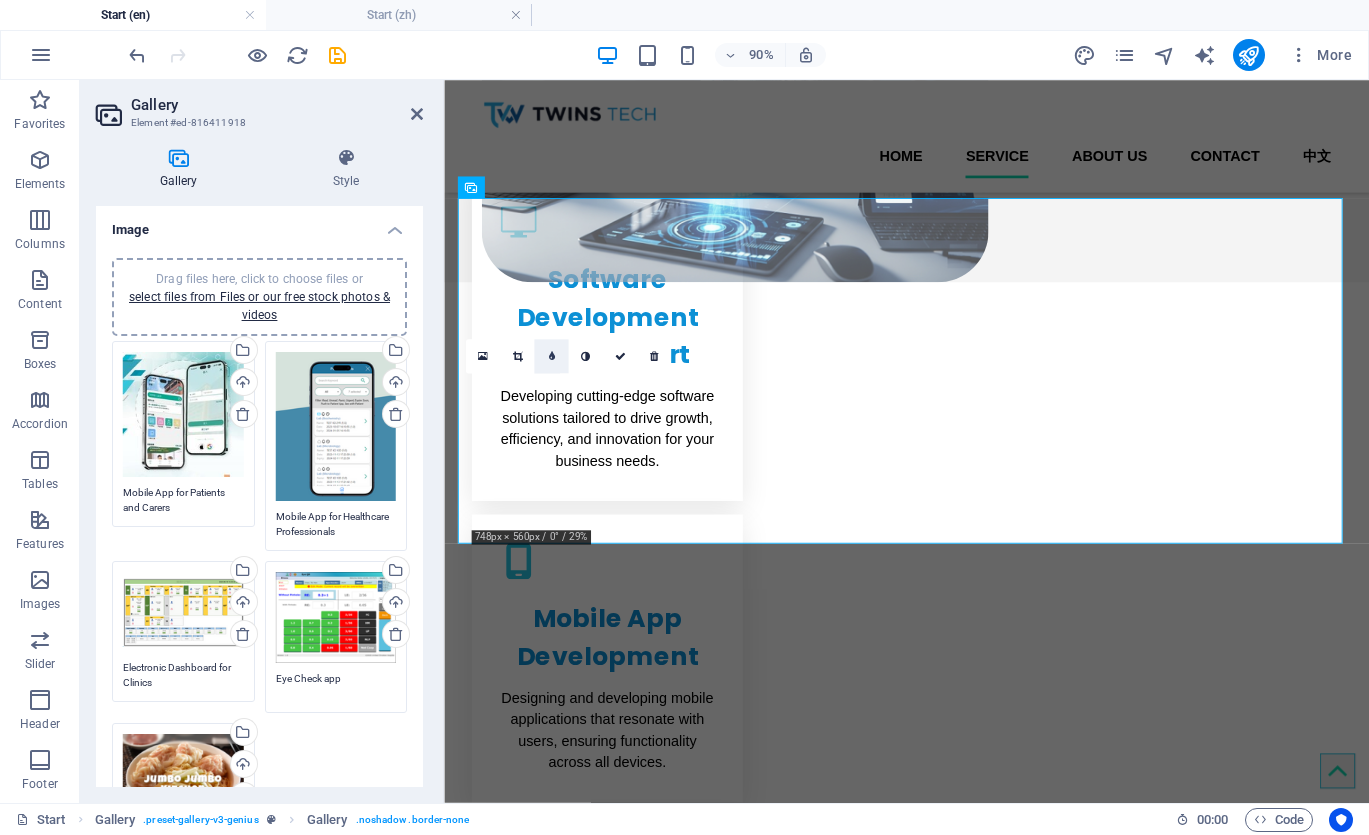 click at bounding box center [551, 356] 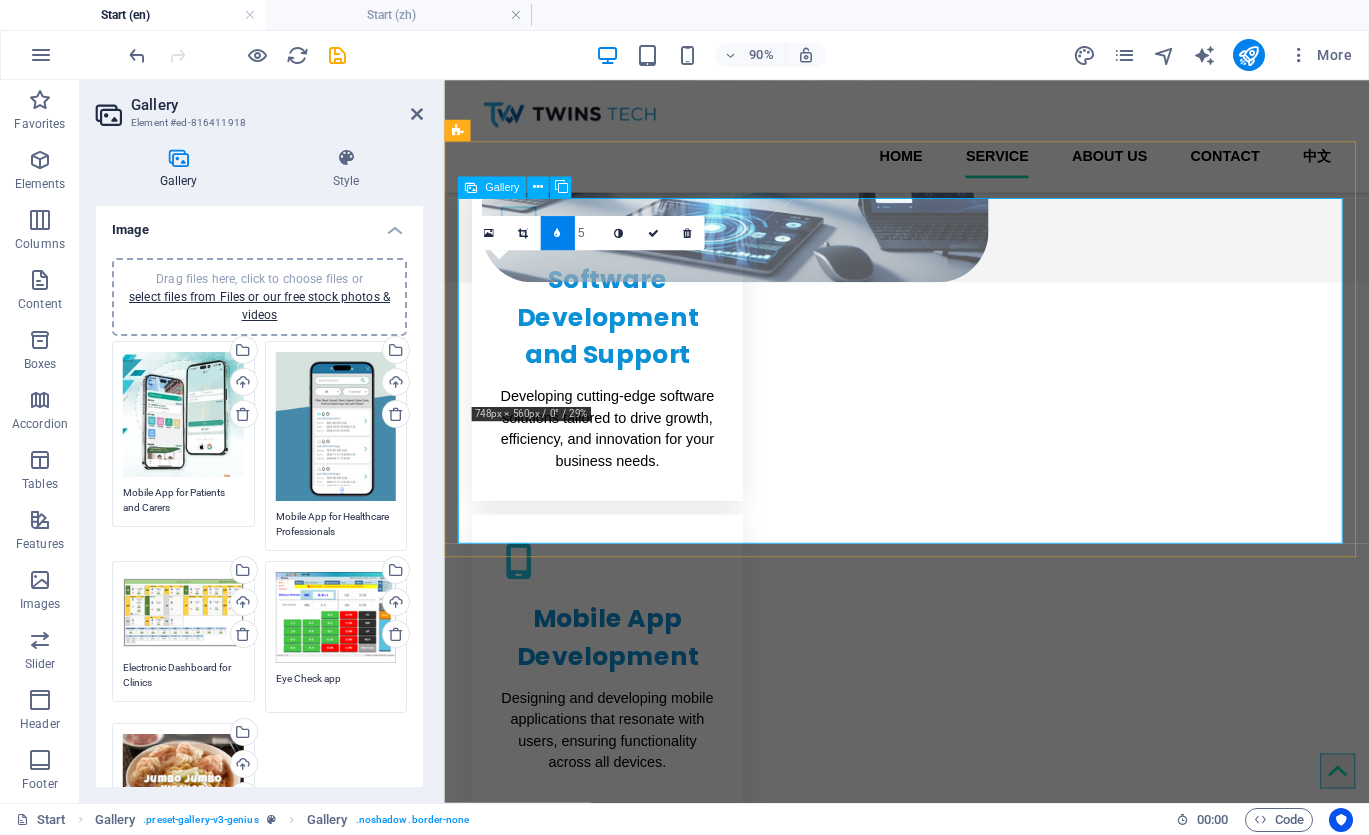 click at bounding box center (584, 1629) 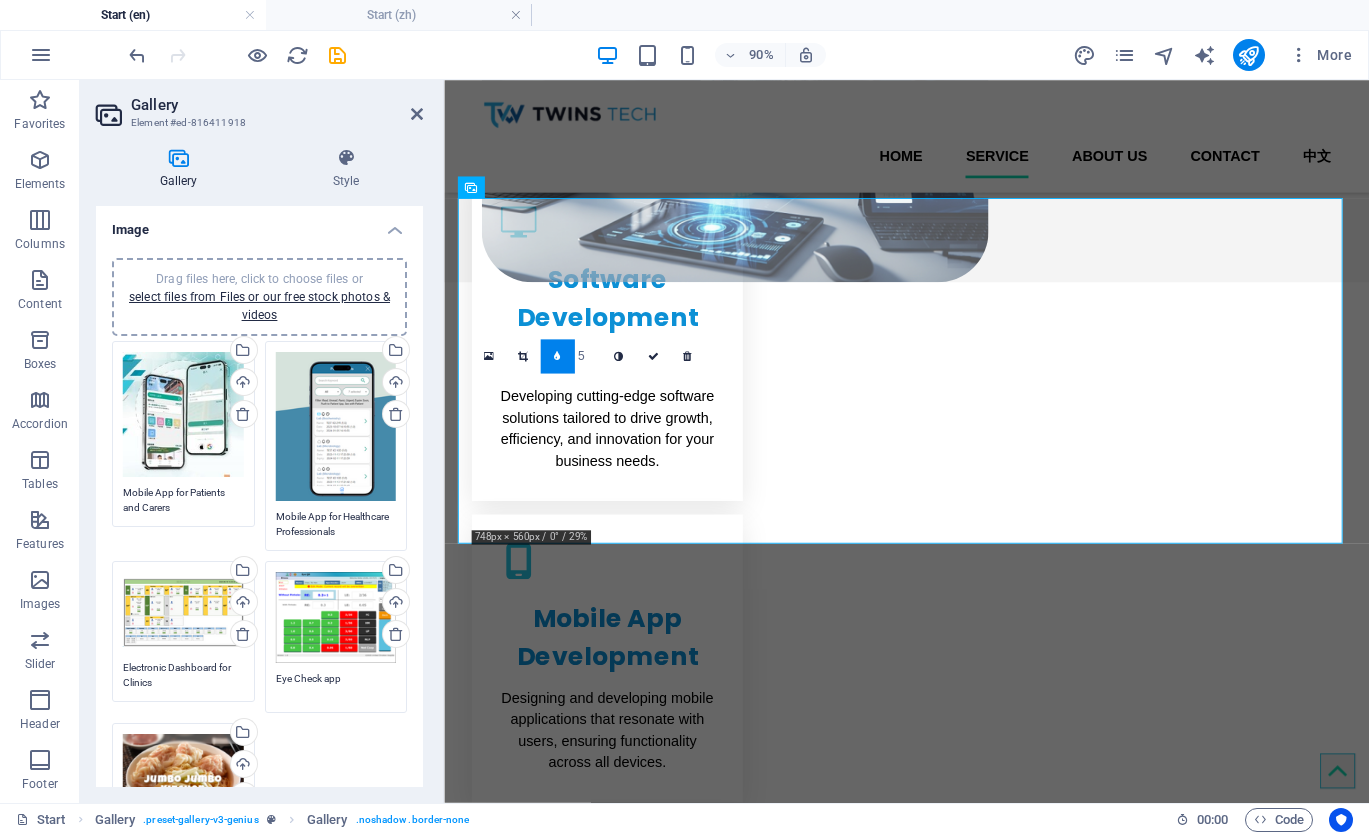 type on "4" 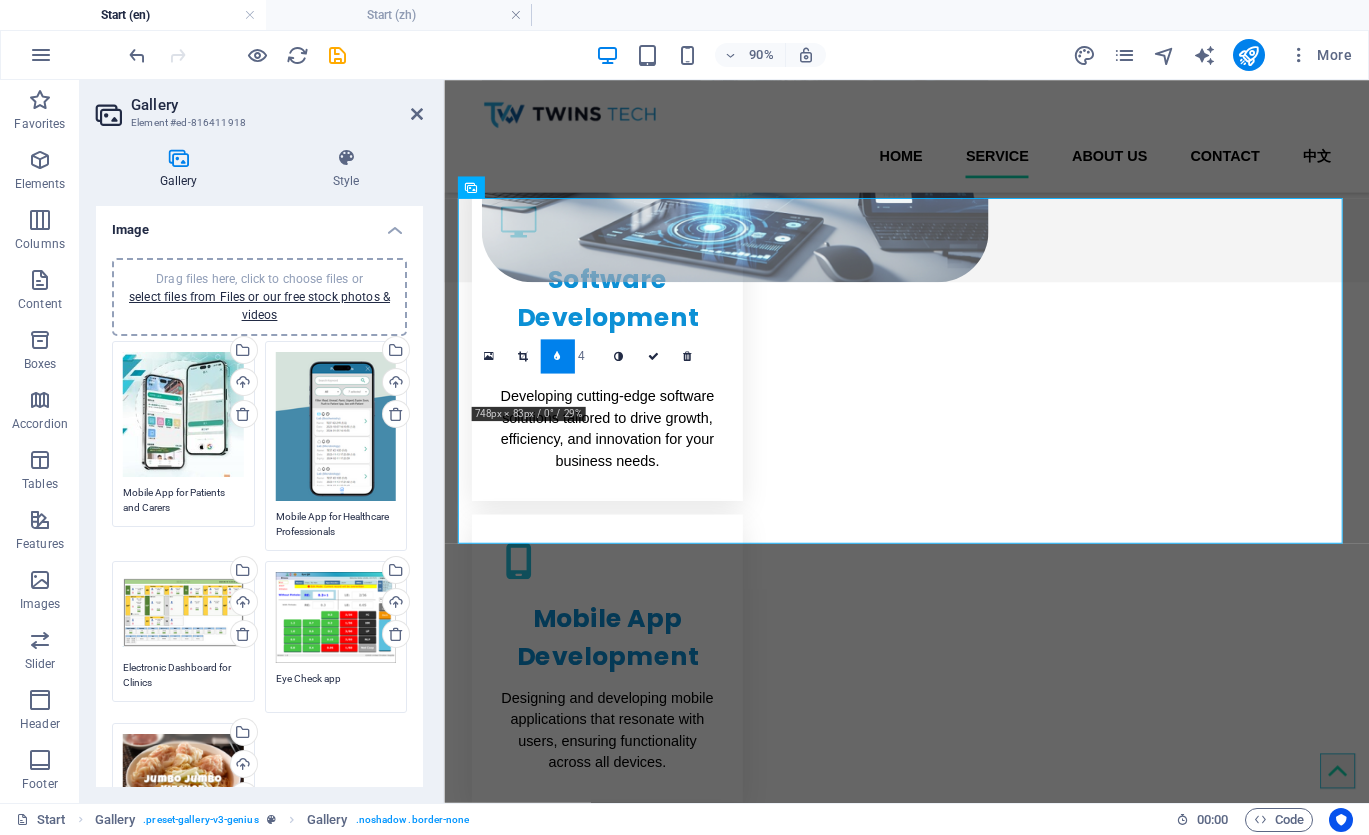 type on "3" 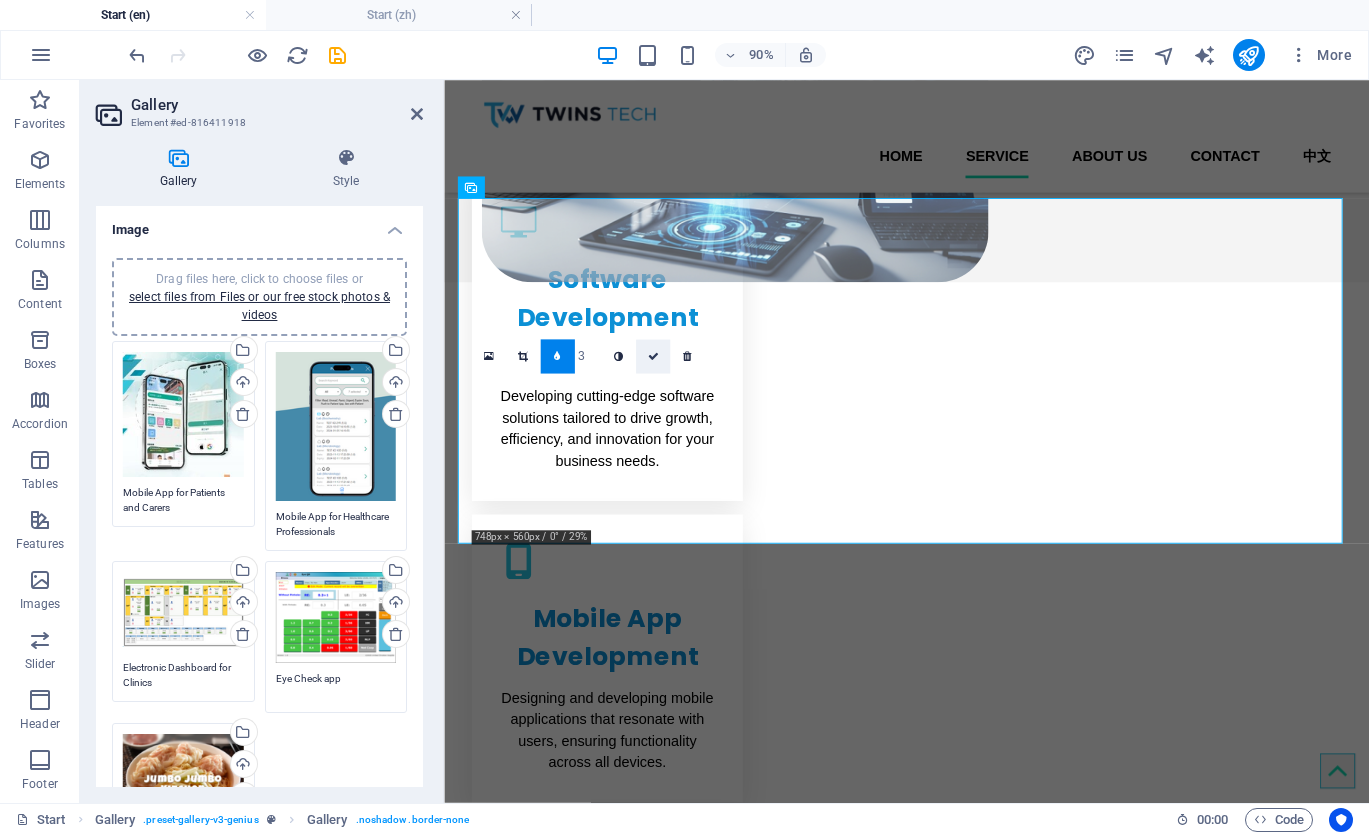 click at bounding box center [652, 356] 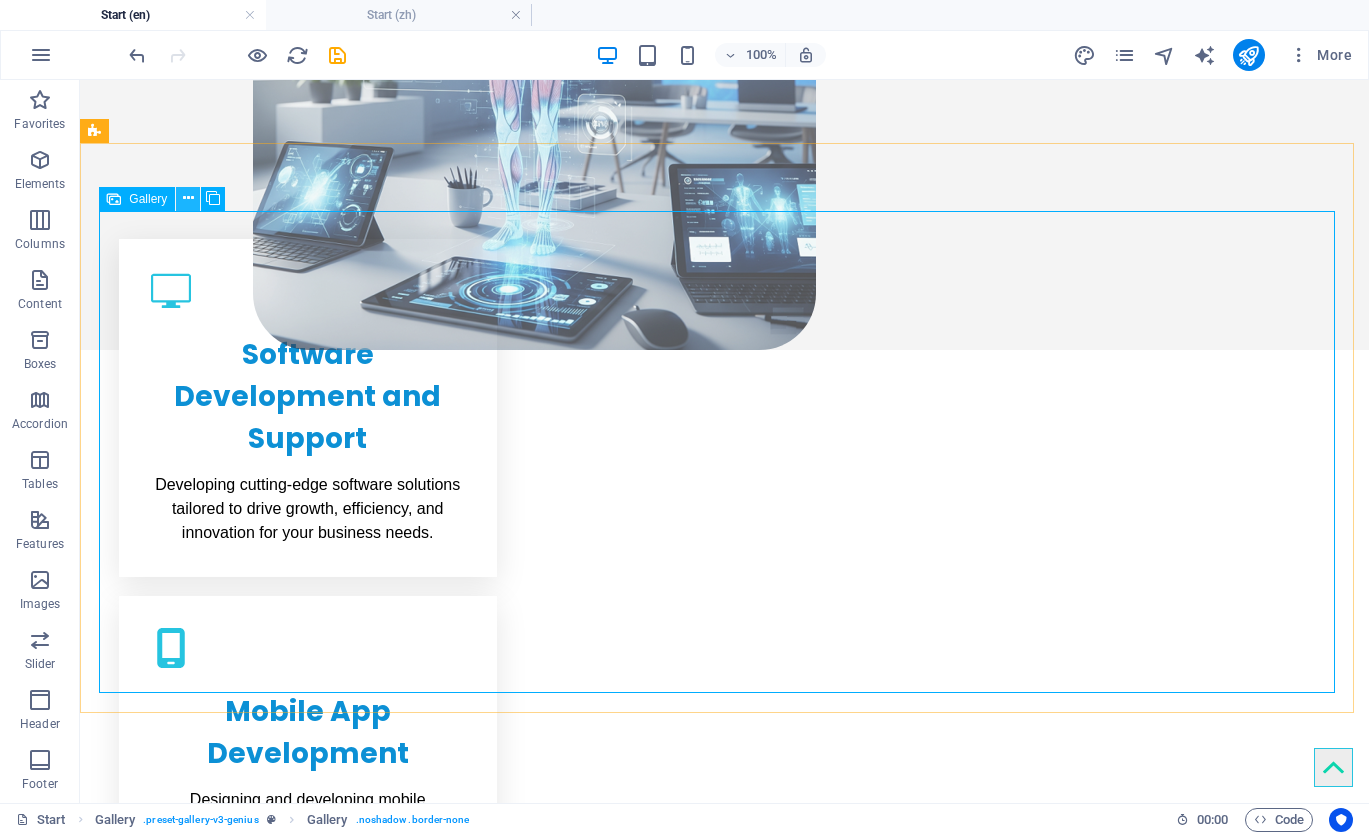 click at bounding box center [188, 198] 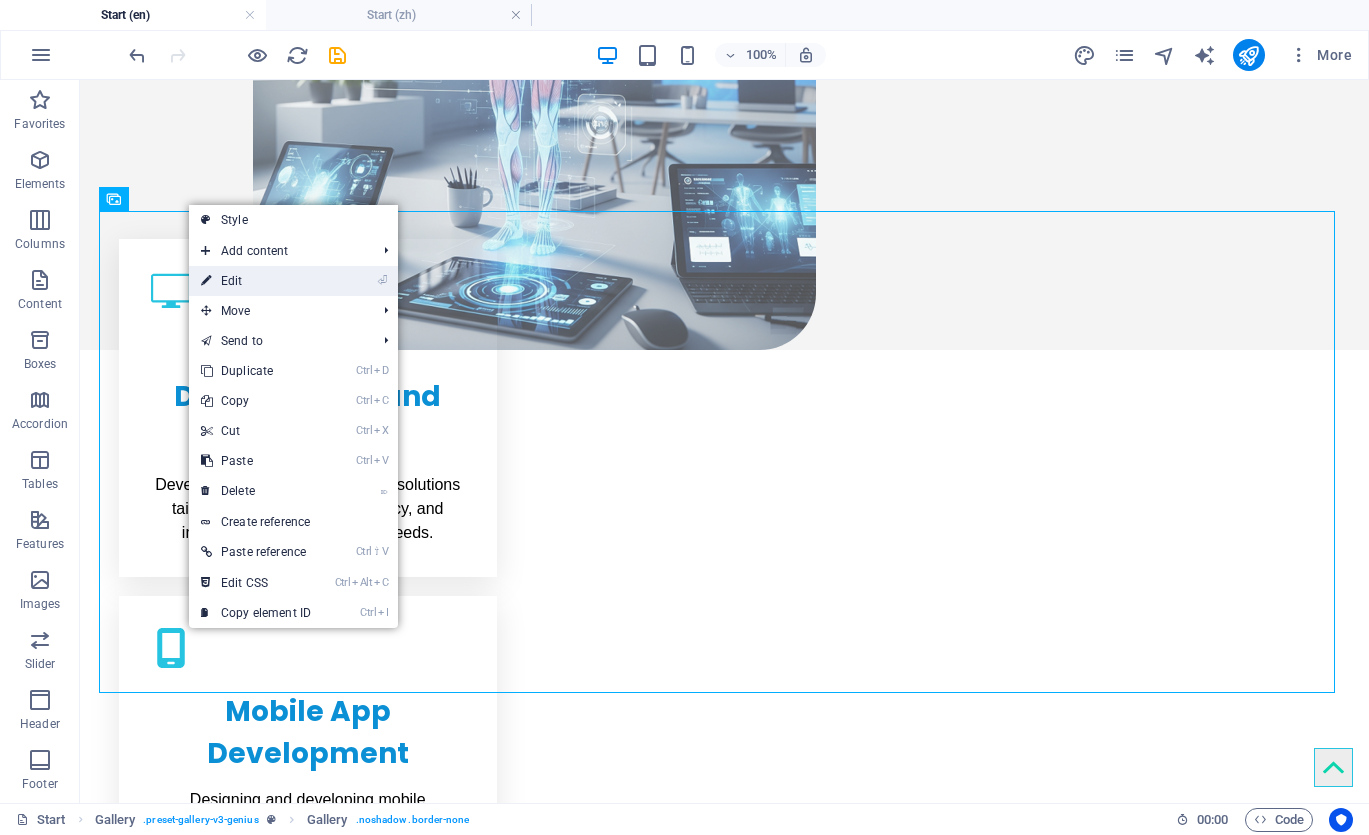 click on "⏎  Edit" at bounding box center (256, 281) 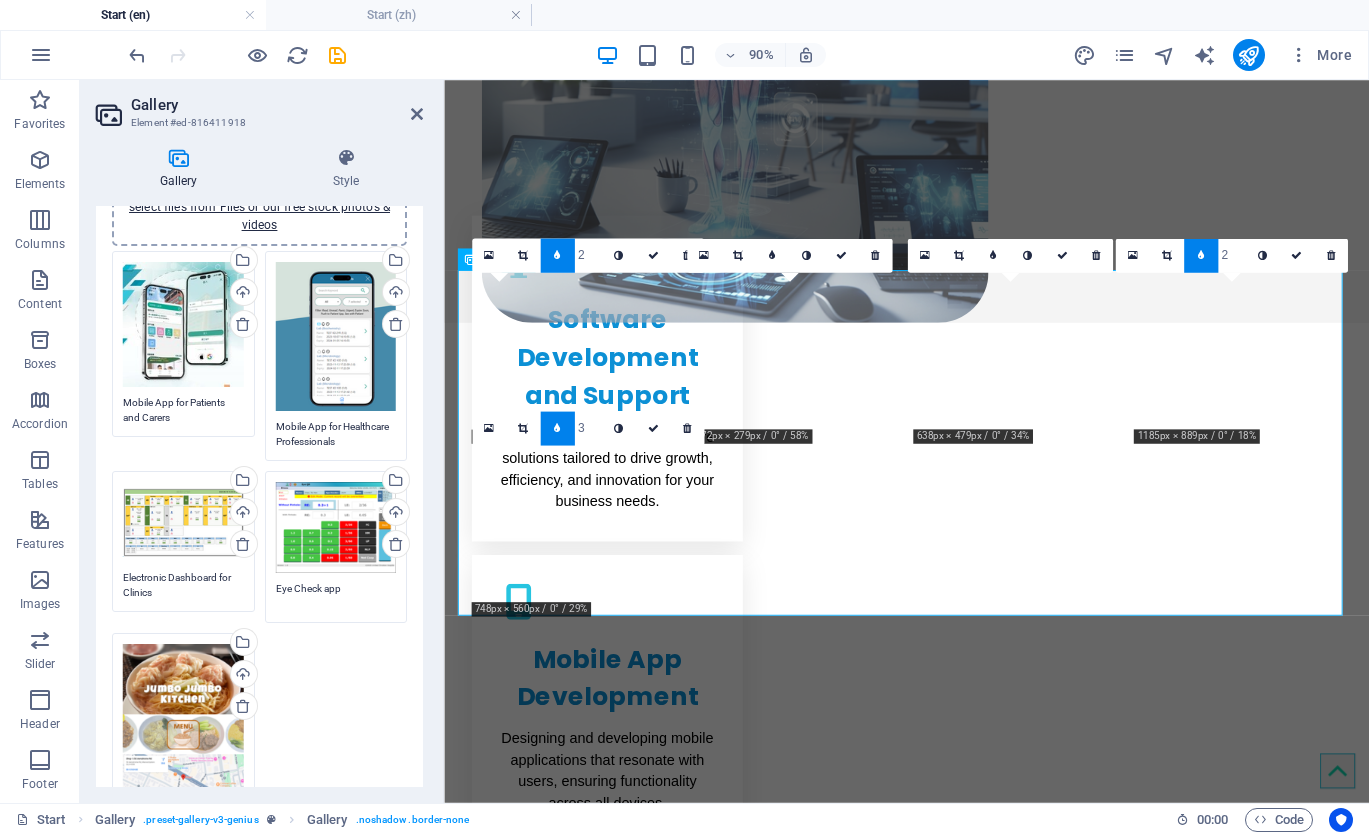 scroll, scrollTop: 200, scrollLeft: 0, axis: vertical 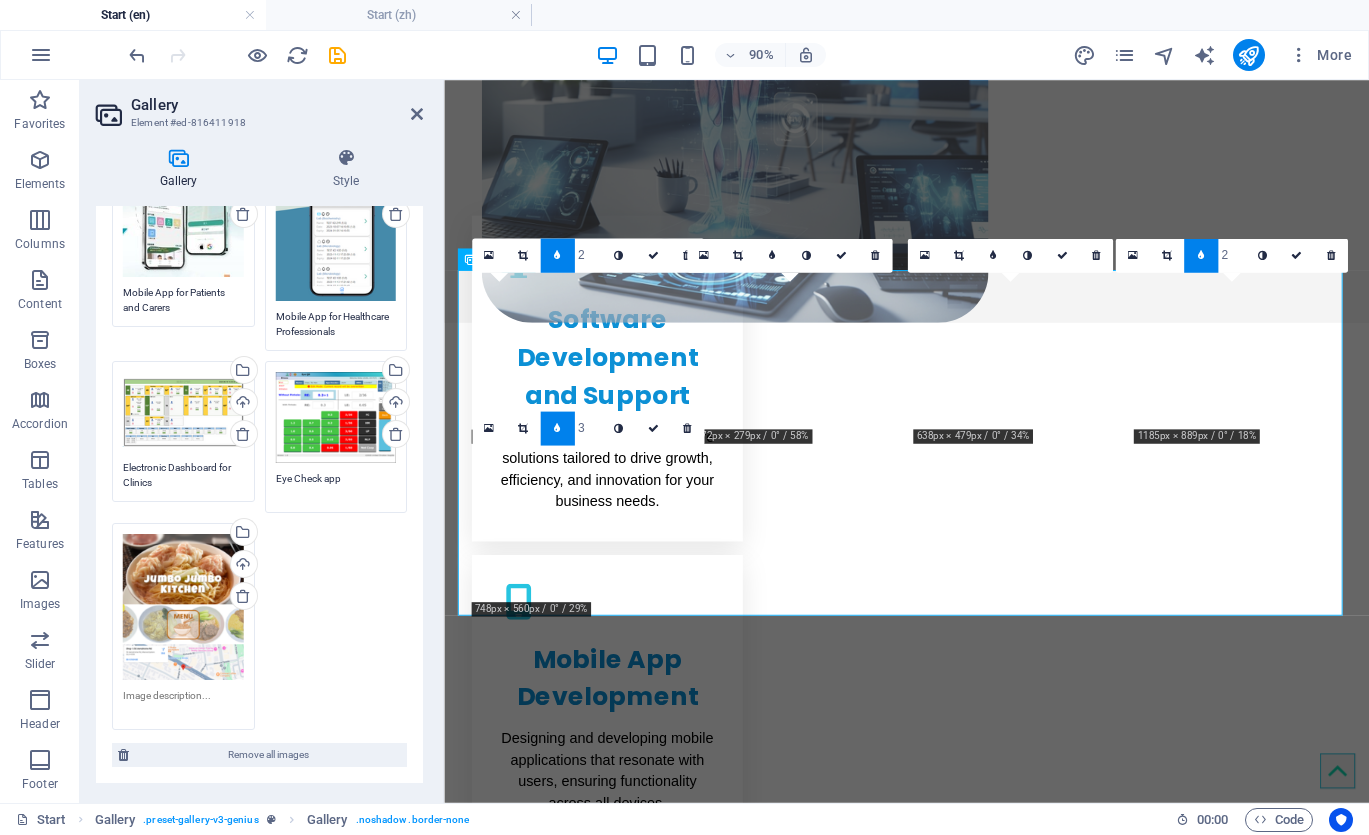 click at bounding box center [183, 703] 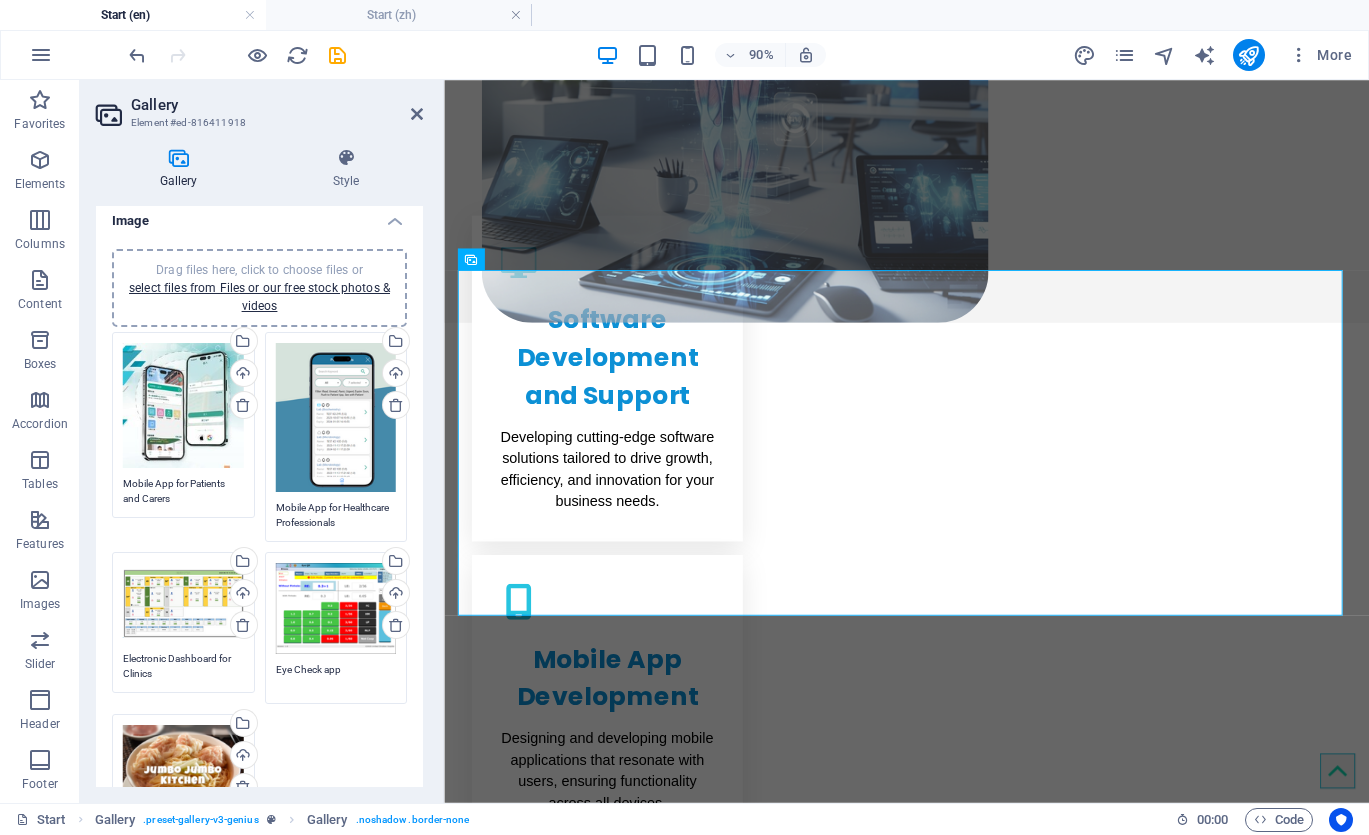 scroll, scrollTop: 0, scrollLeft: 0, axis: both 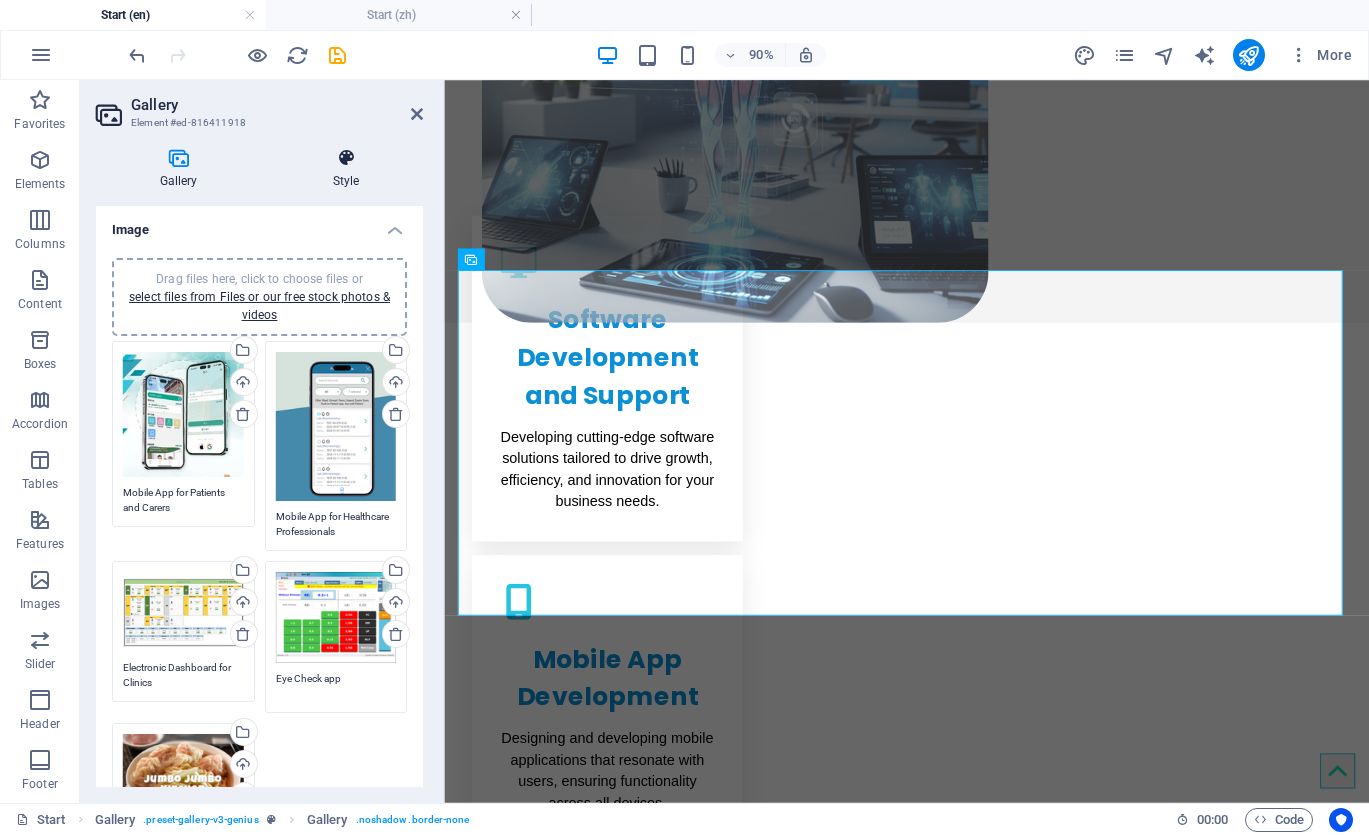 type on "Chinese Restaurant website" 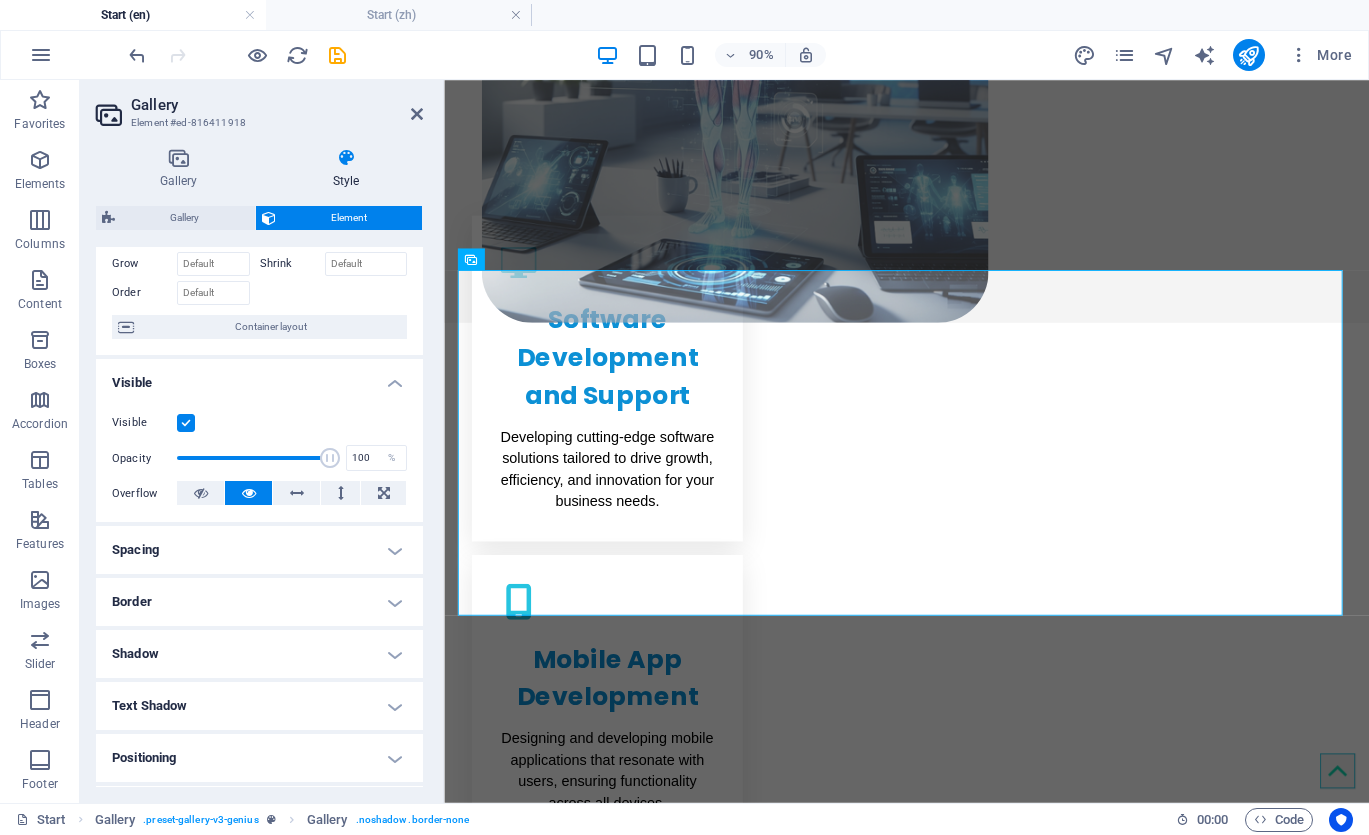 scroll, scrollTop: 0, scrollLeft: 0, axis: both 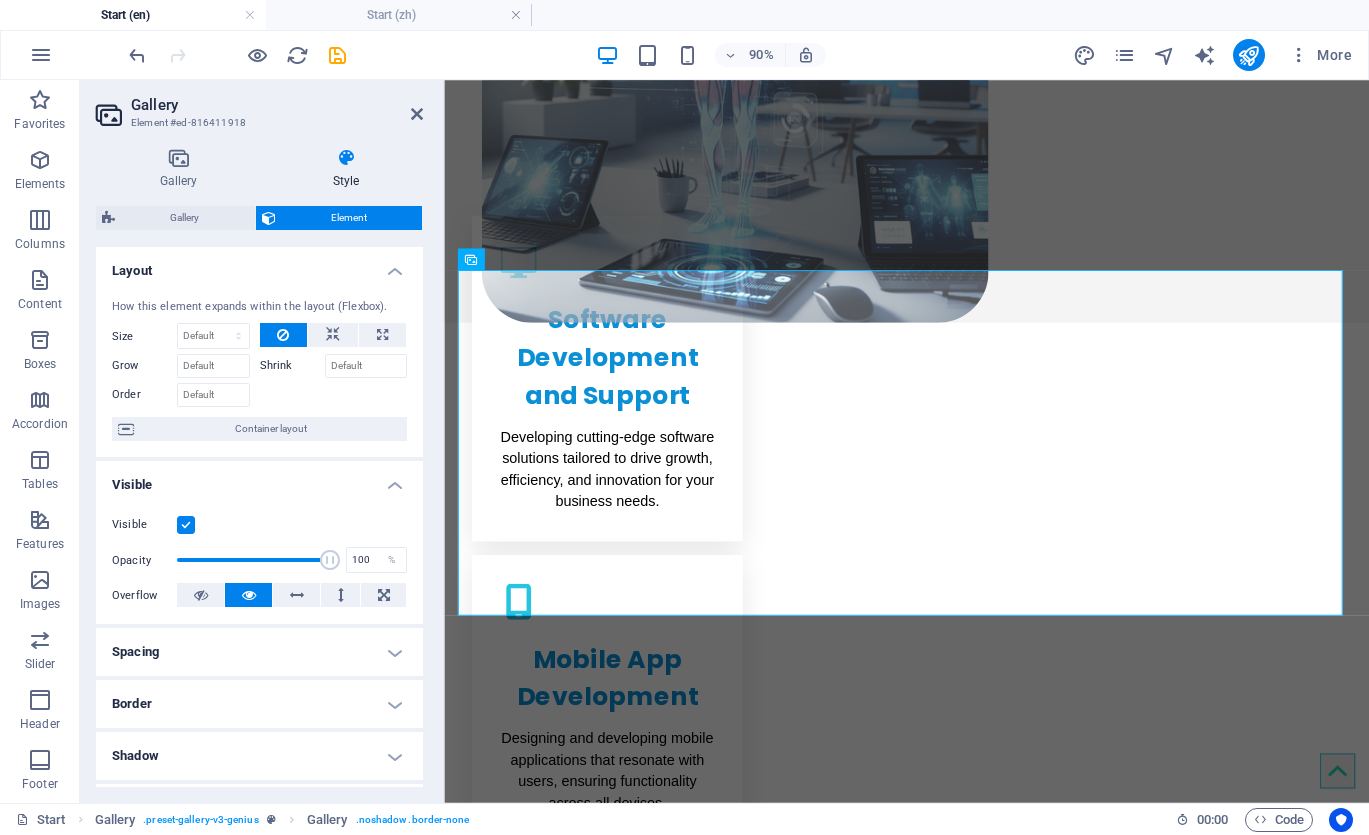 click on "Gallery" at bounding box center [277, 105] 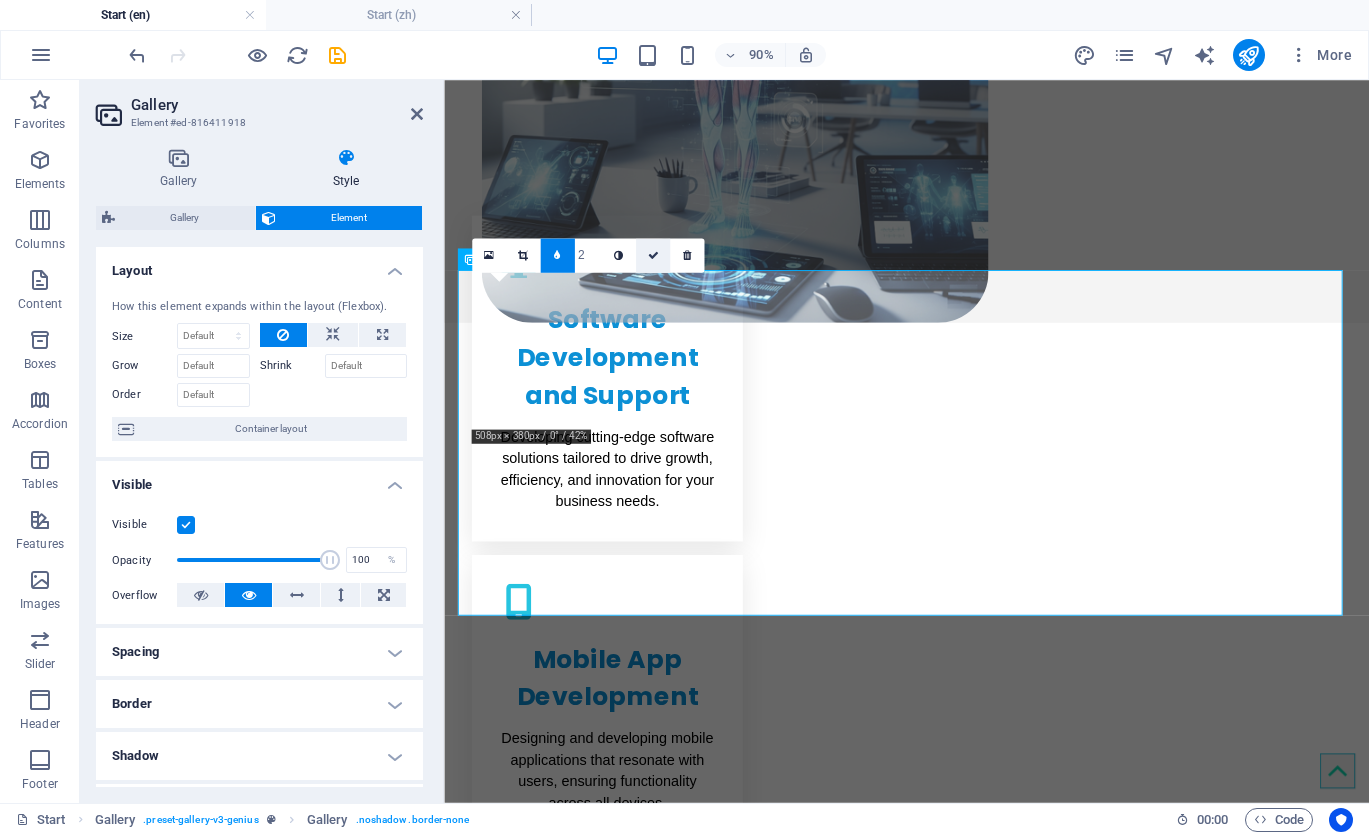 click at bounding box center (652, 255) 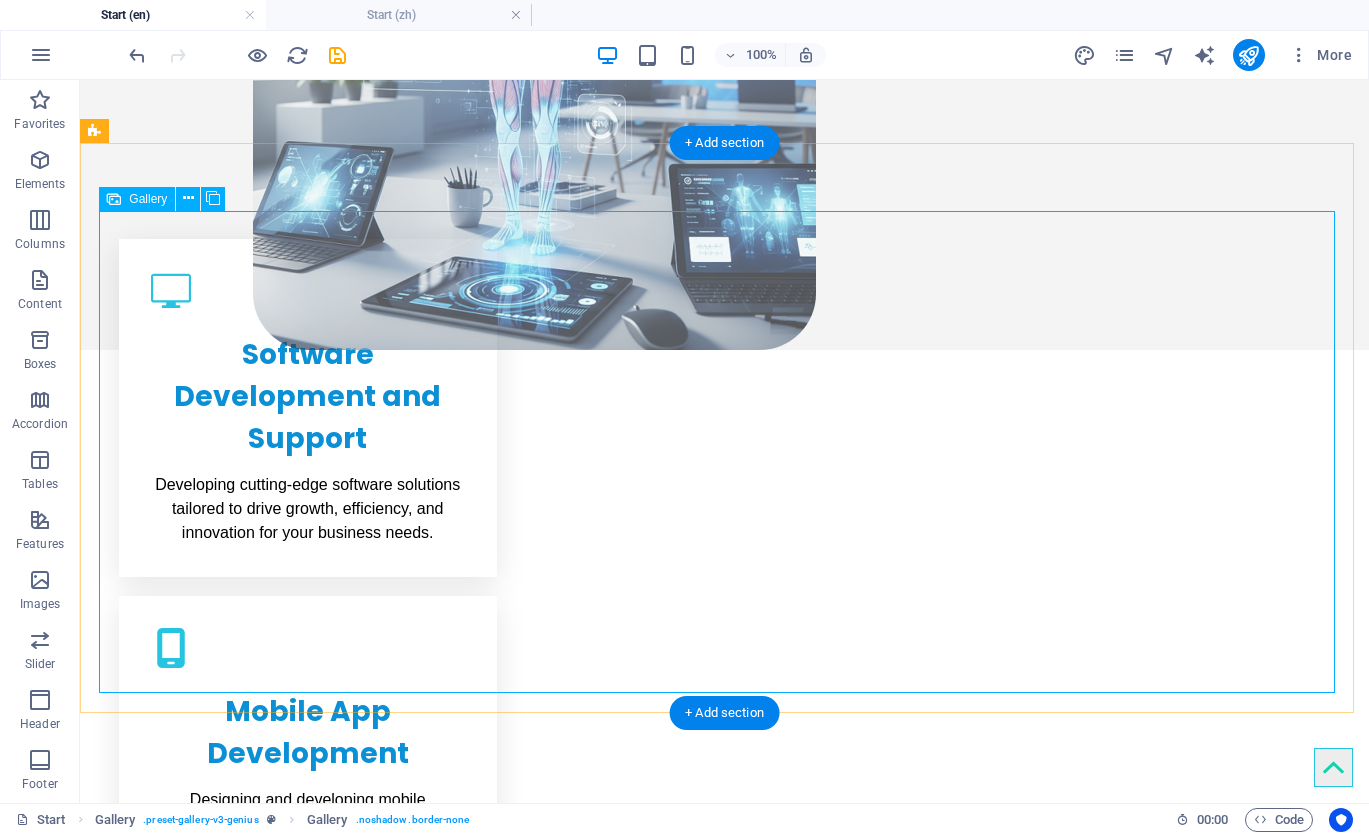 click at bounding box center [724, 1581] 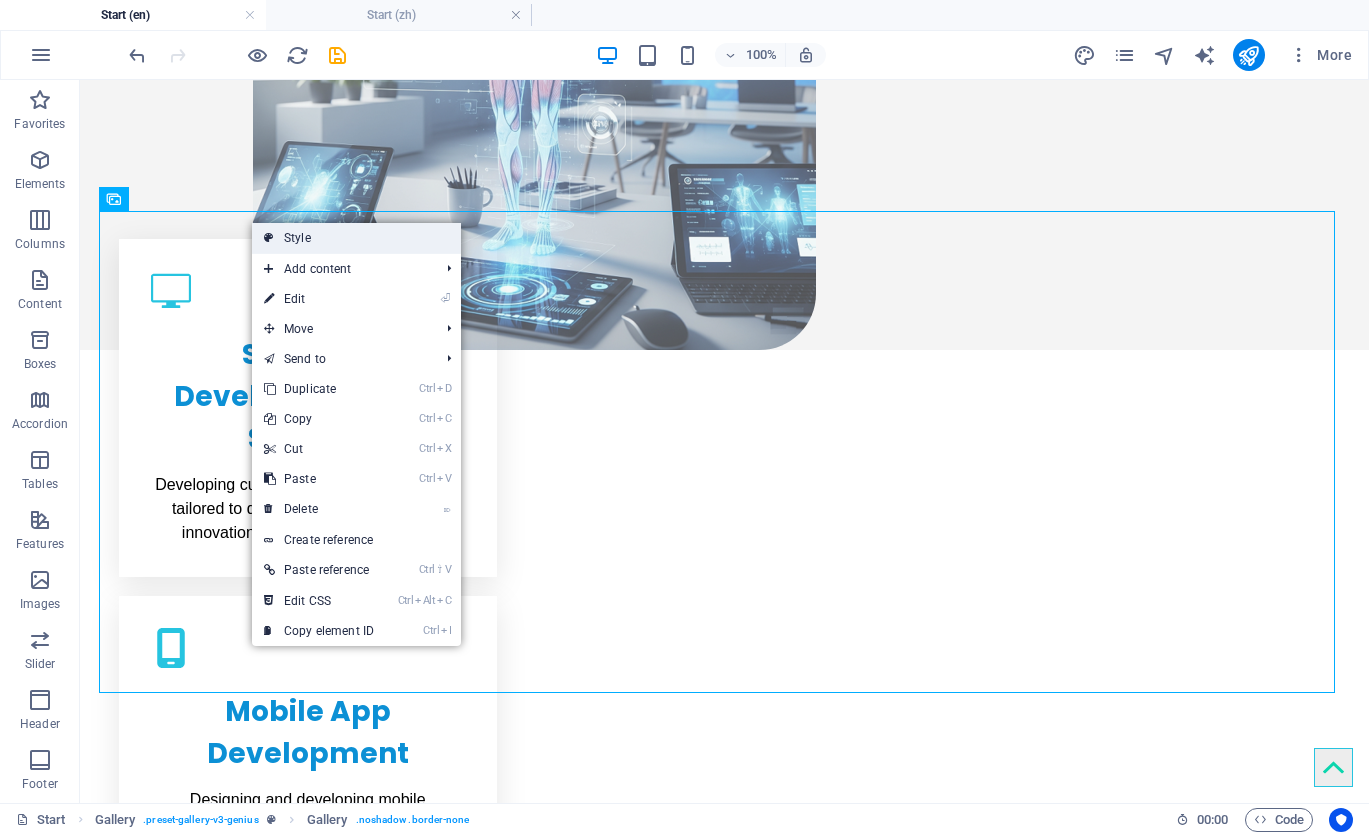 click on "Style" at bounding box center [356, 238] 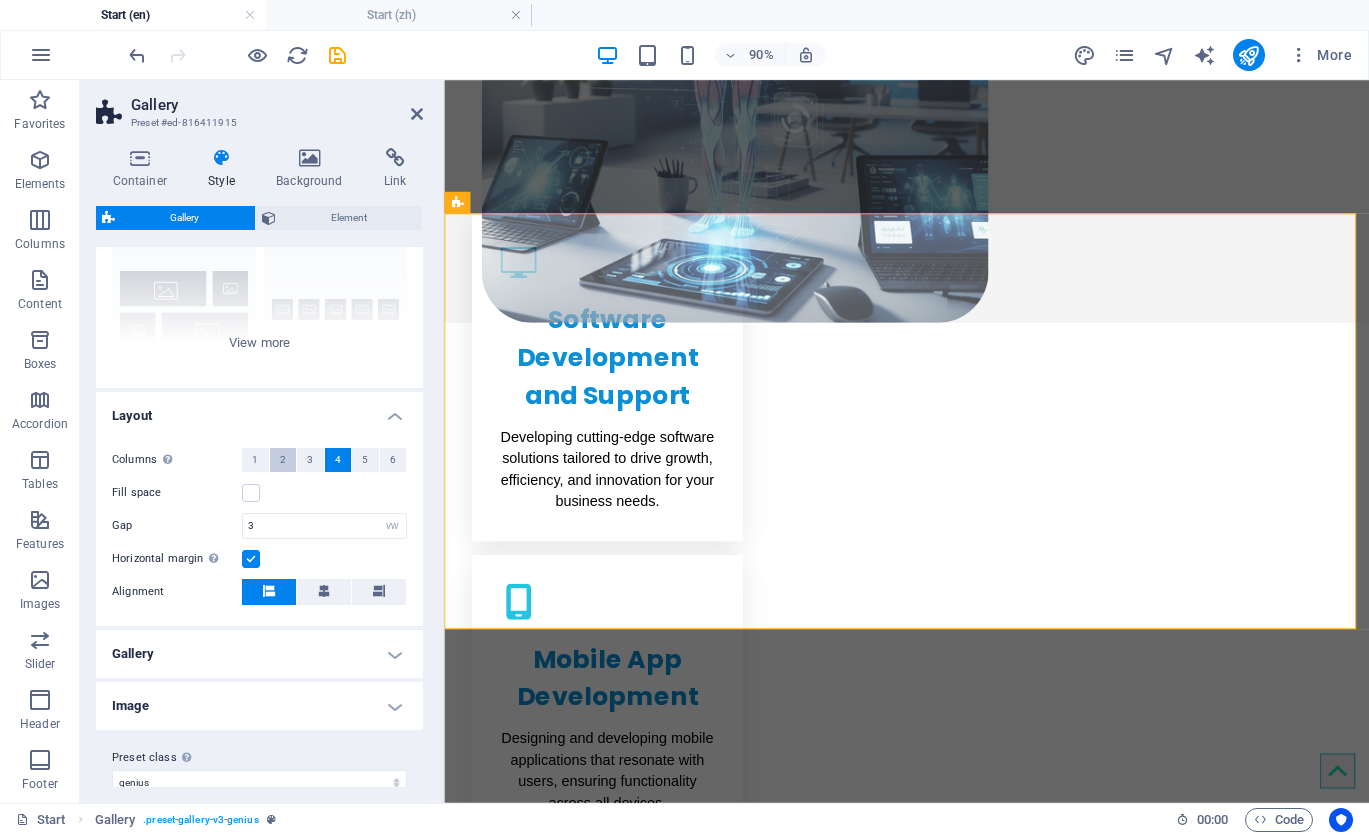 scroll, scrollTop: 200, scrollLeft: 0, axis: vertical 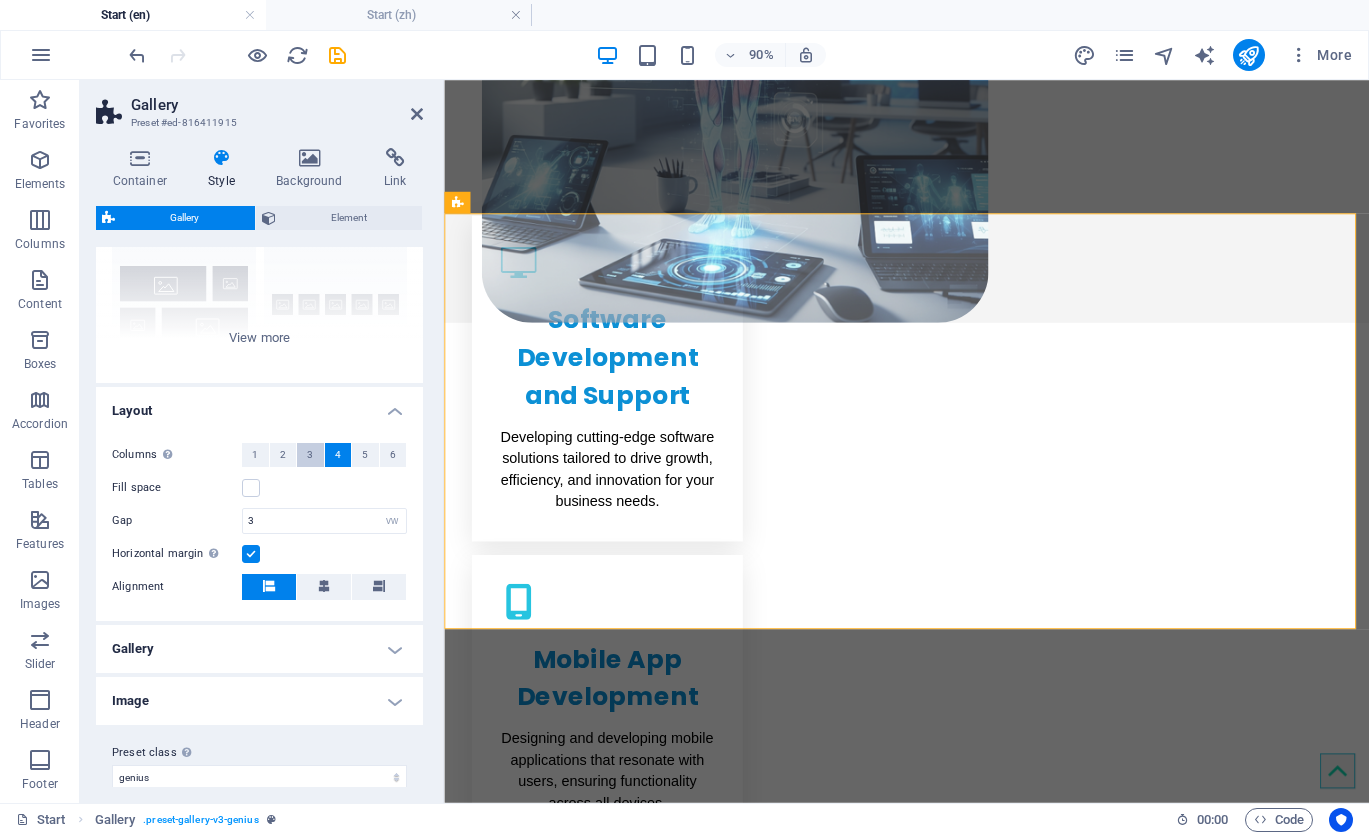 click on "3" at bounding box center (310, 455) 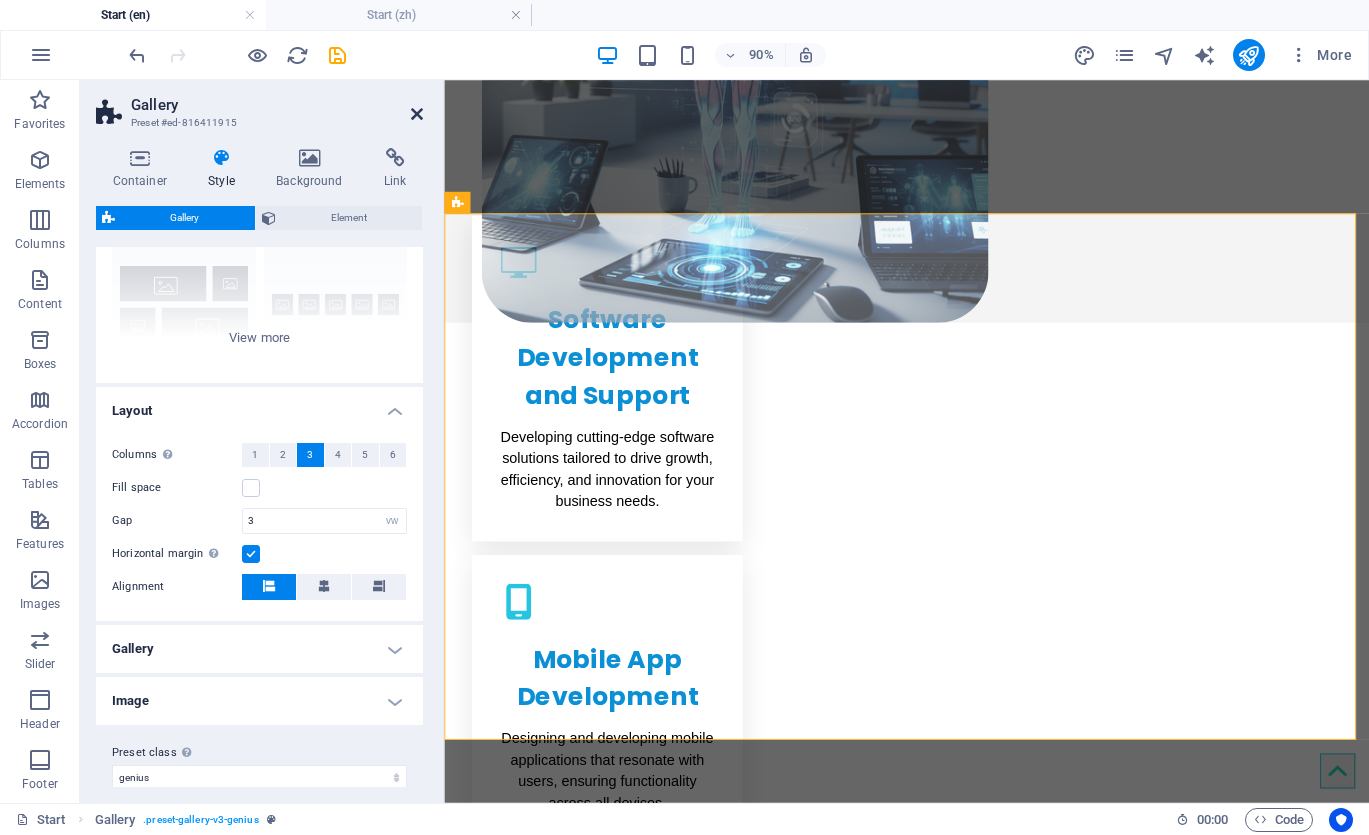 click at bounding box center (417, 114) 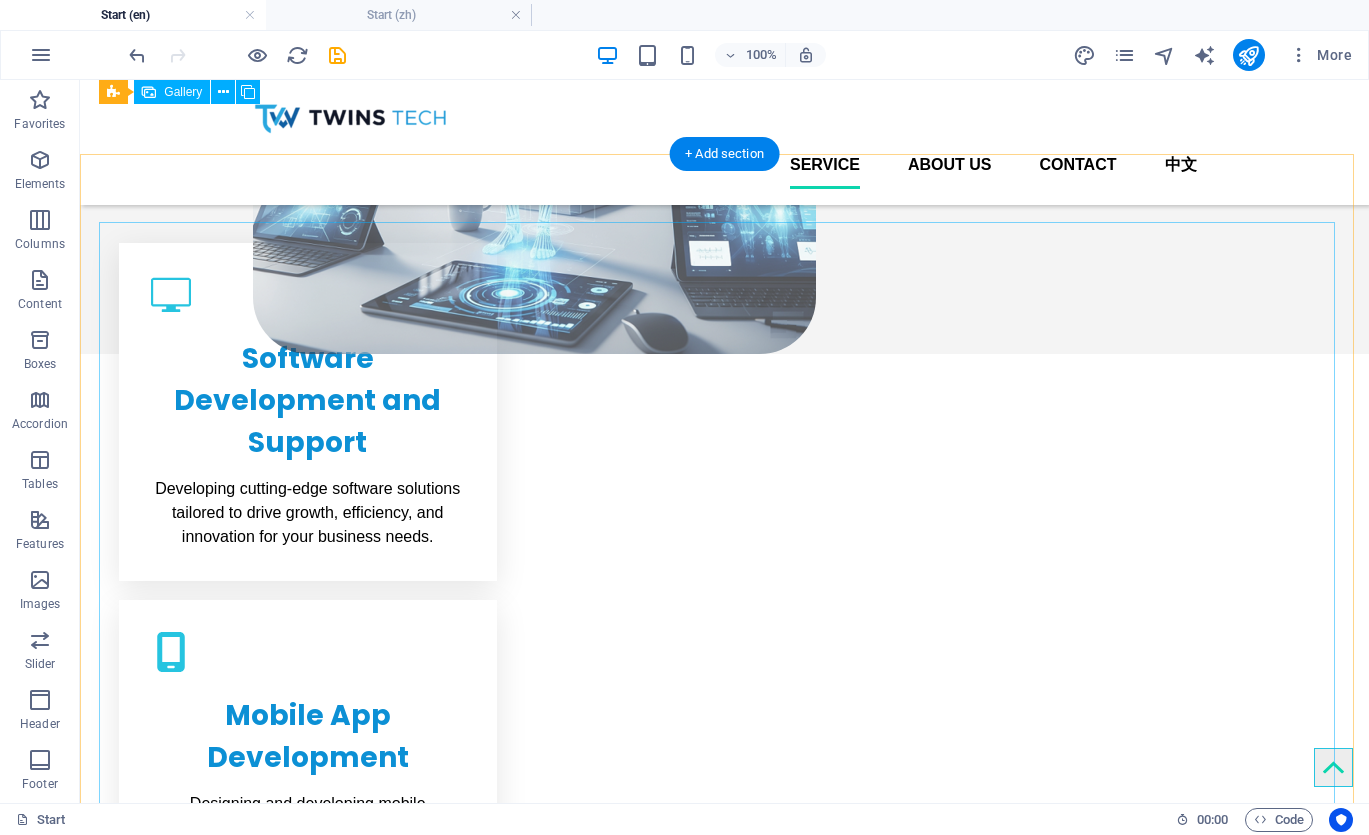 scroll, scrollTop: 700, scrollLeft: 0, axis: vertical 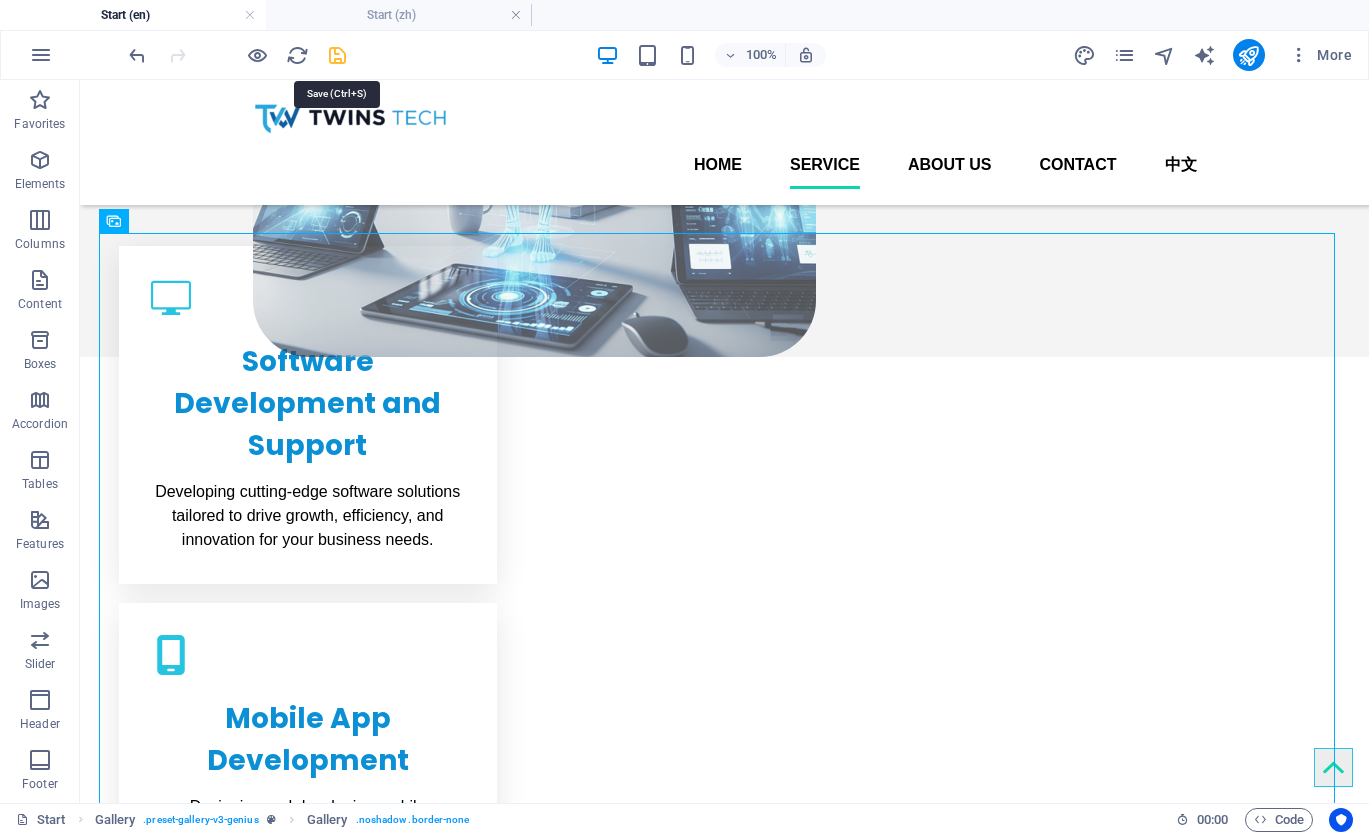 click at bounding box center [337, 55] 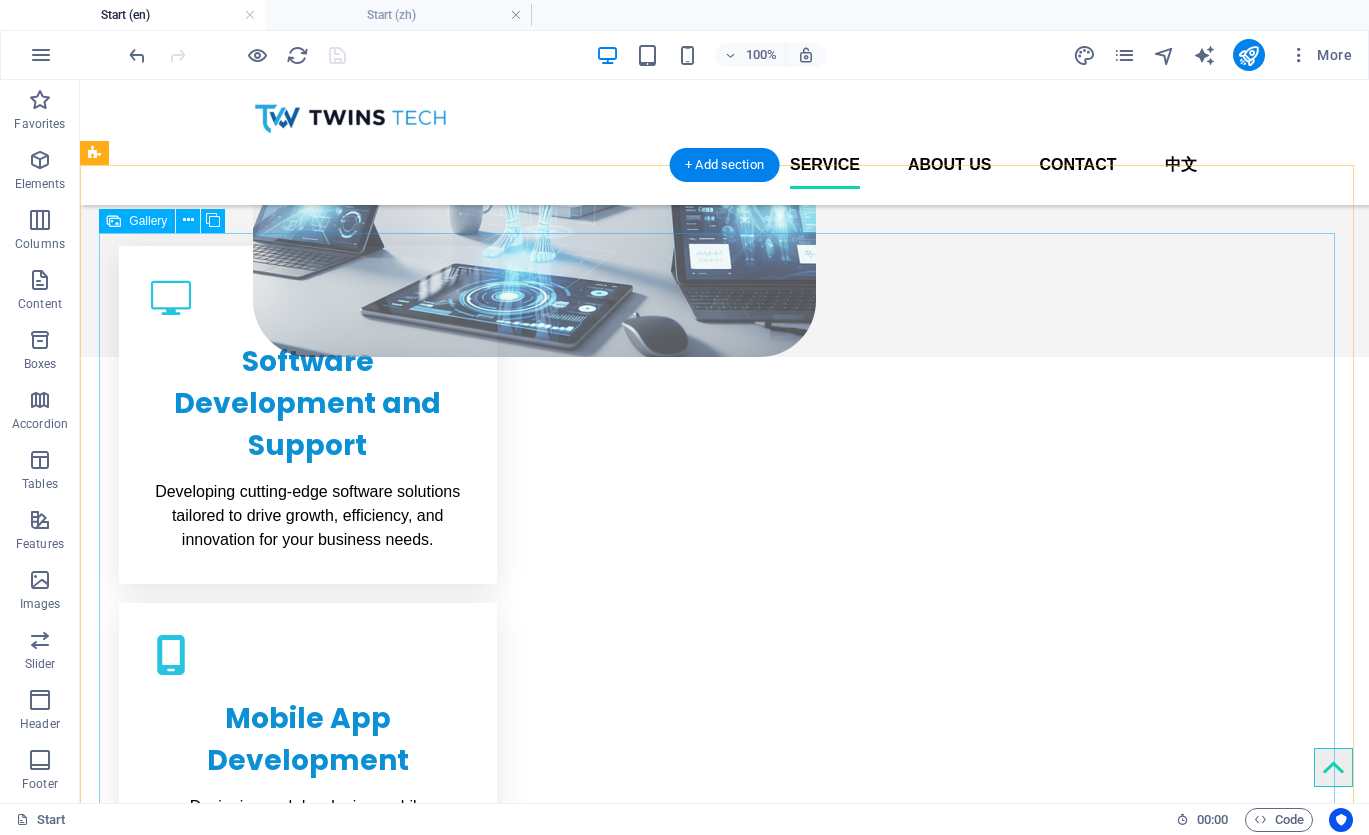 click at bounding box center [724, 1828] 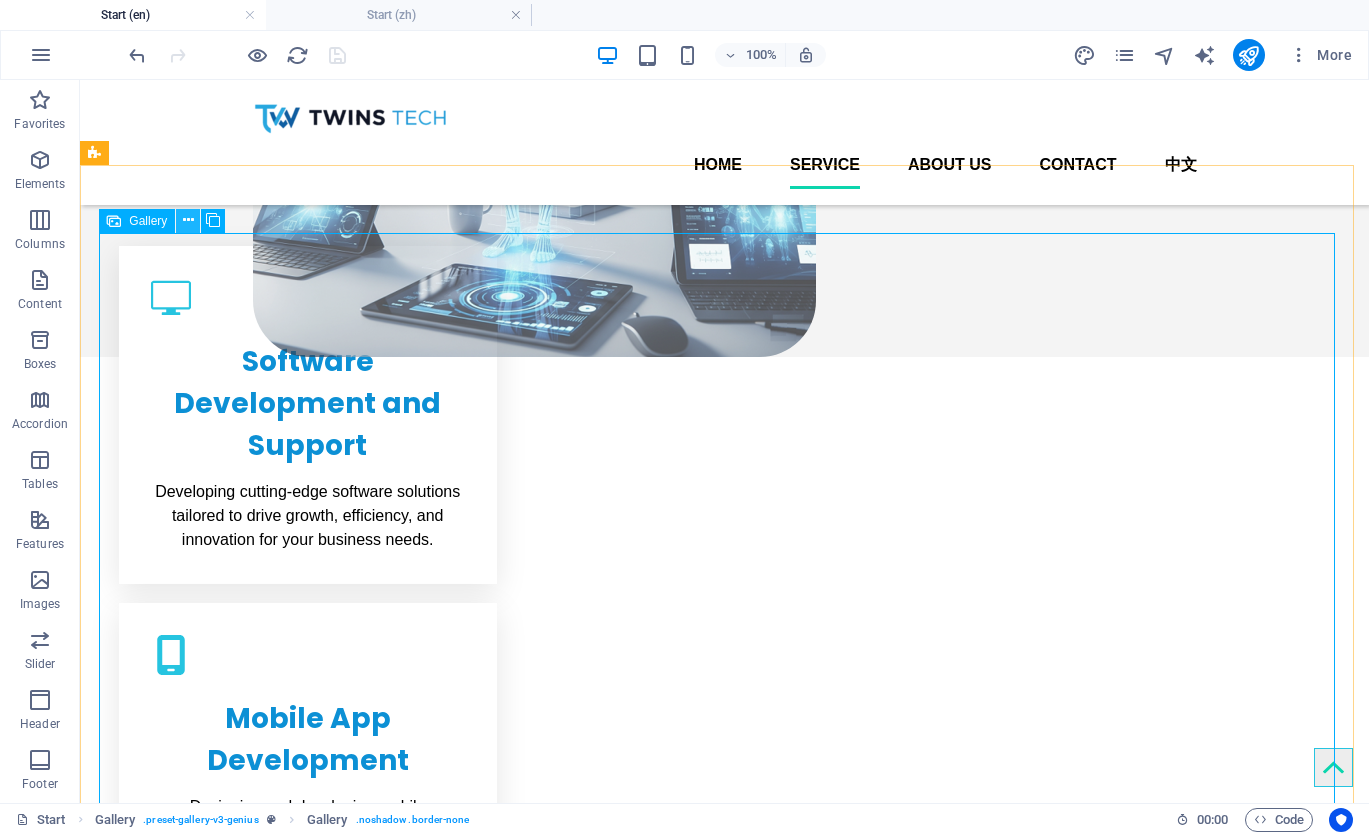 click at bounding box center (188, 220) 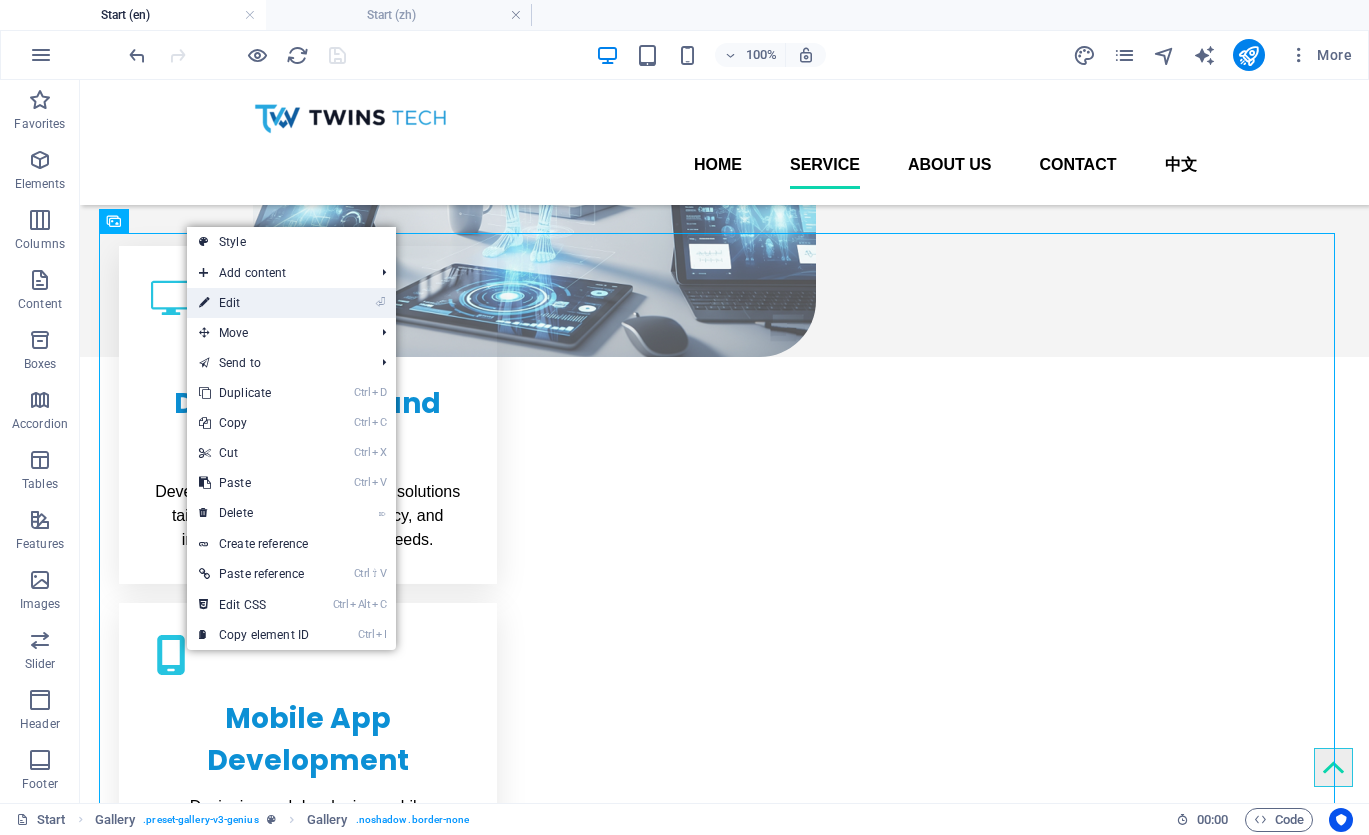 click on "⏎  Edit" at bounding box center [254, 303] 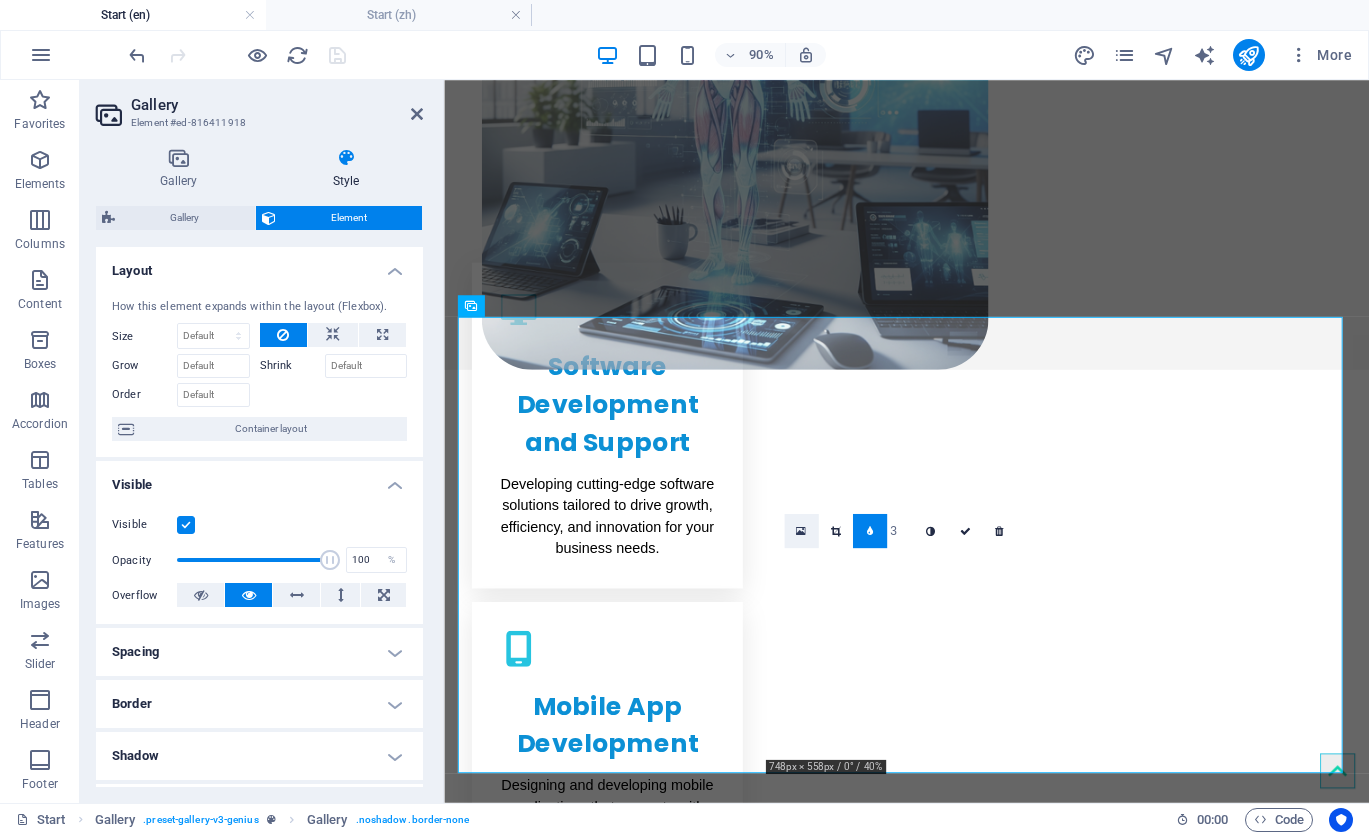 click at bounding box center [801, 531] 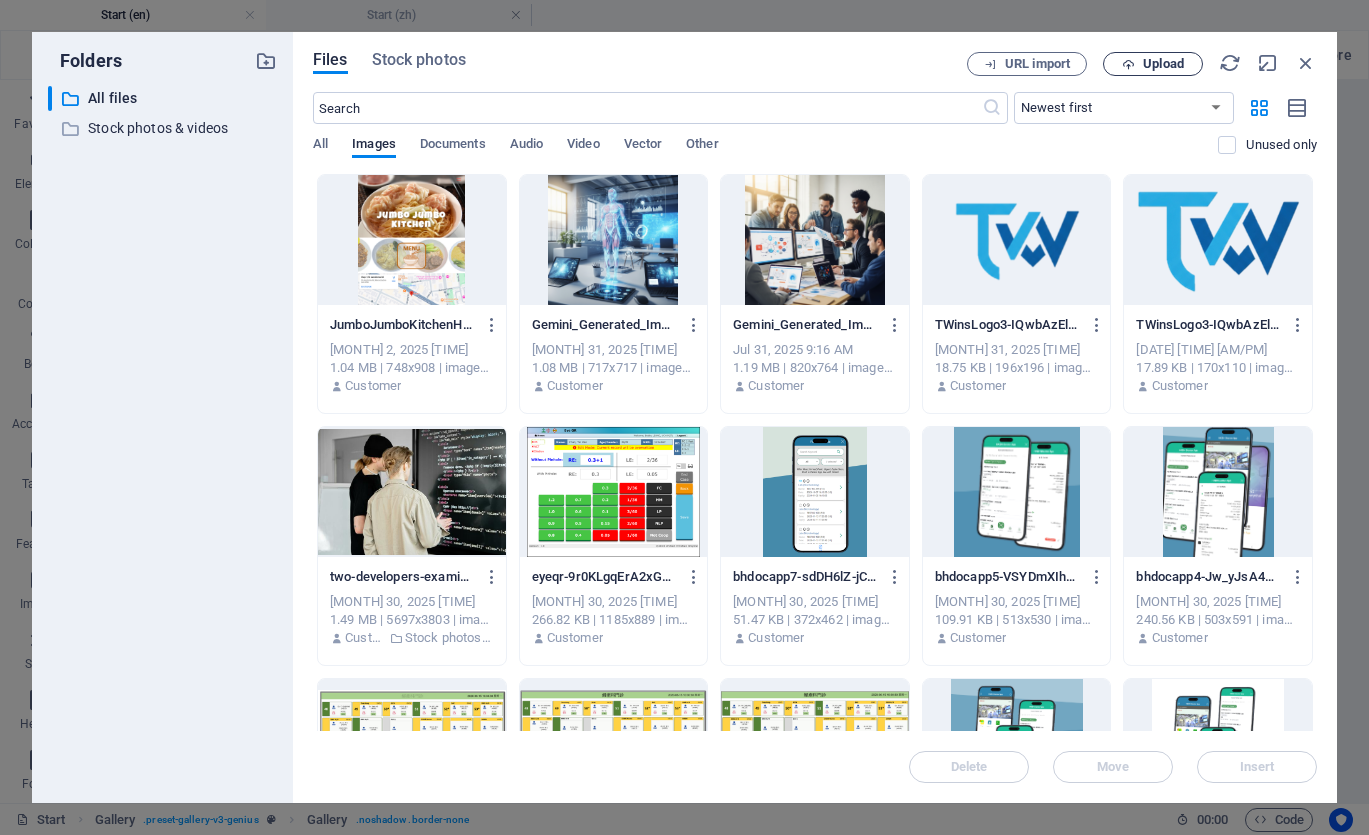 click on "Upload" at bounding box center [1163, 64] 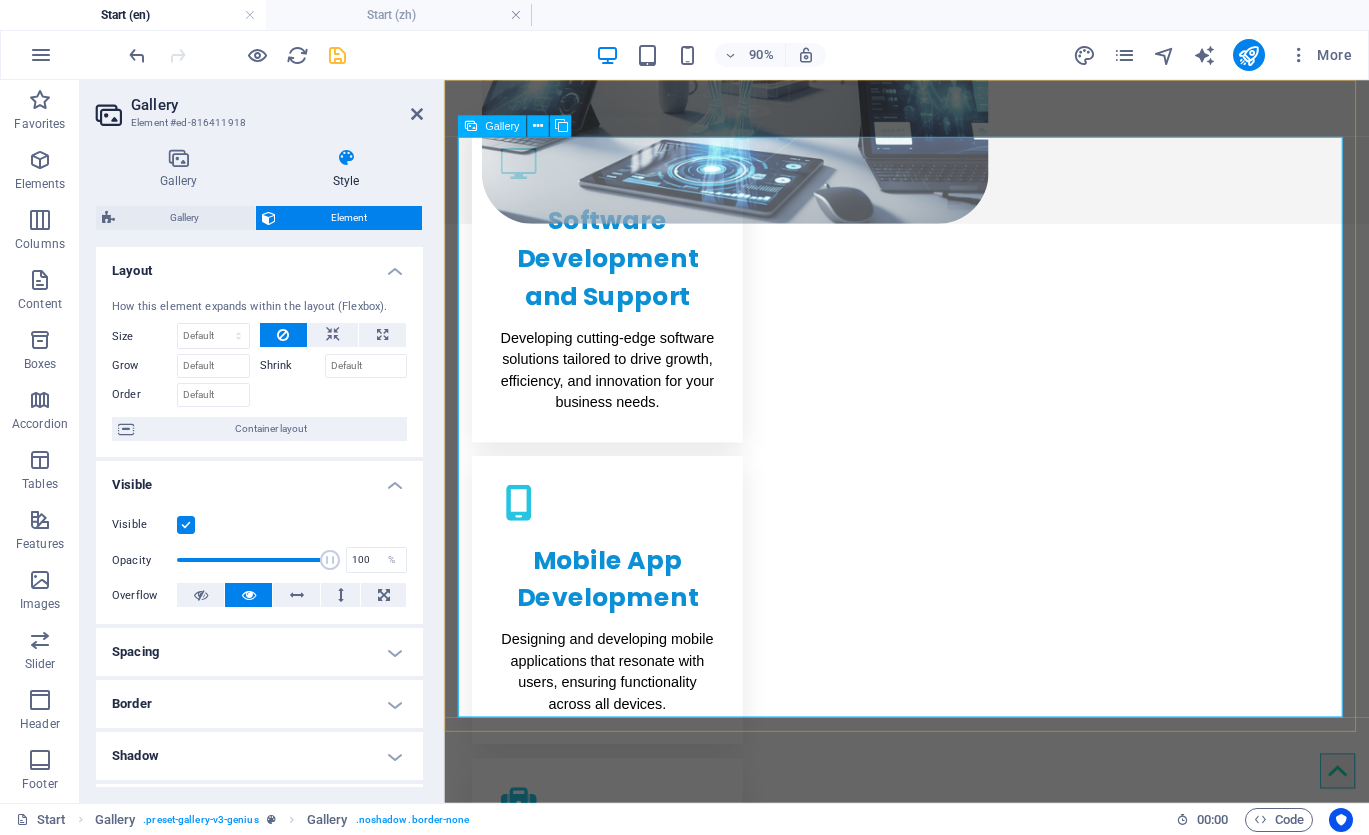 scroll, scrollTop: 900, scrollLeft: 0, axis: vertical 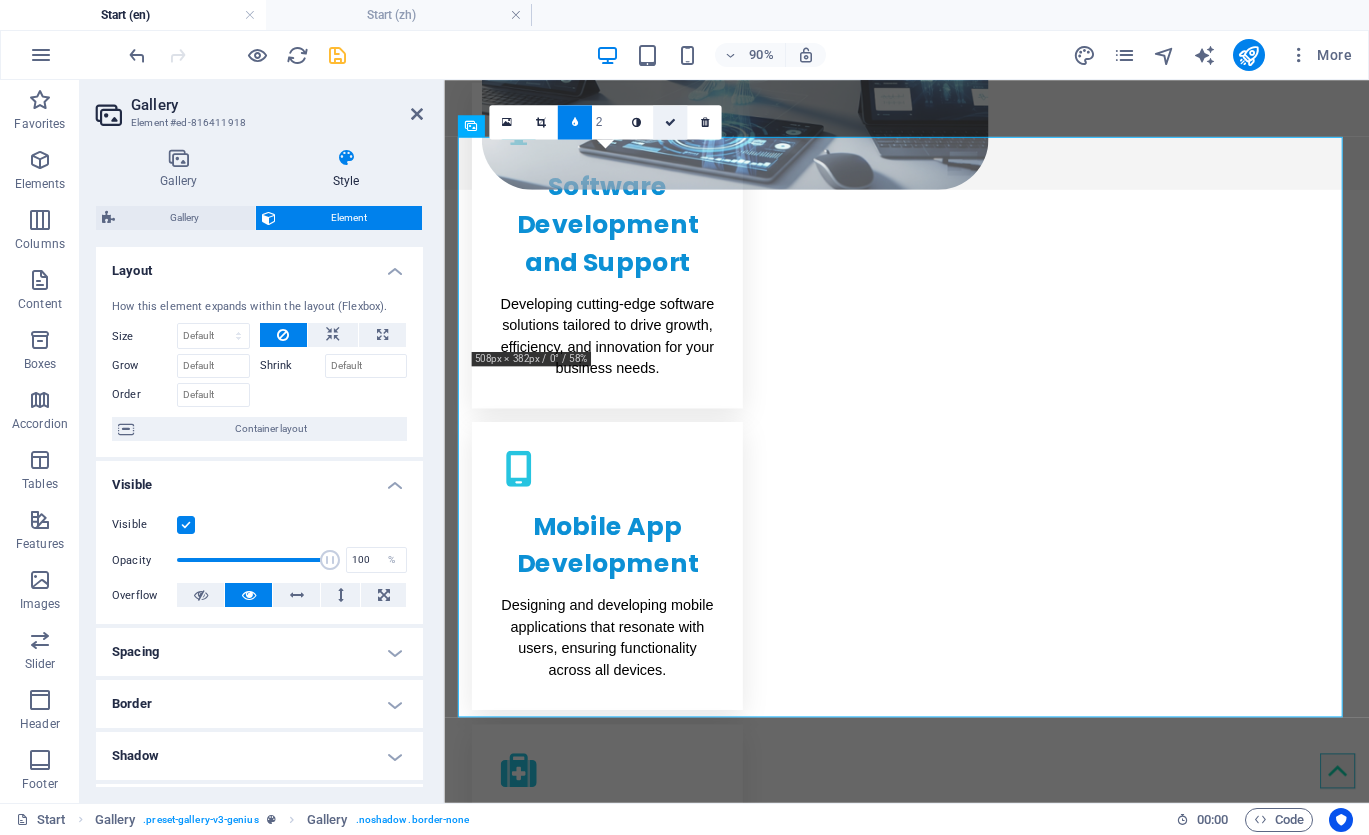 click at bounding box center [670, 122] 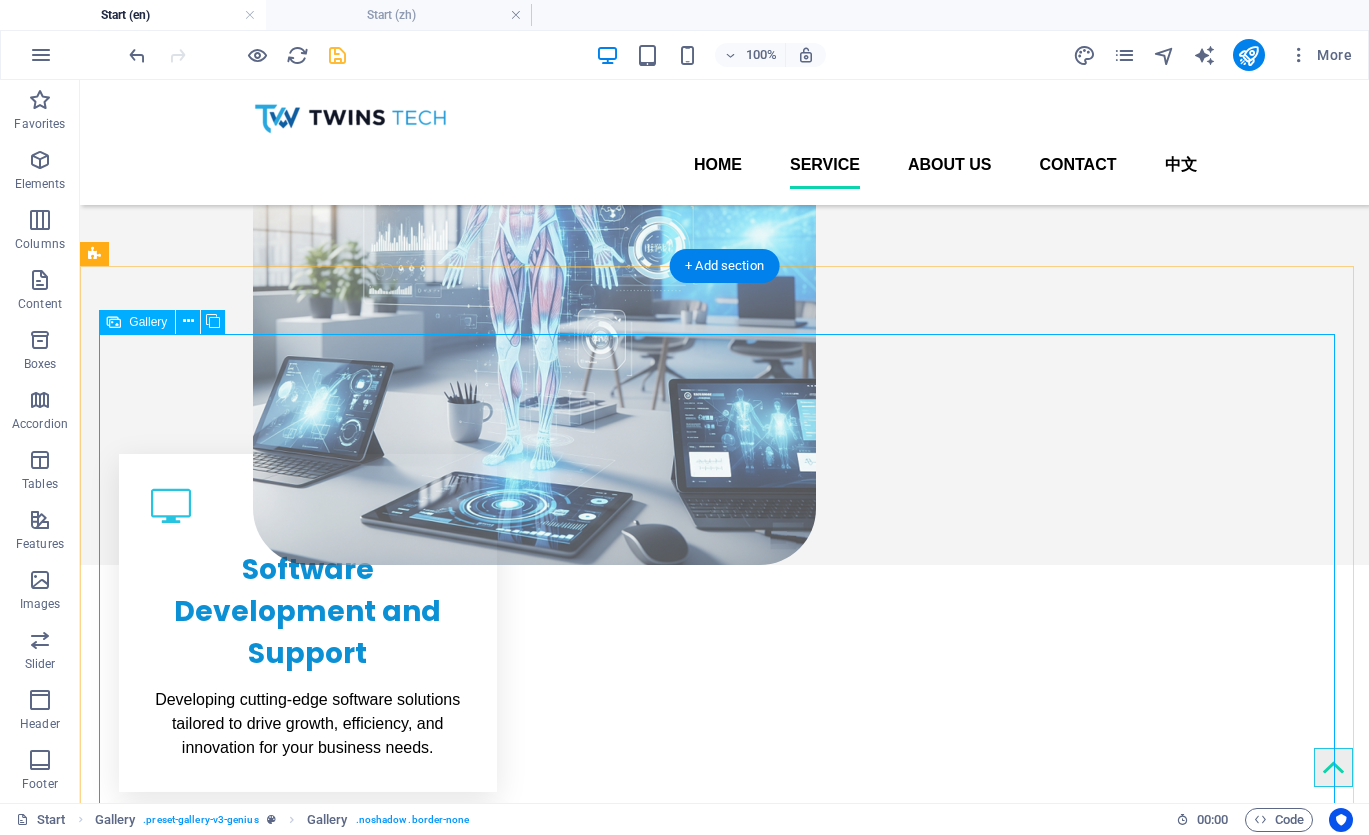 scroll, scrollTop: 600, scrollLeft: 0, axis: vertical 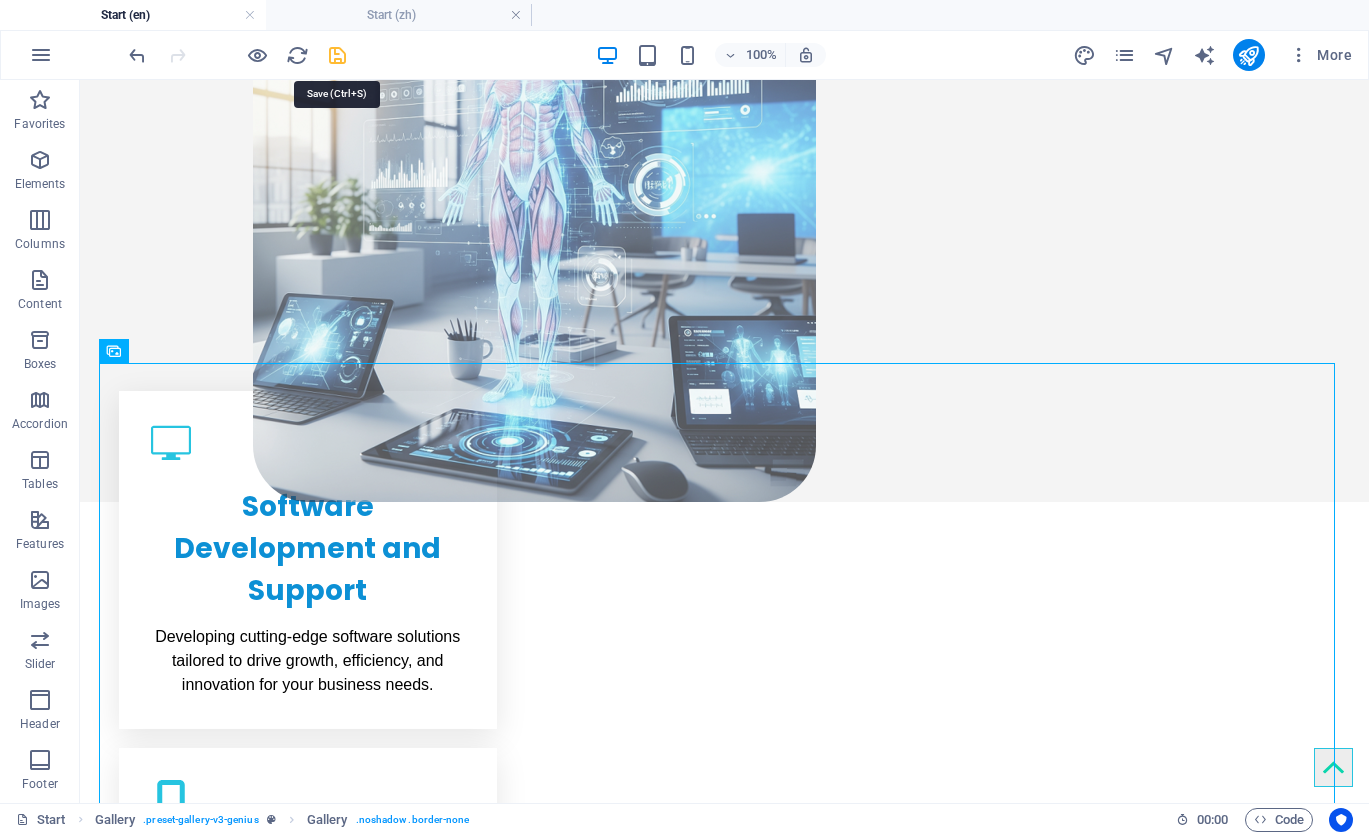 click at bounding box center [337, 55] 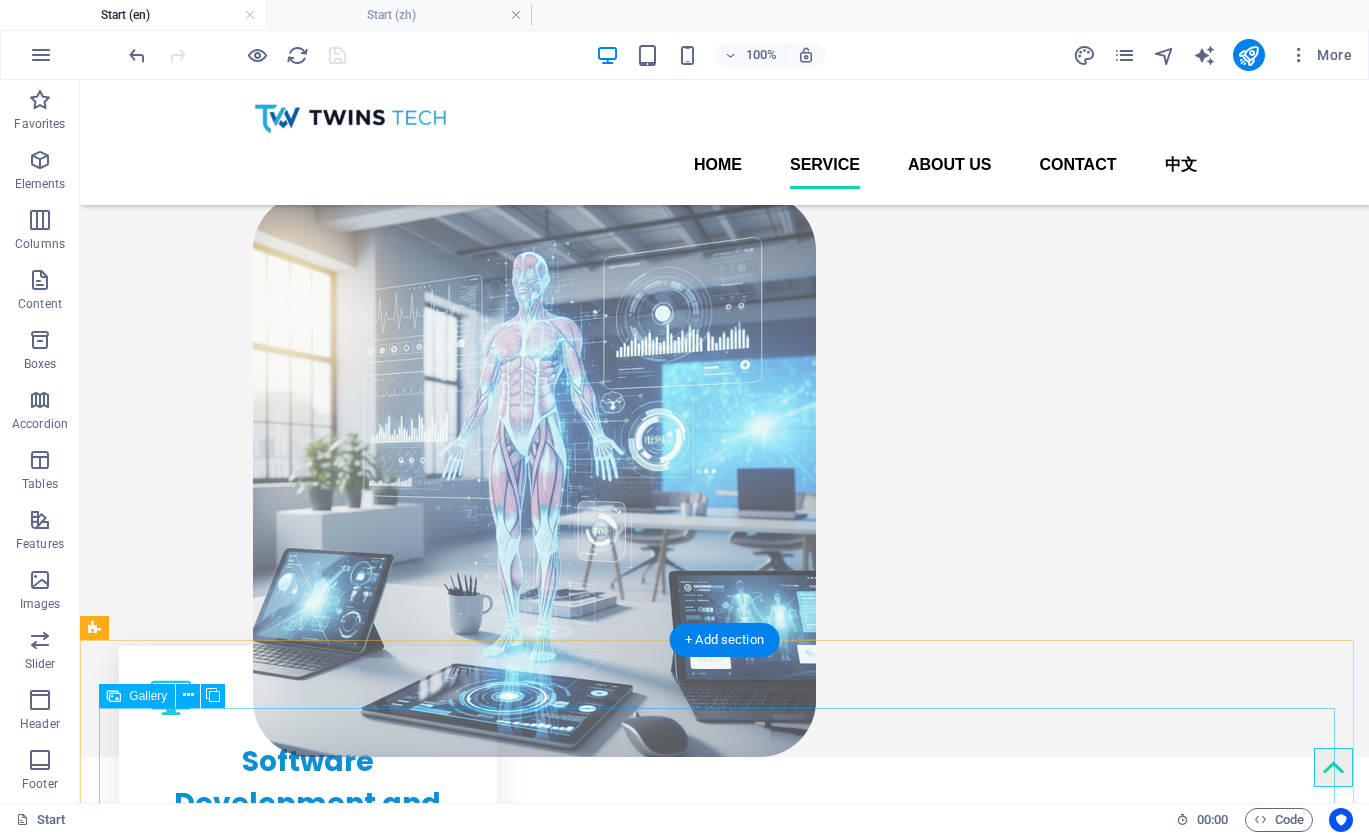 scroll, scrollTop: 0, scrollLeft: 0, axis: both 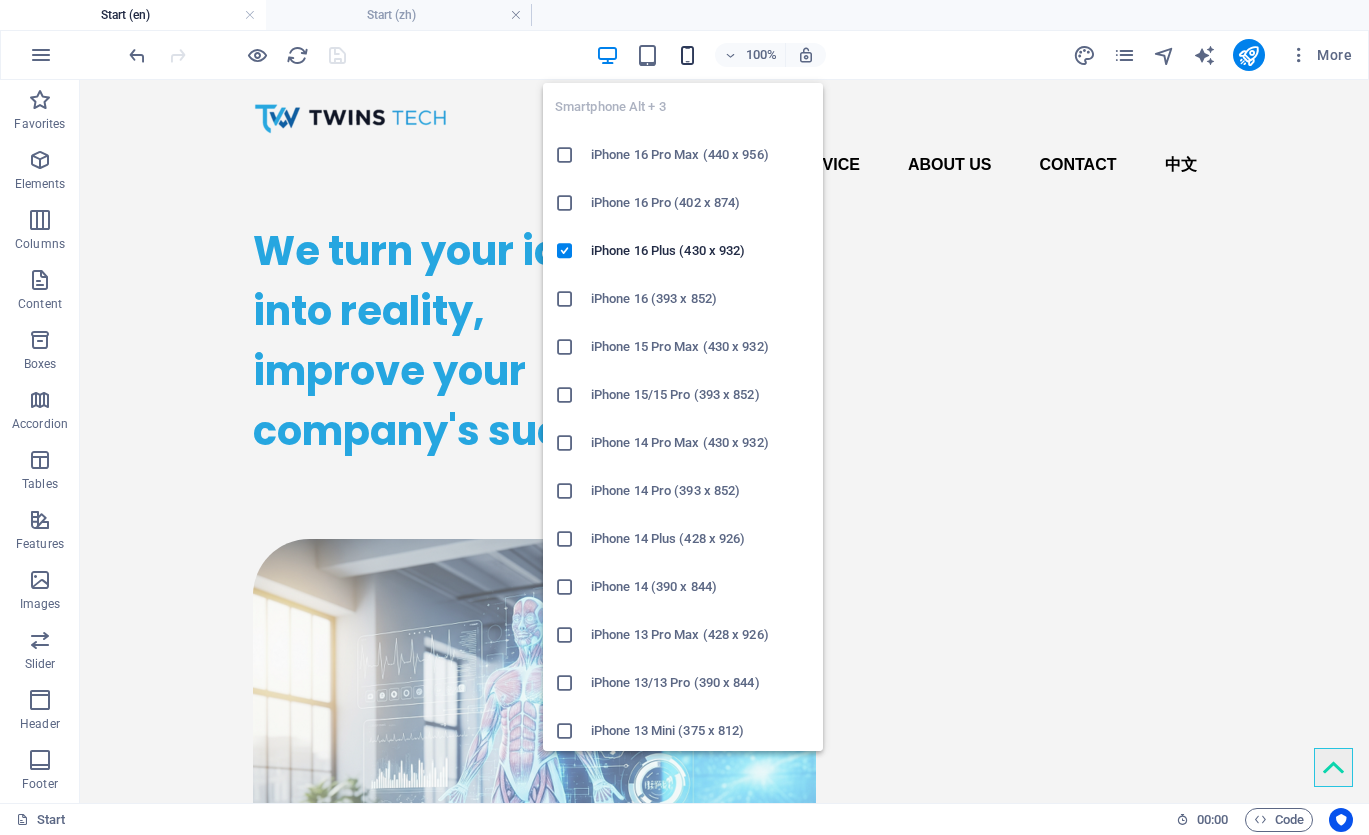 click at bounding box center [687, 55] 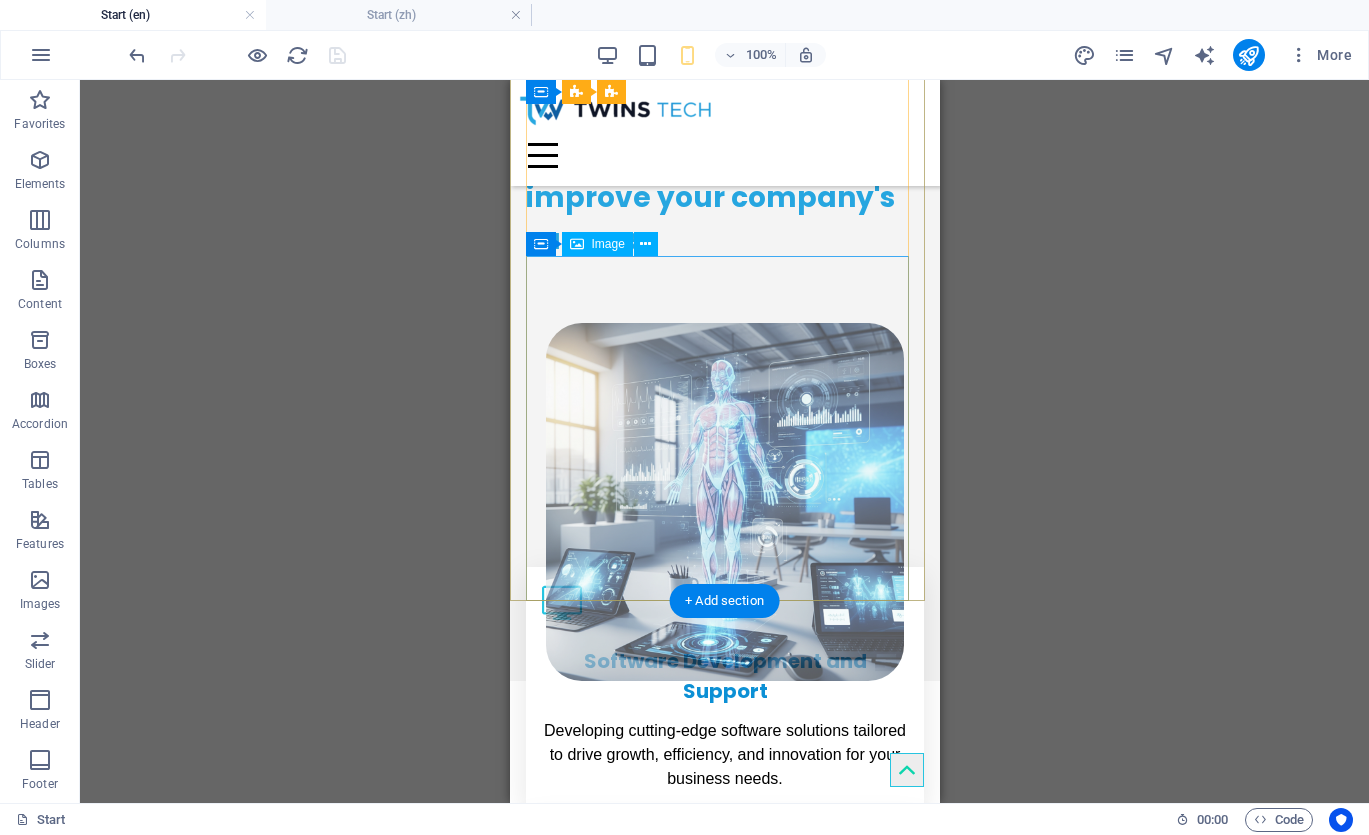 scroll, scrollTop: 0, scrollLeft: 0, axis: both 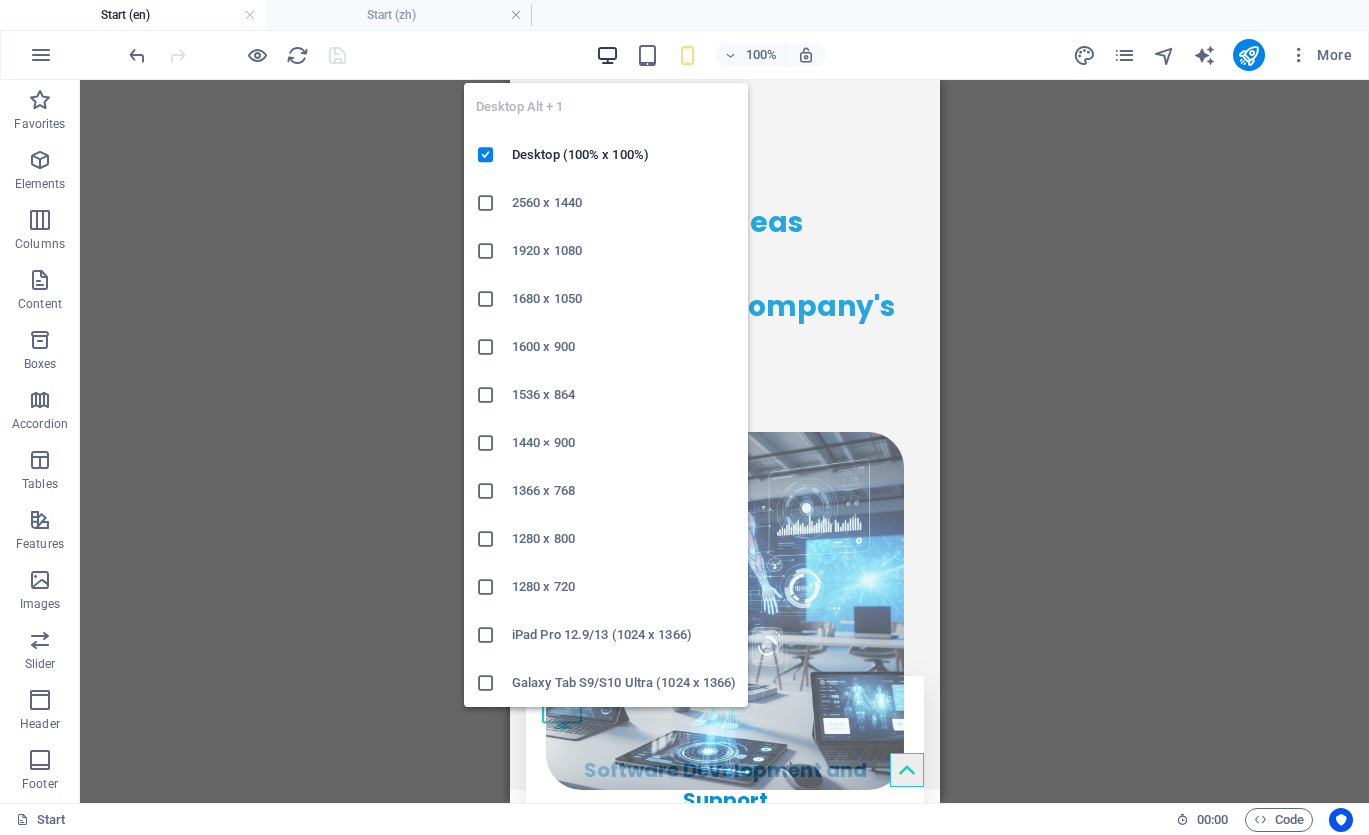 click at bounding box center [607, 55] 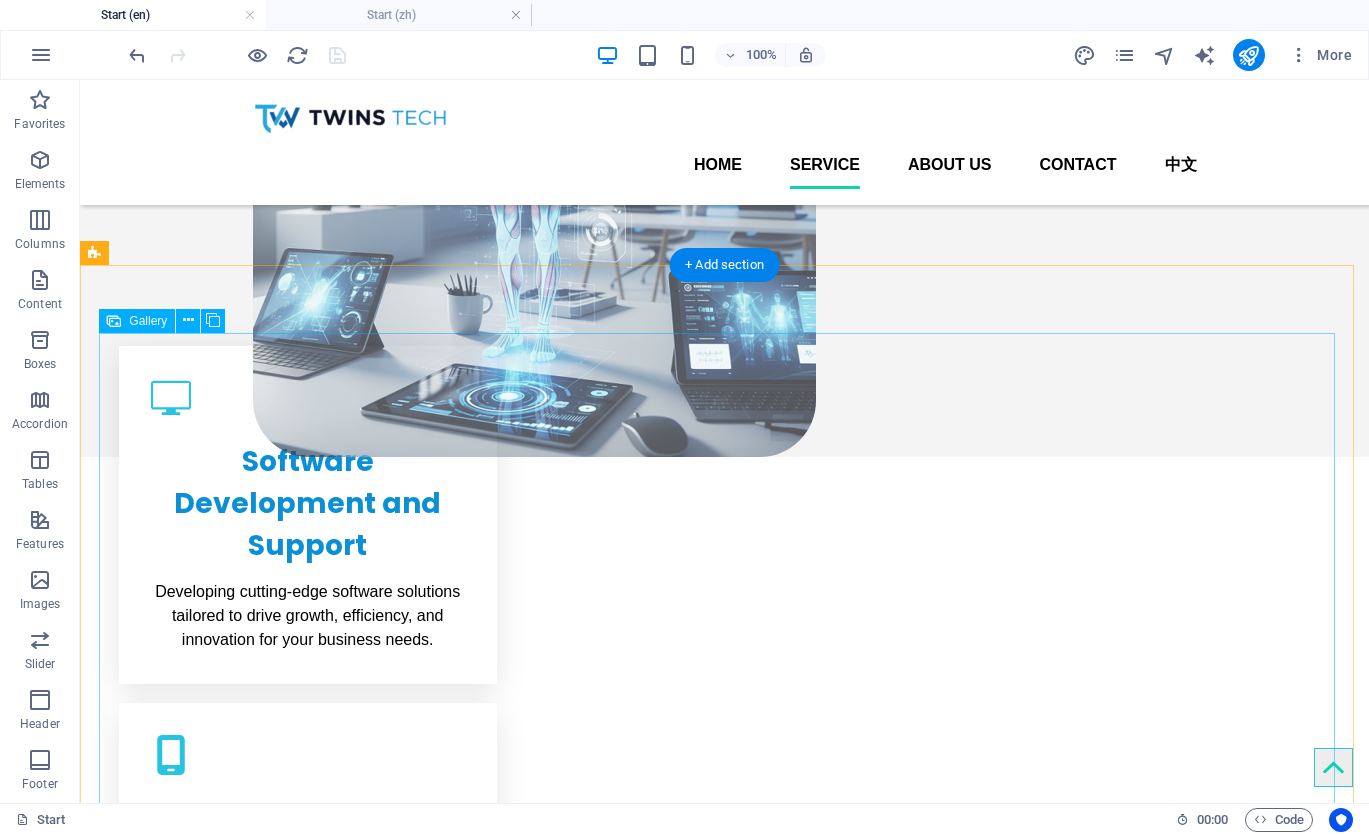 scroll, scrollTop: 500, scrollLeft: 0, axis: vertical 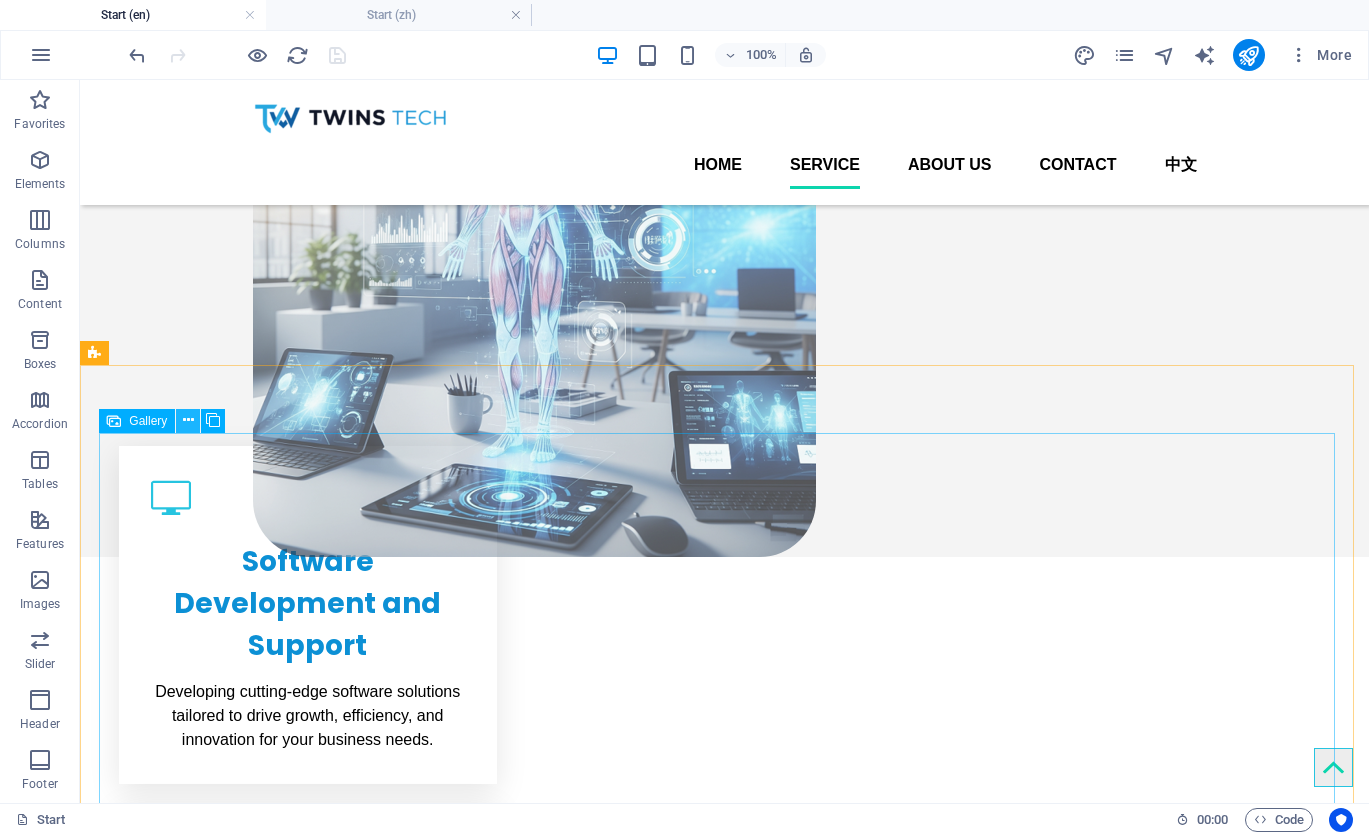 click at bounding box center [188, 420] 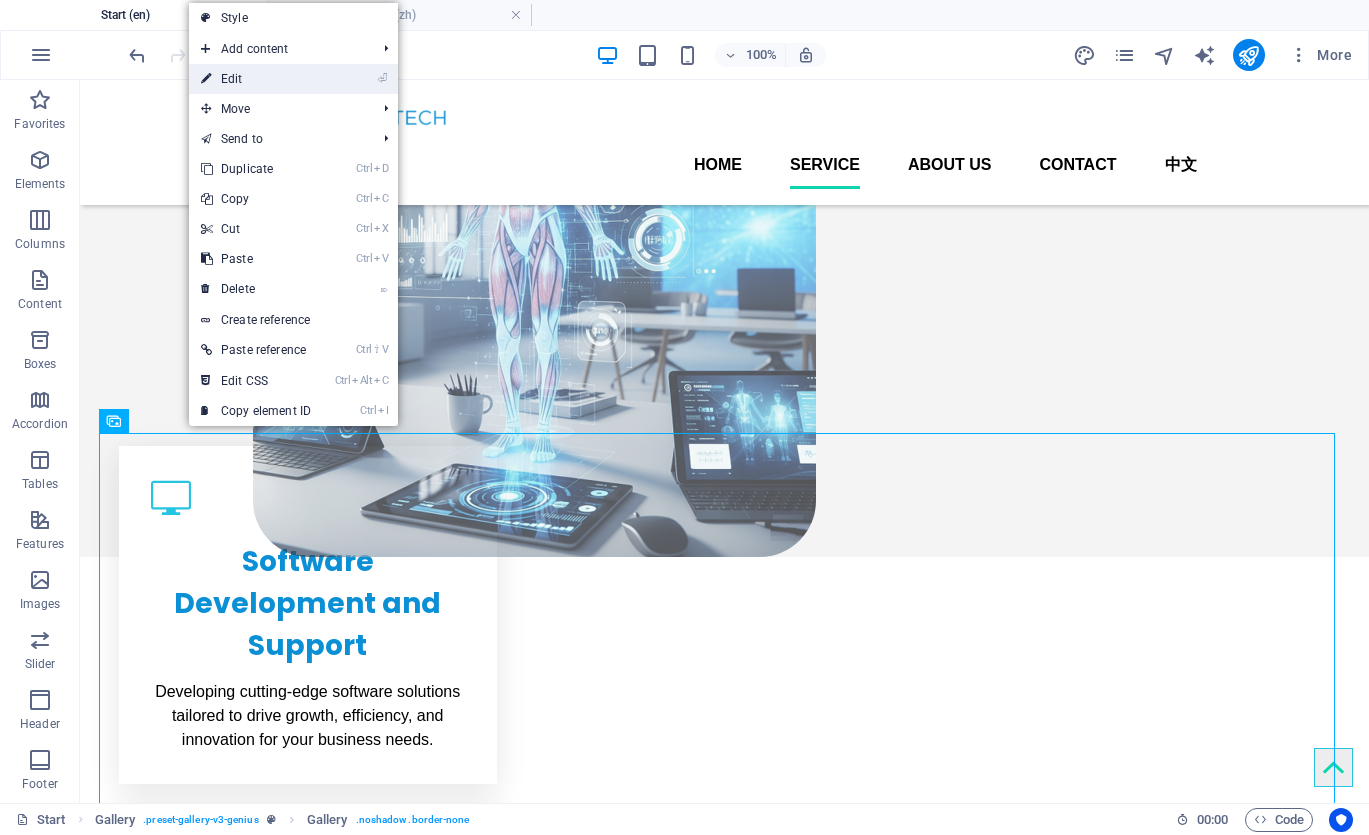 click on "⏎  Edit" at bounding box center (256, 79) 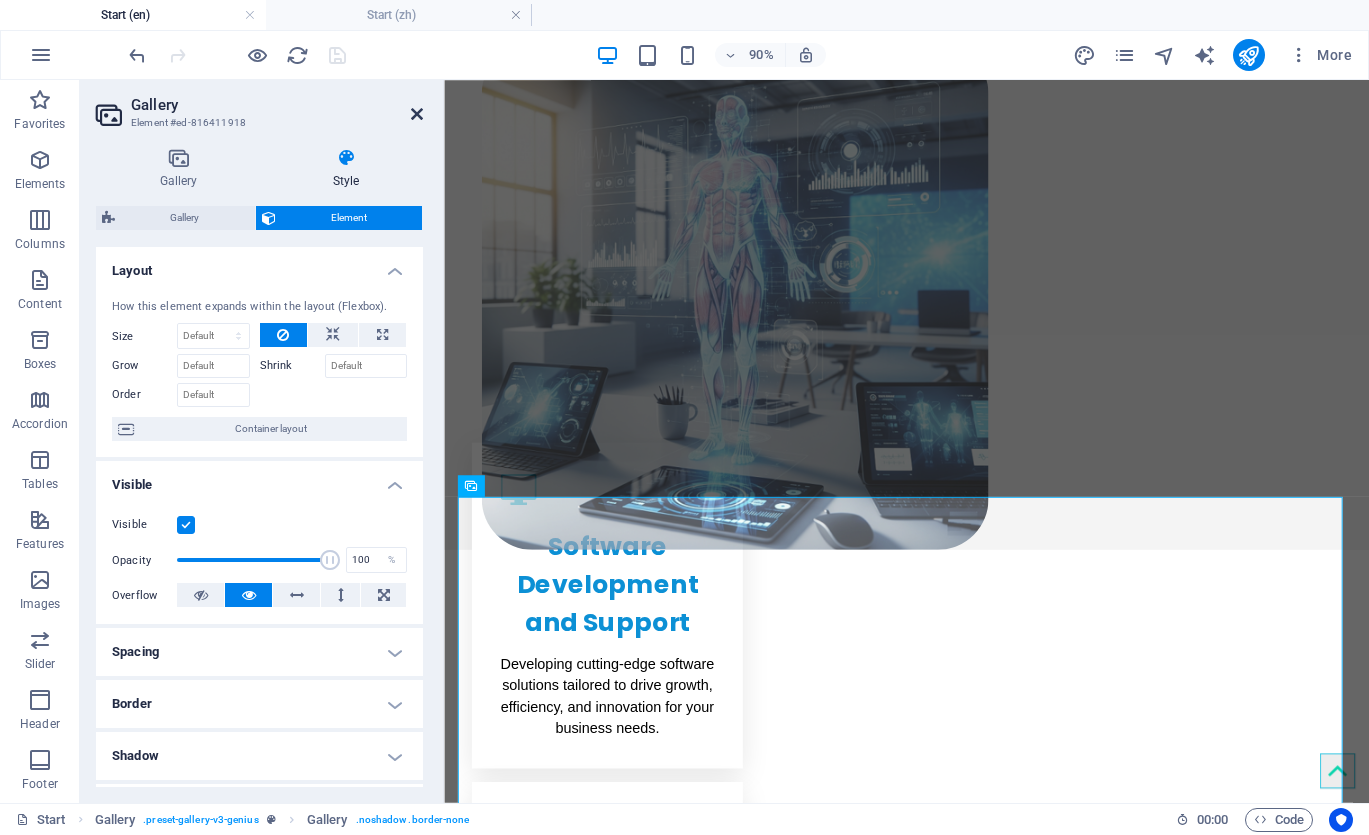 click at bounding box center (417, 114) 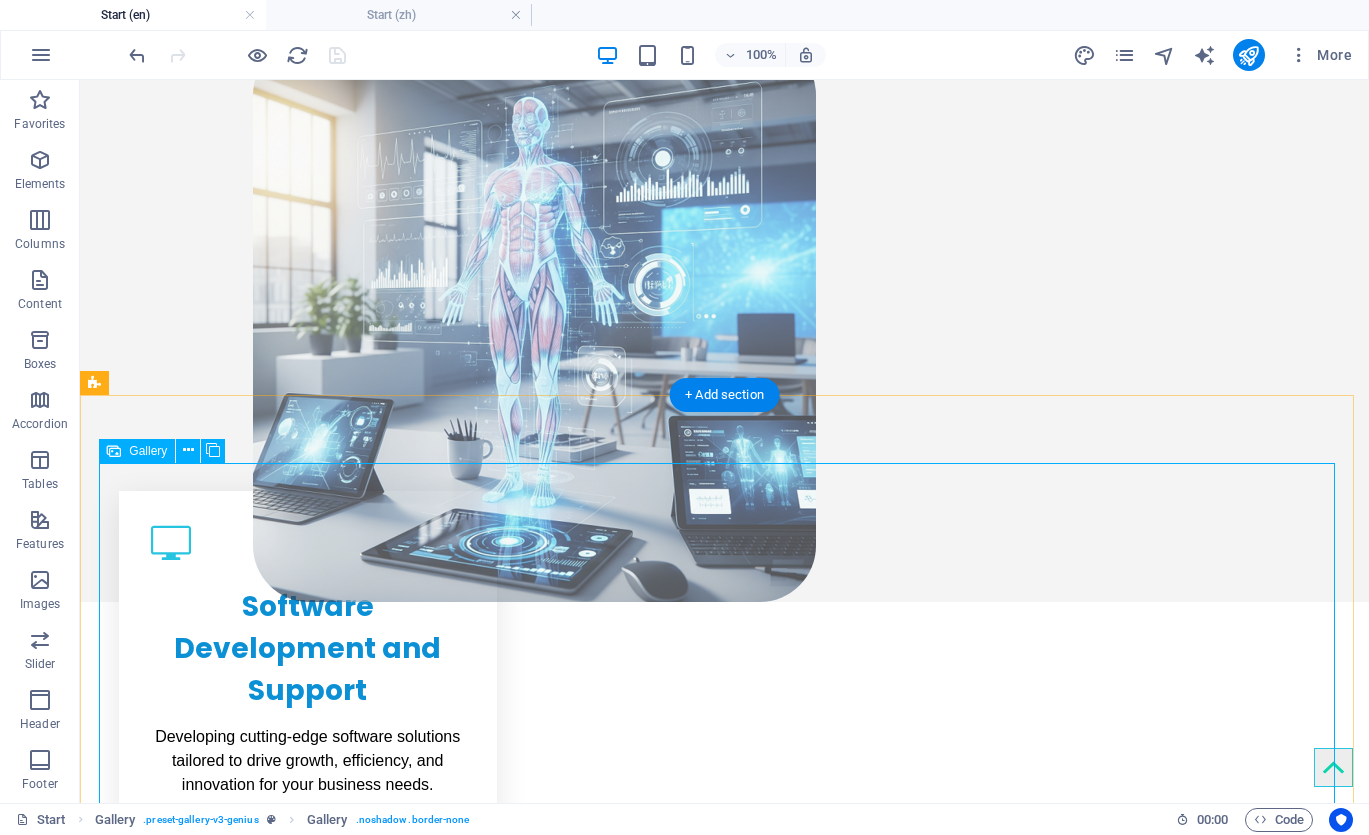 click at bounding box center (724, 1999) 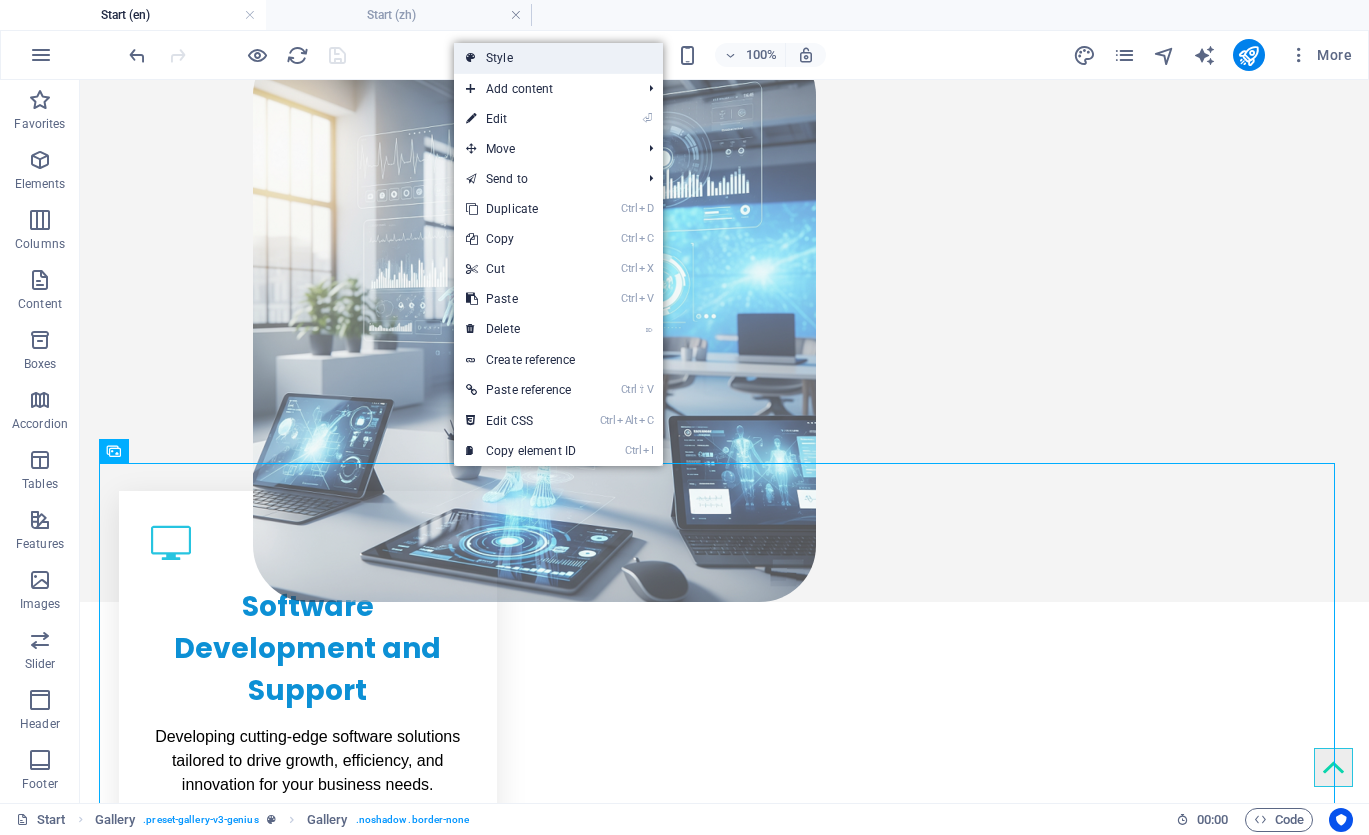 click on "Style" at bounding box center [558, 58] 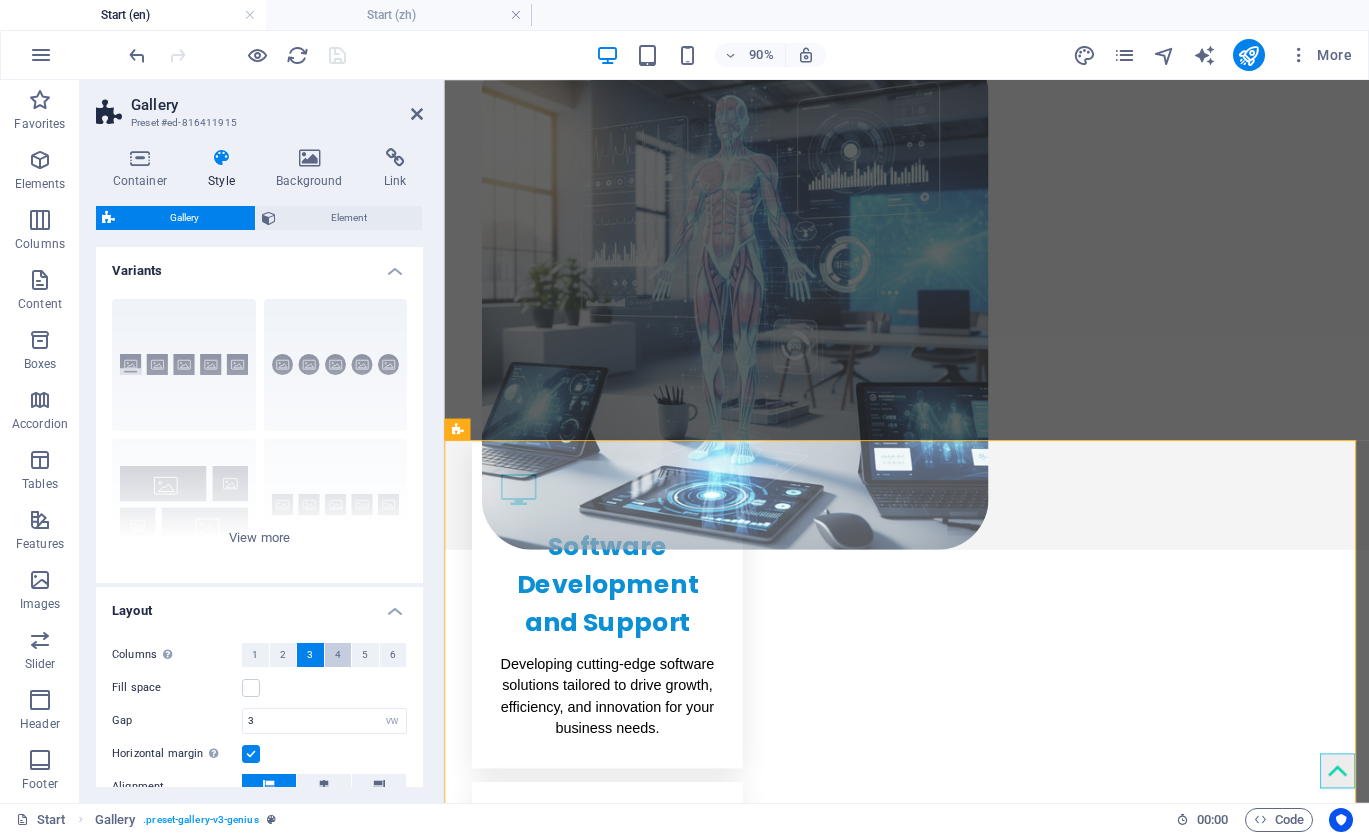 click on "4" at bounding box center (338, 655) 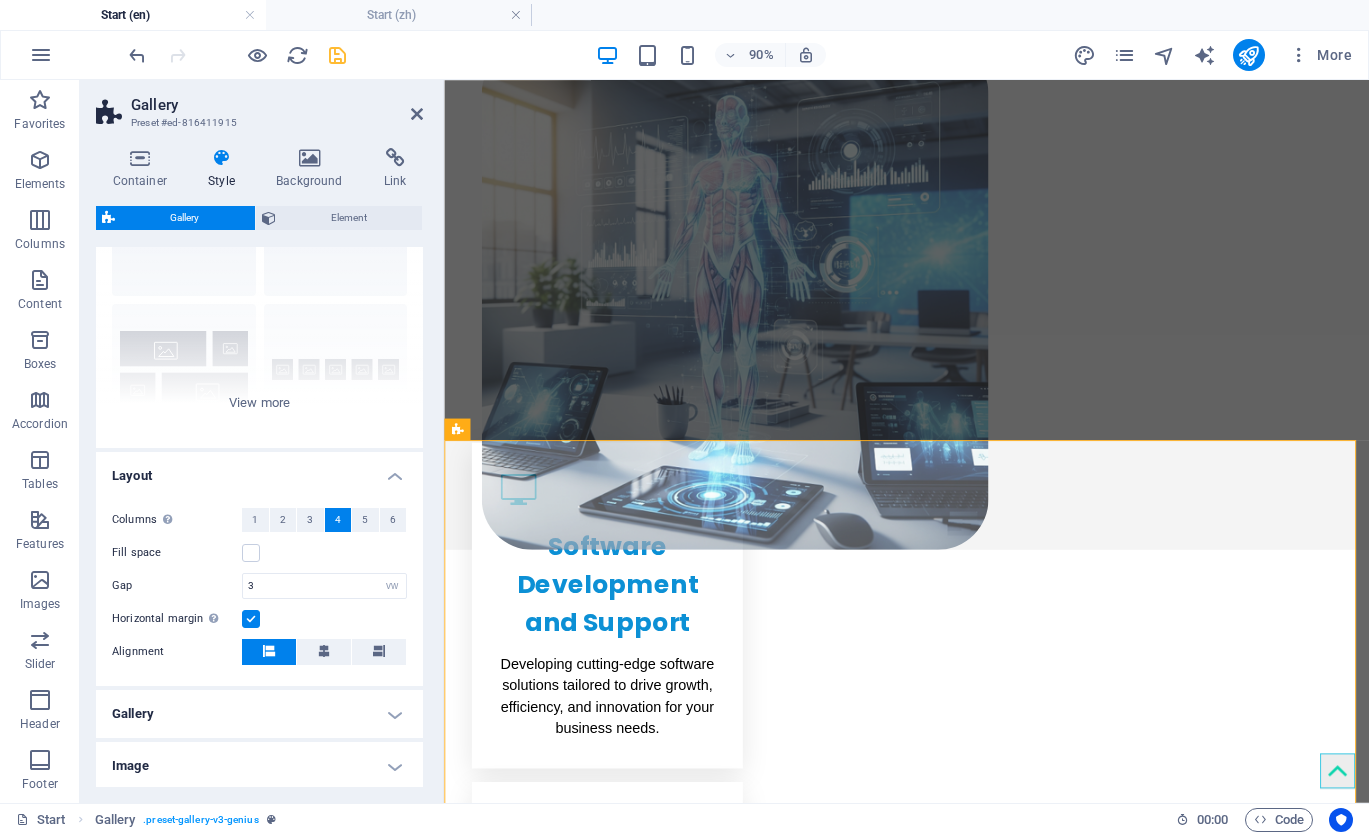 scroll, scrollTop: 218, scrollLeft: 0, axis: vertical 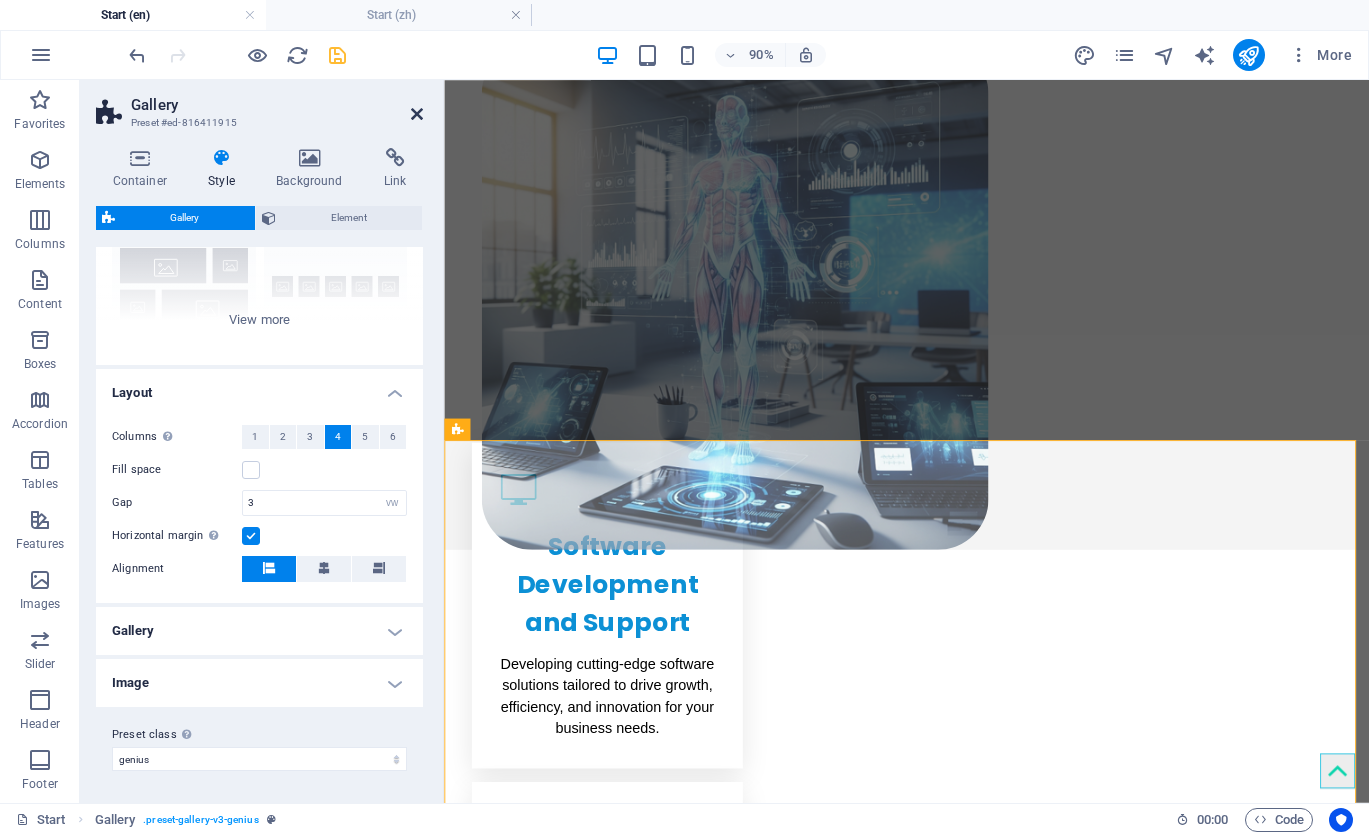 click at bounding box center [417, 114] 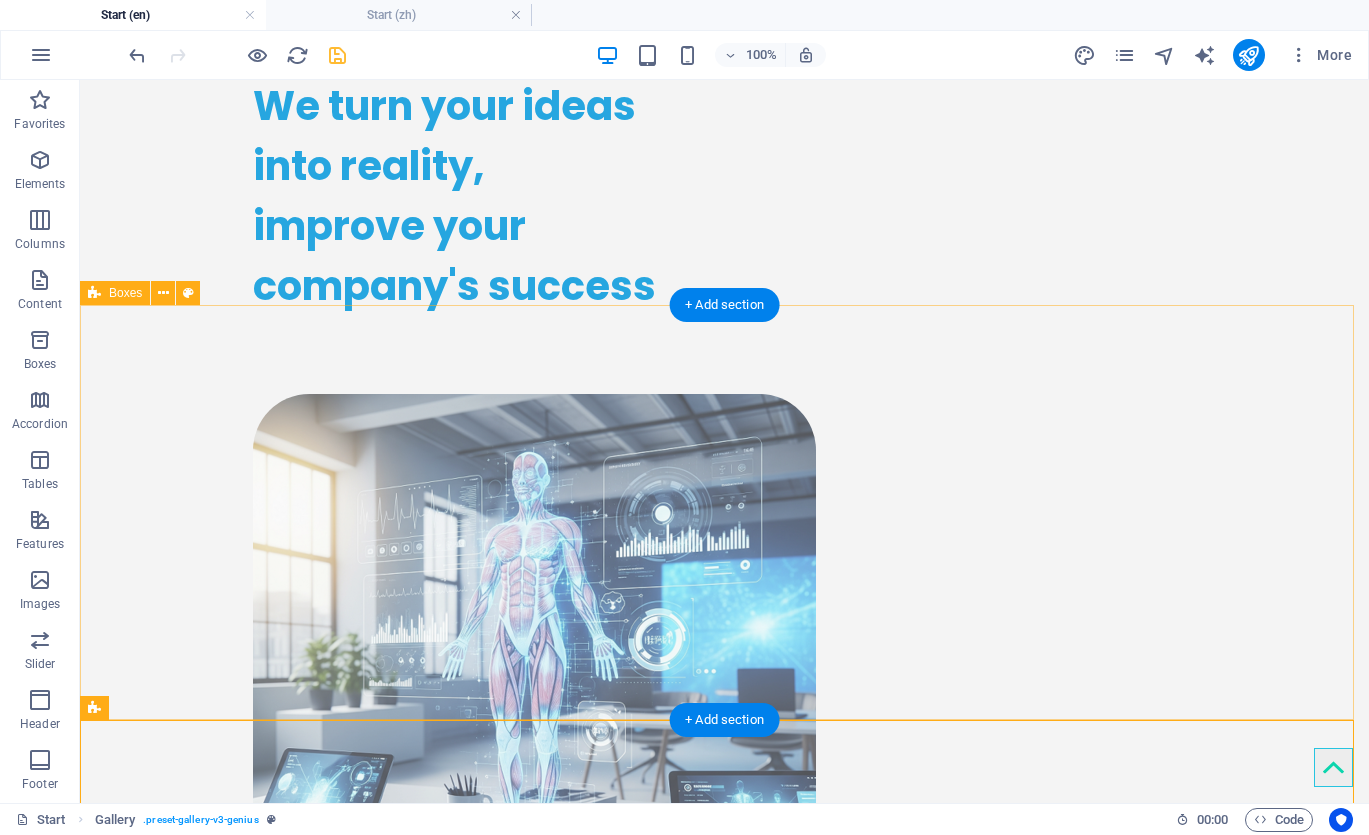 scroll, scrollTop: 0, scrollLeft: 0, axis: both 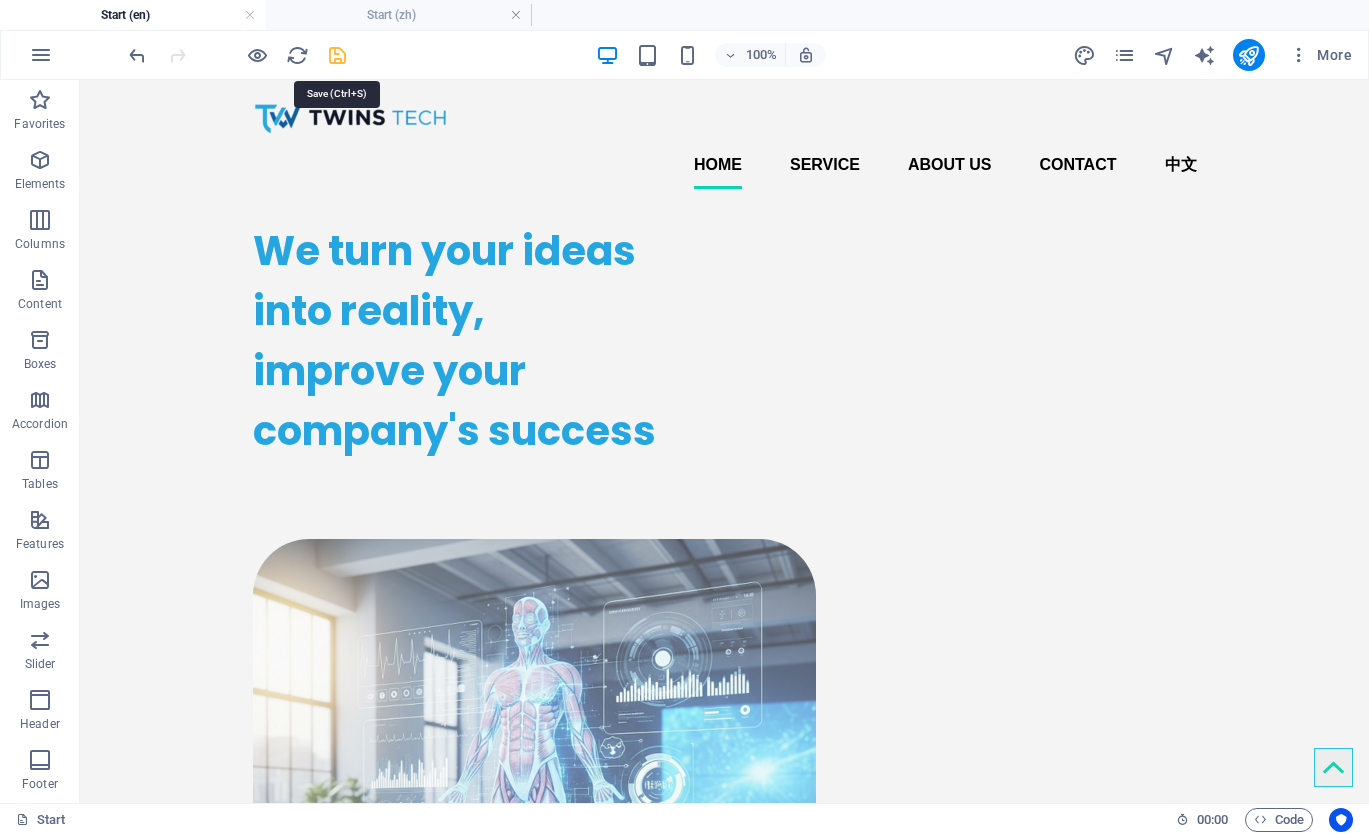 click at bounding box center [337, 55] 